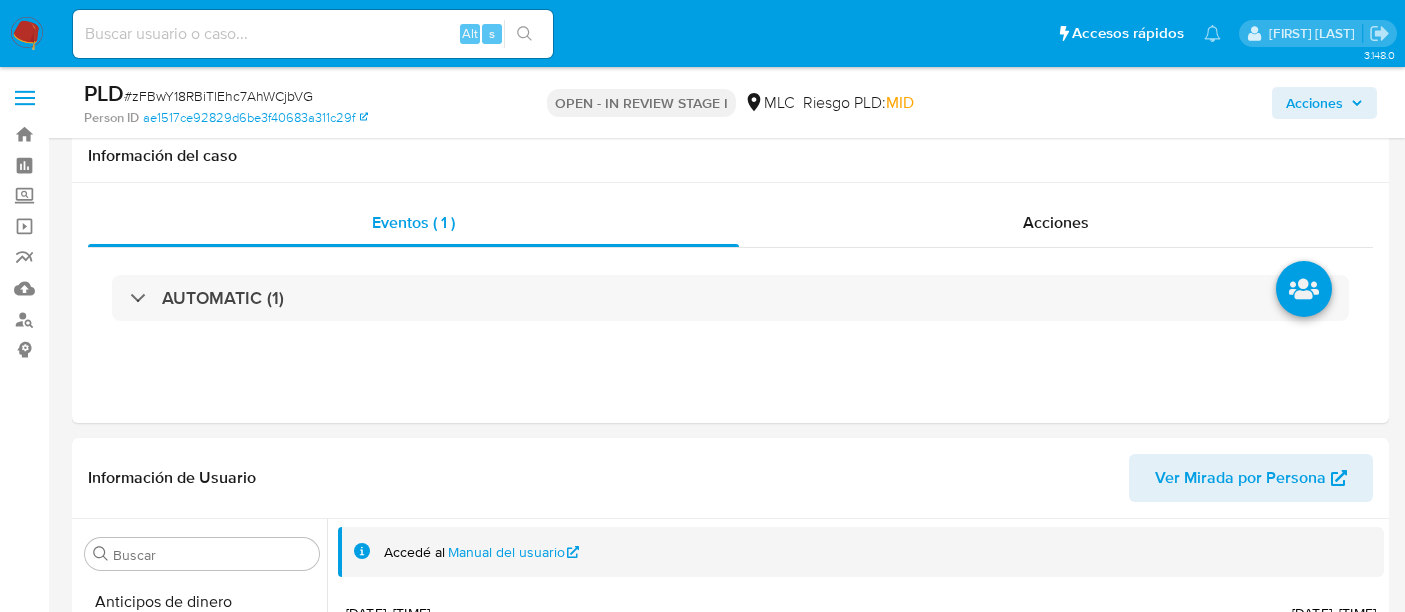 select on "10" 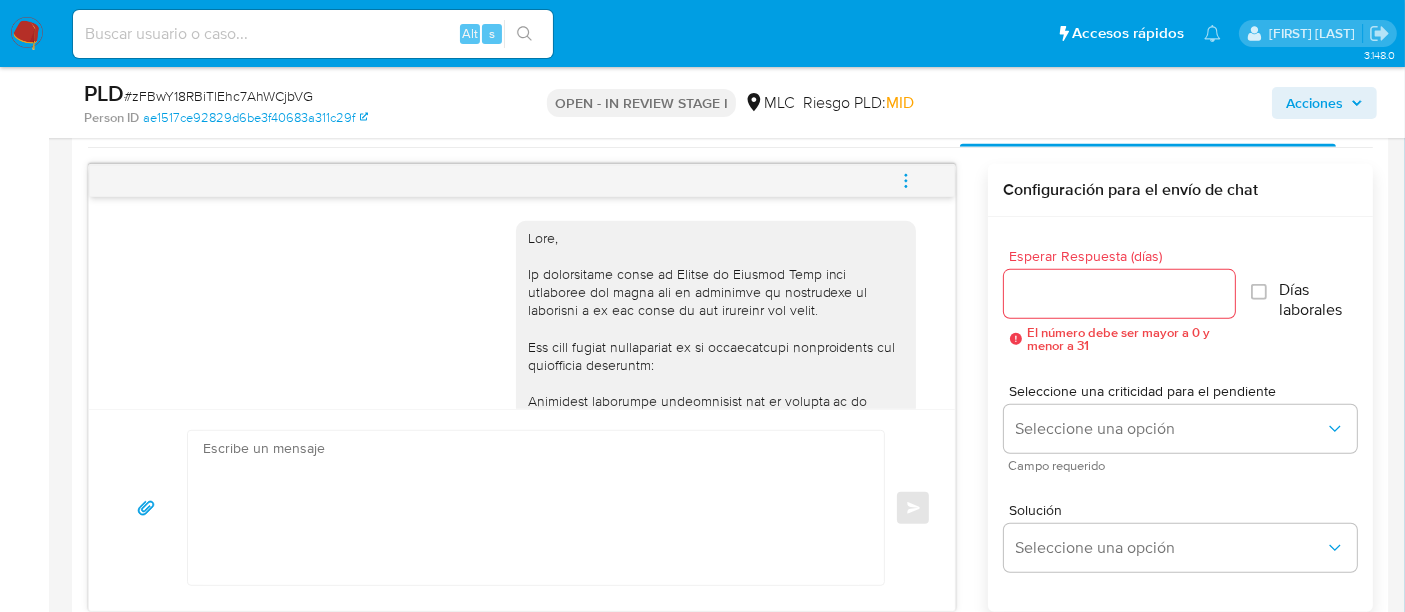 scroll, scrollTop: 193, scrollLeft: 0, axis: vertical 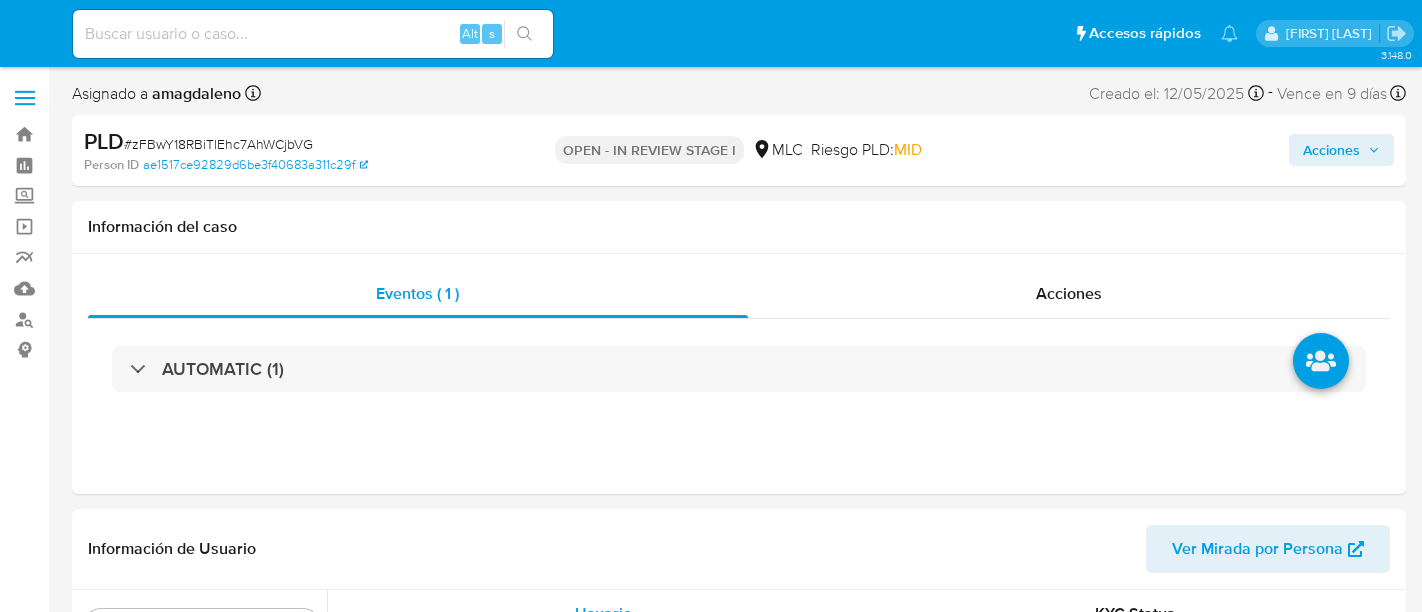 select on "10" 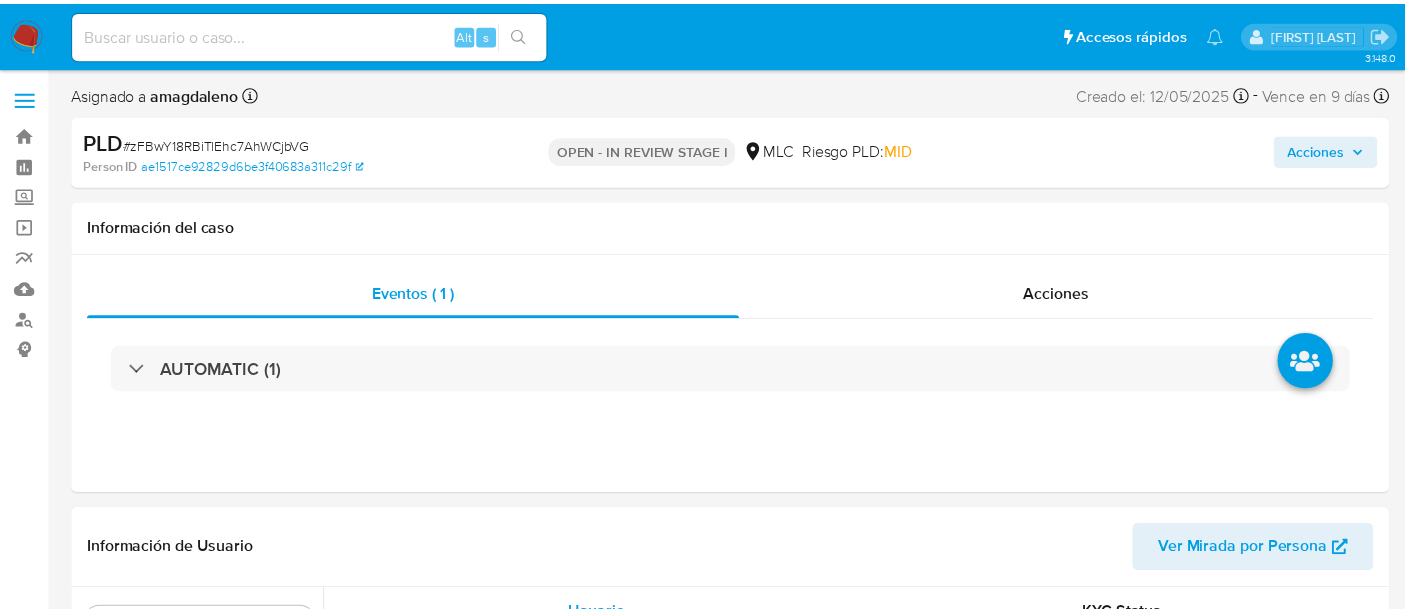scroll, scrollTop: 0, scrollLeft: 0, axis: both 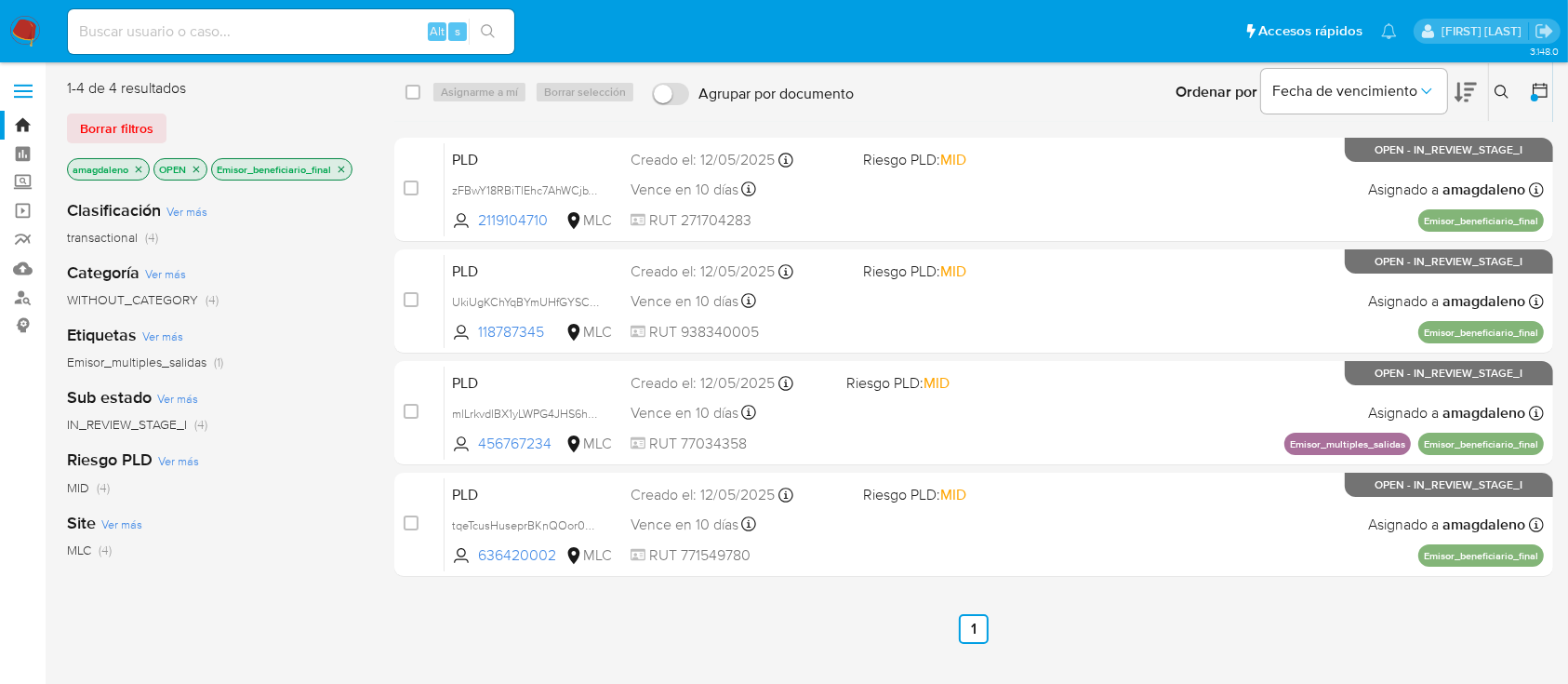 click at bounding box center (1542, 92) 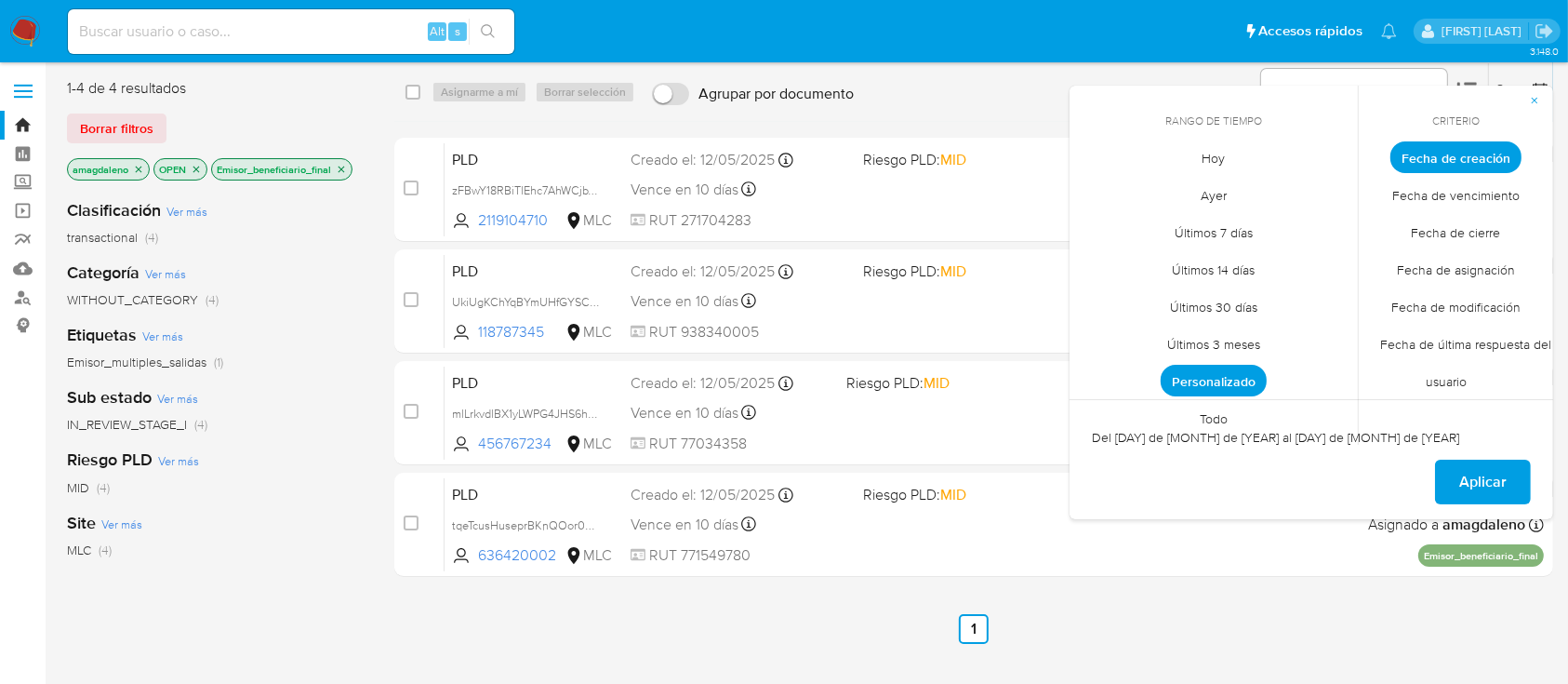 click on "Fecha de cierre" at bounding box center (1456, 233) 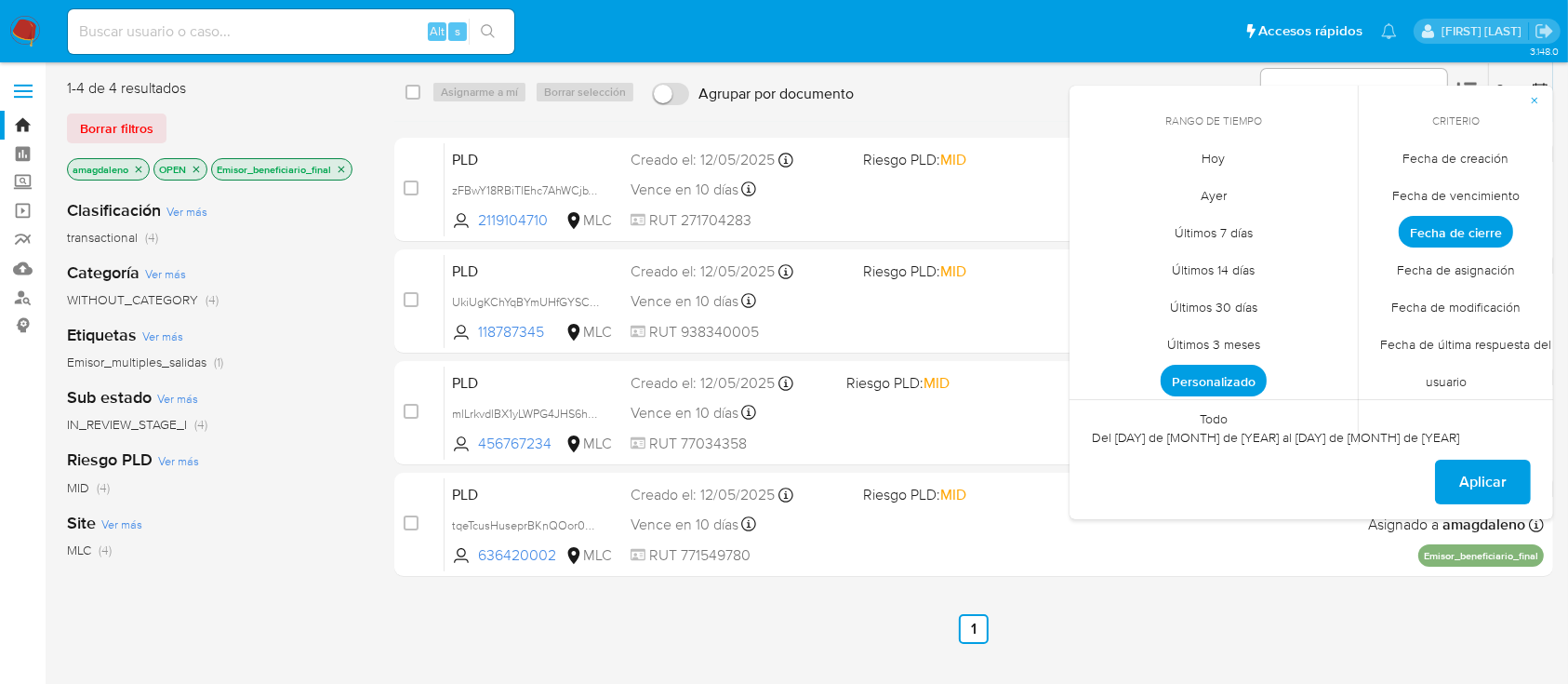 click on "Personalizado" at bounding box center [1214, 381] 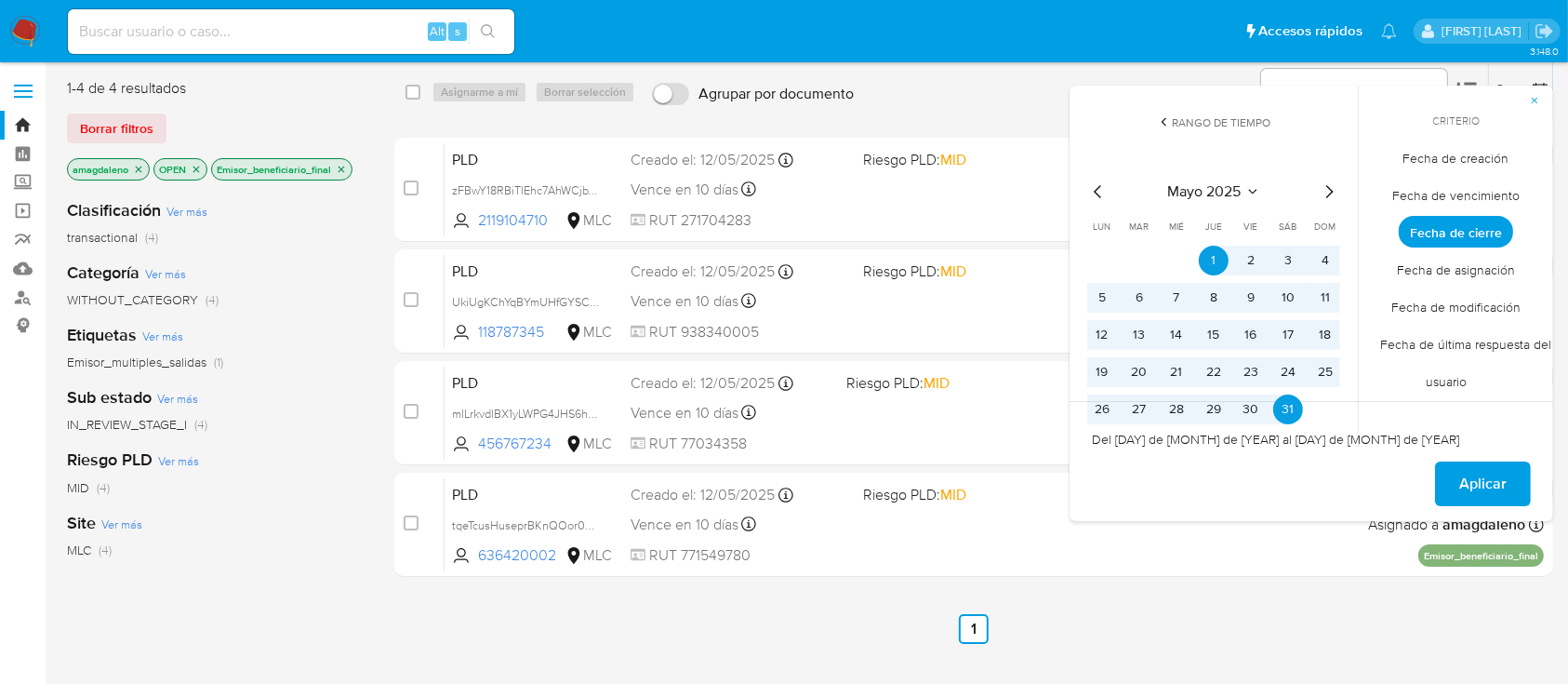 click at bounding box center (1139, 261) 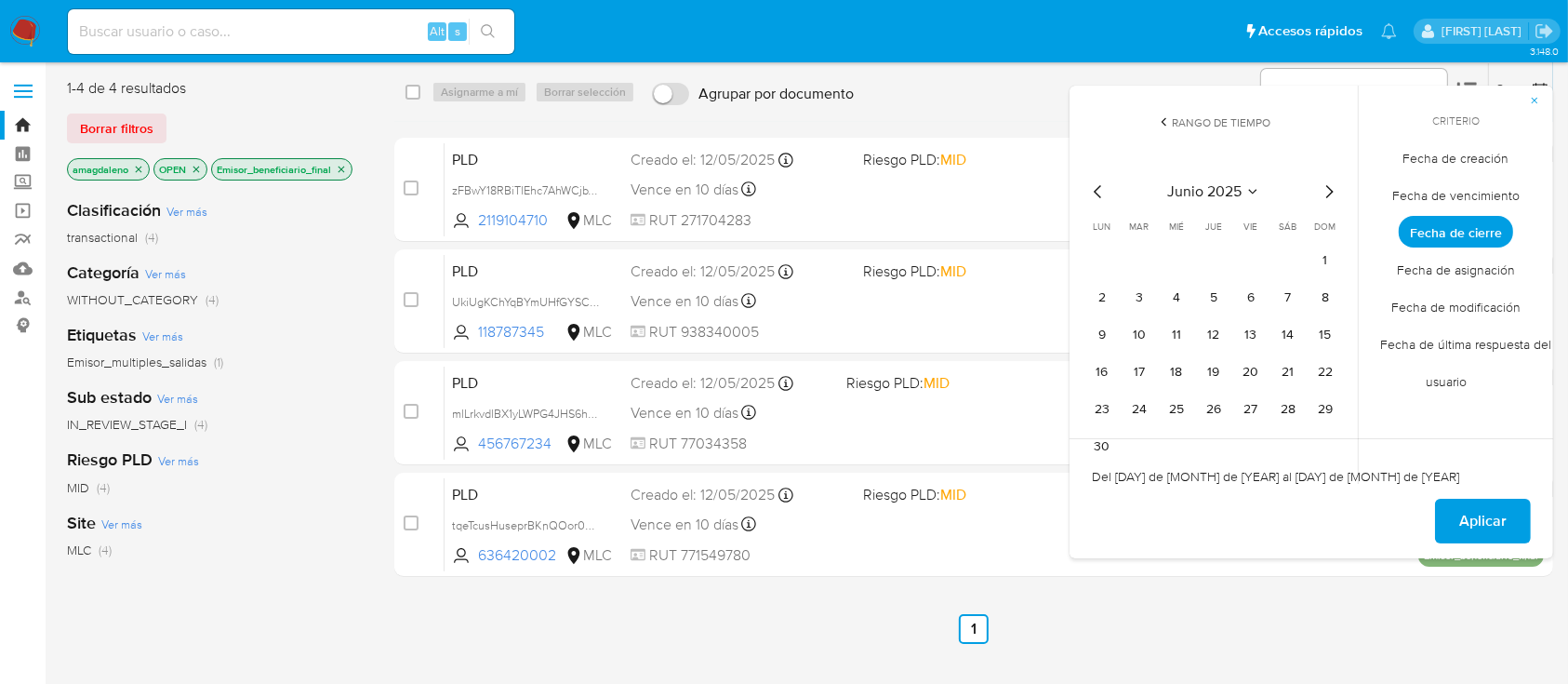 click 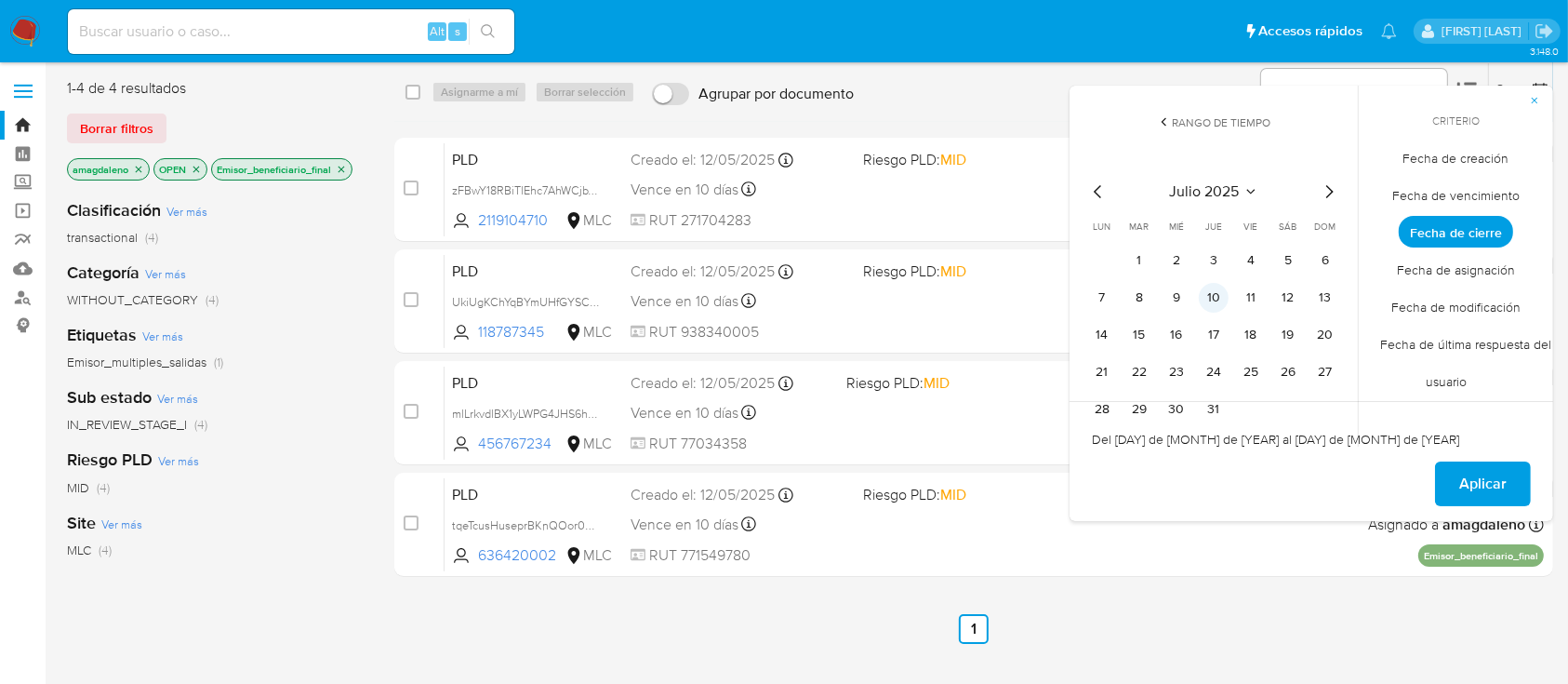 click on "10" at bounding box center [1214, 298] 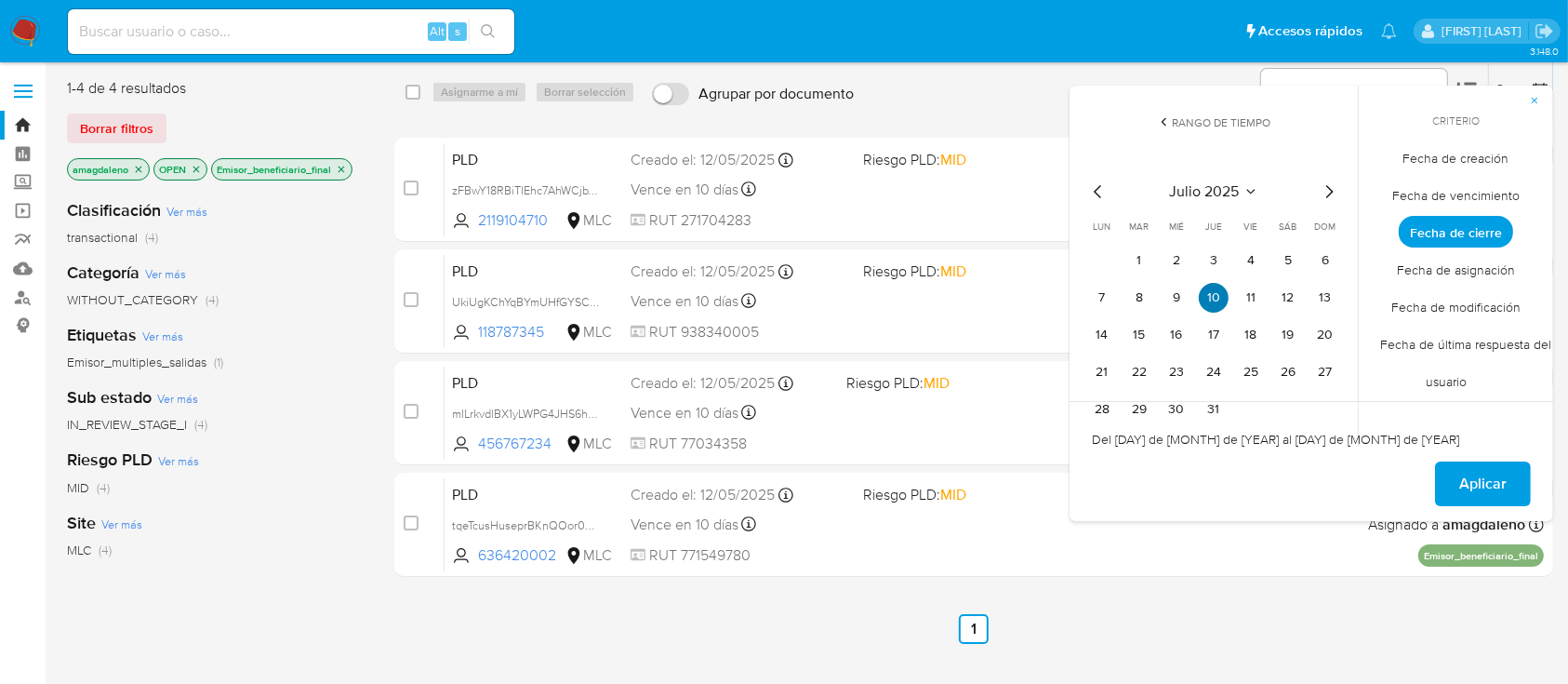 click on "10" at bounding box center [1214, 298] 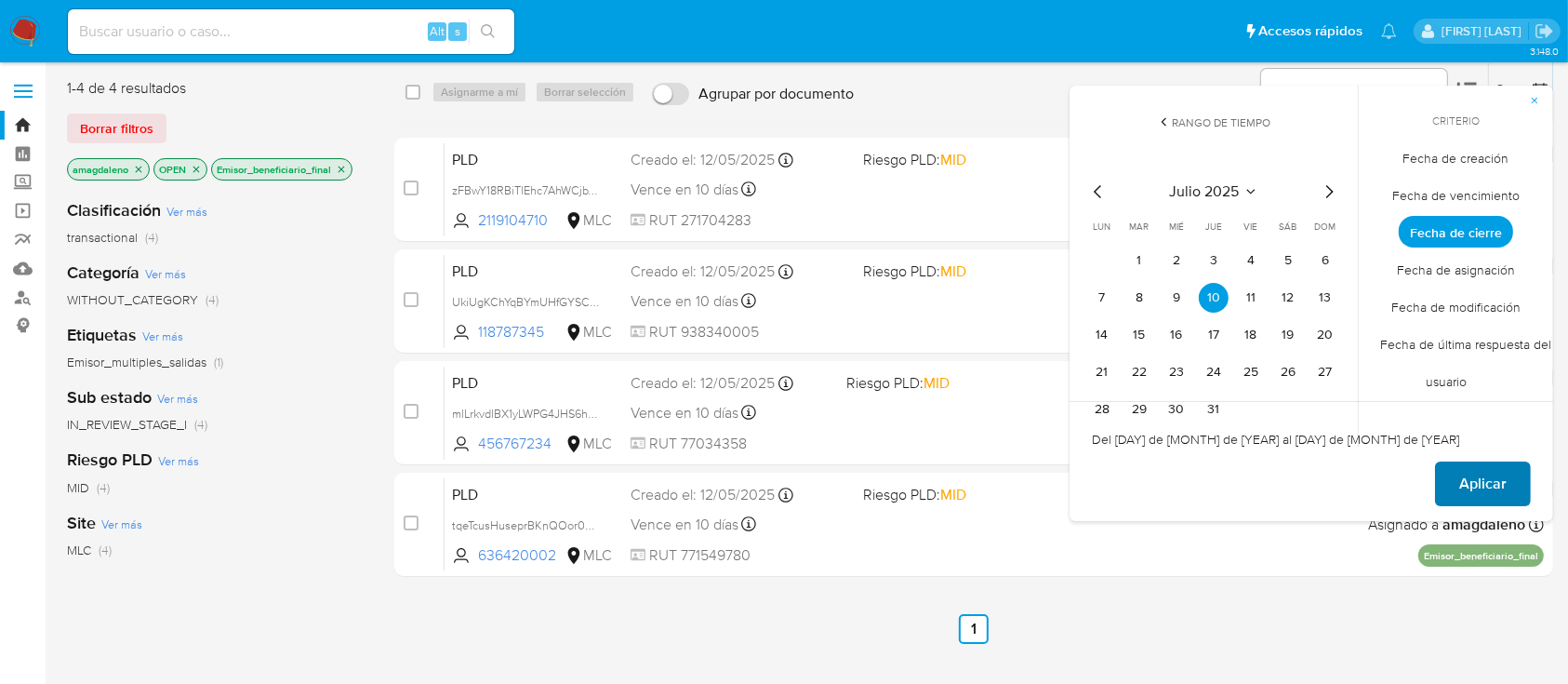 click on "Aplicar" at bounding box center [1482, 484] 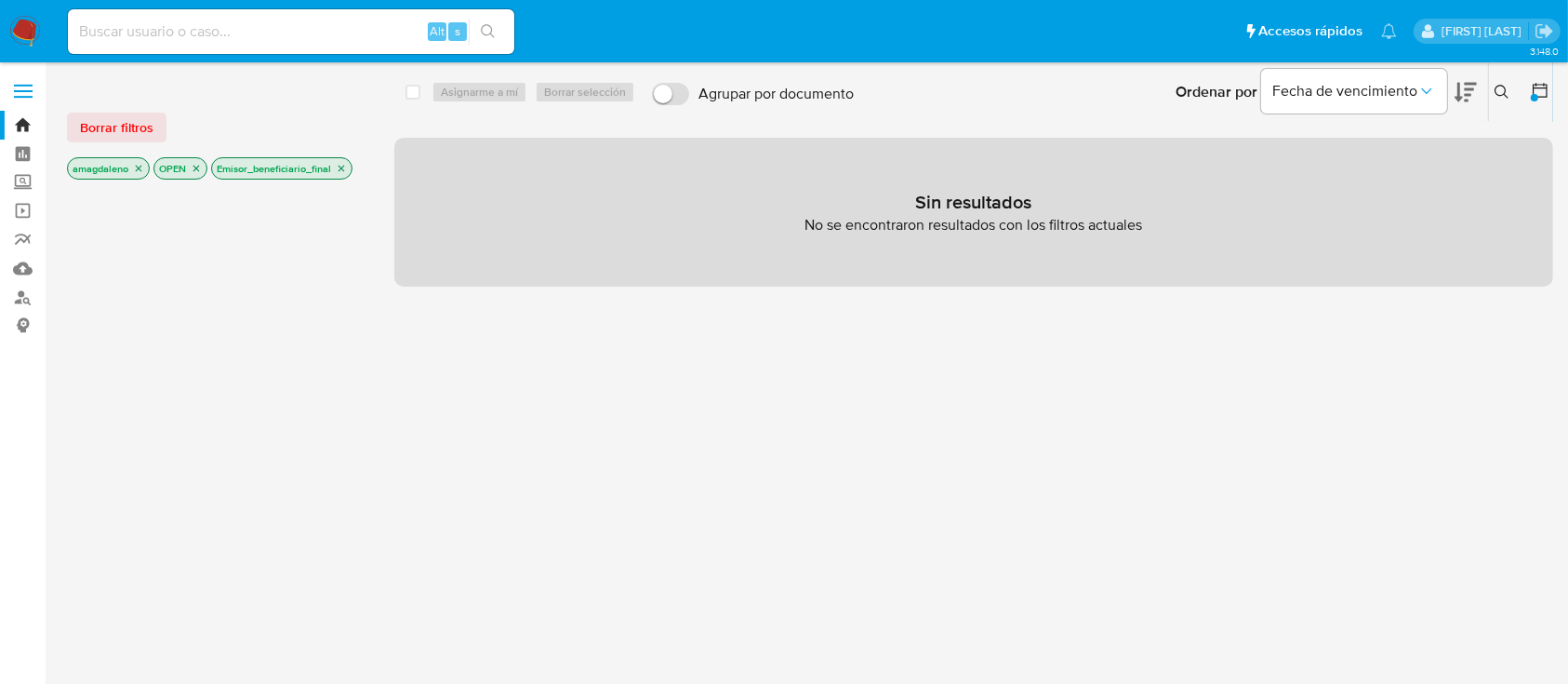 click 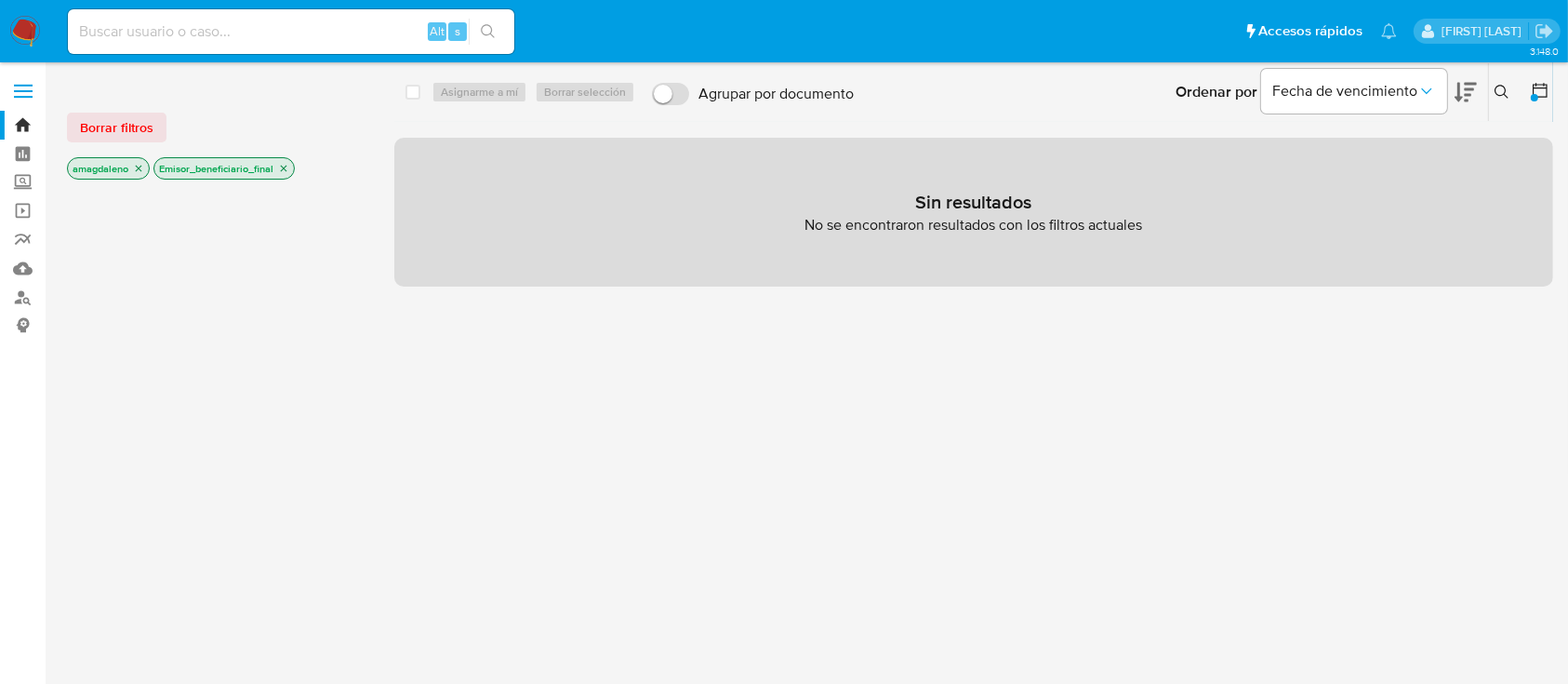 click 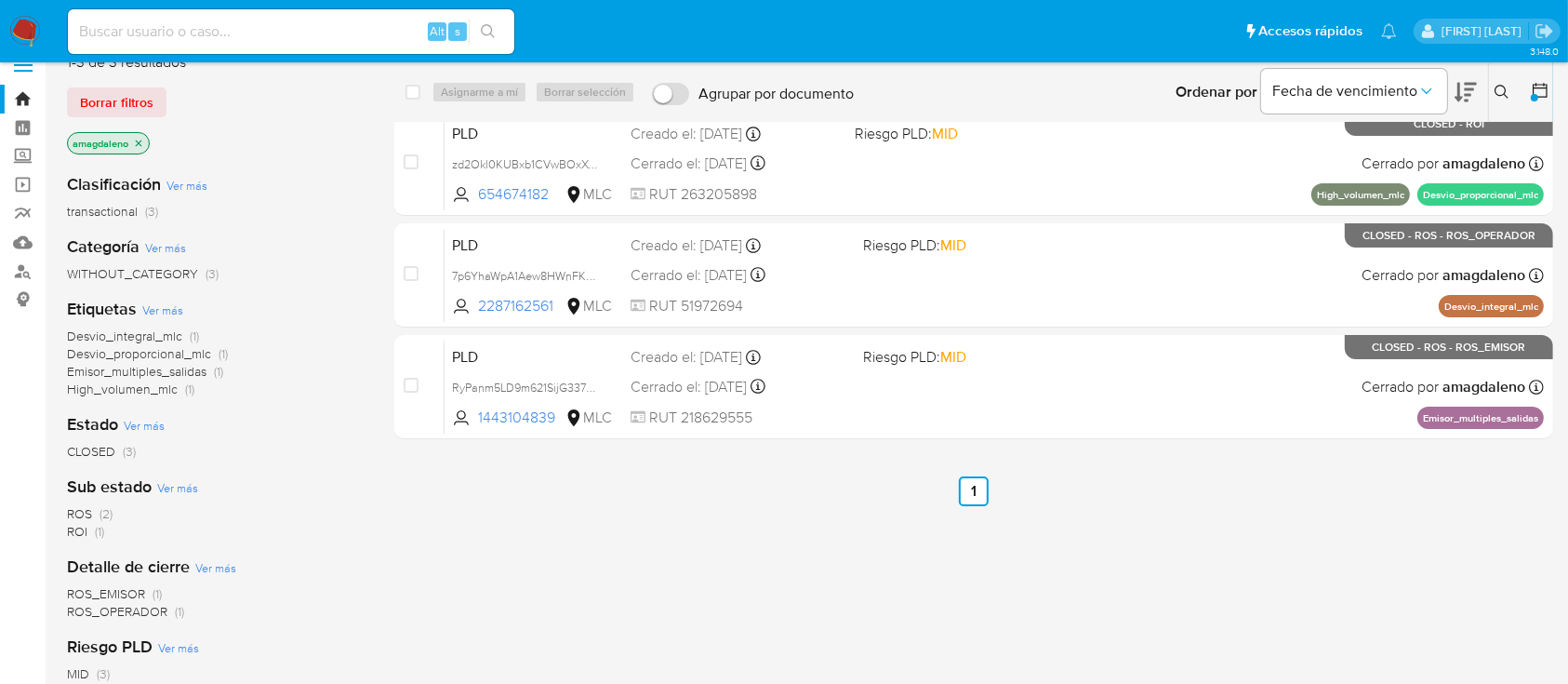 scroll, scrollTop: 0, scrollLeft: 0, axis: both 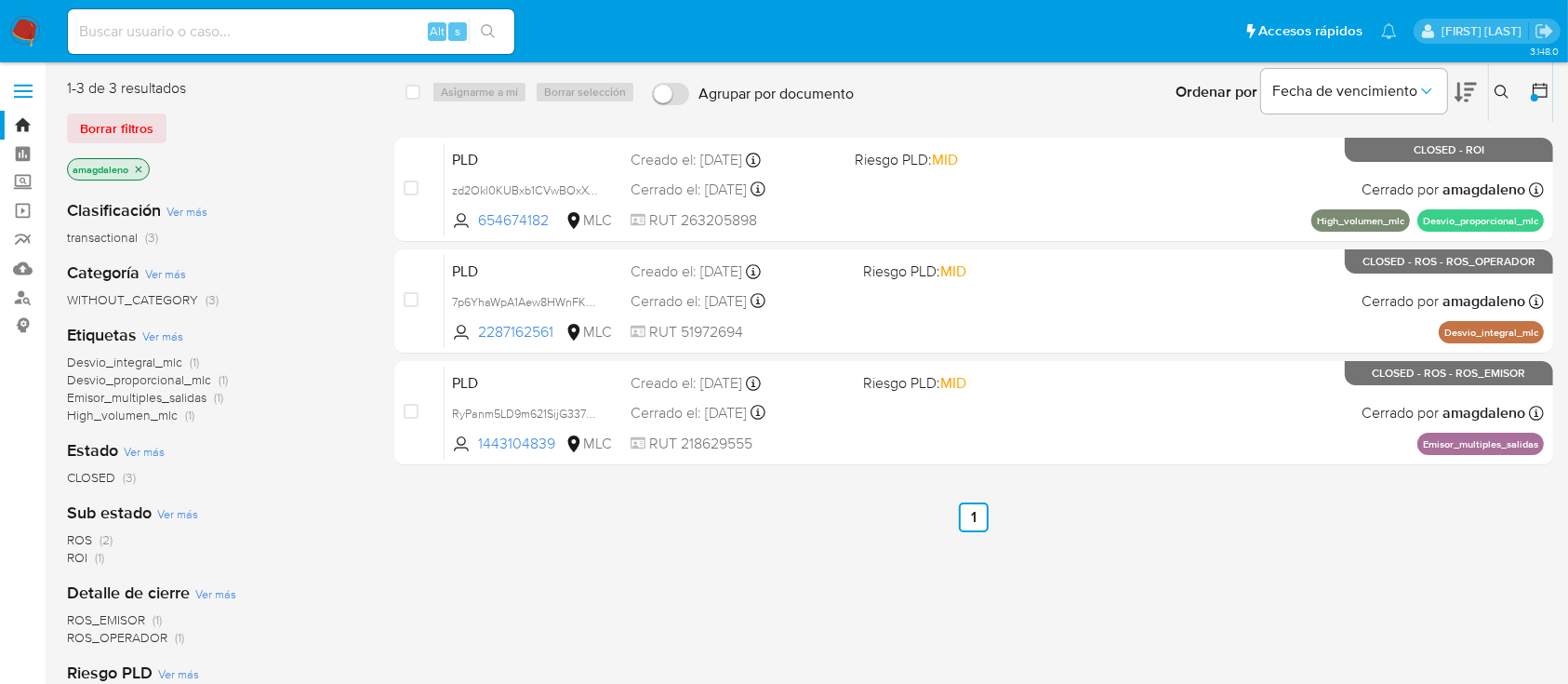 click 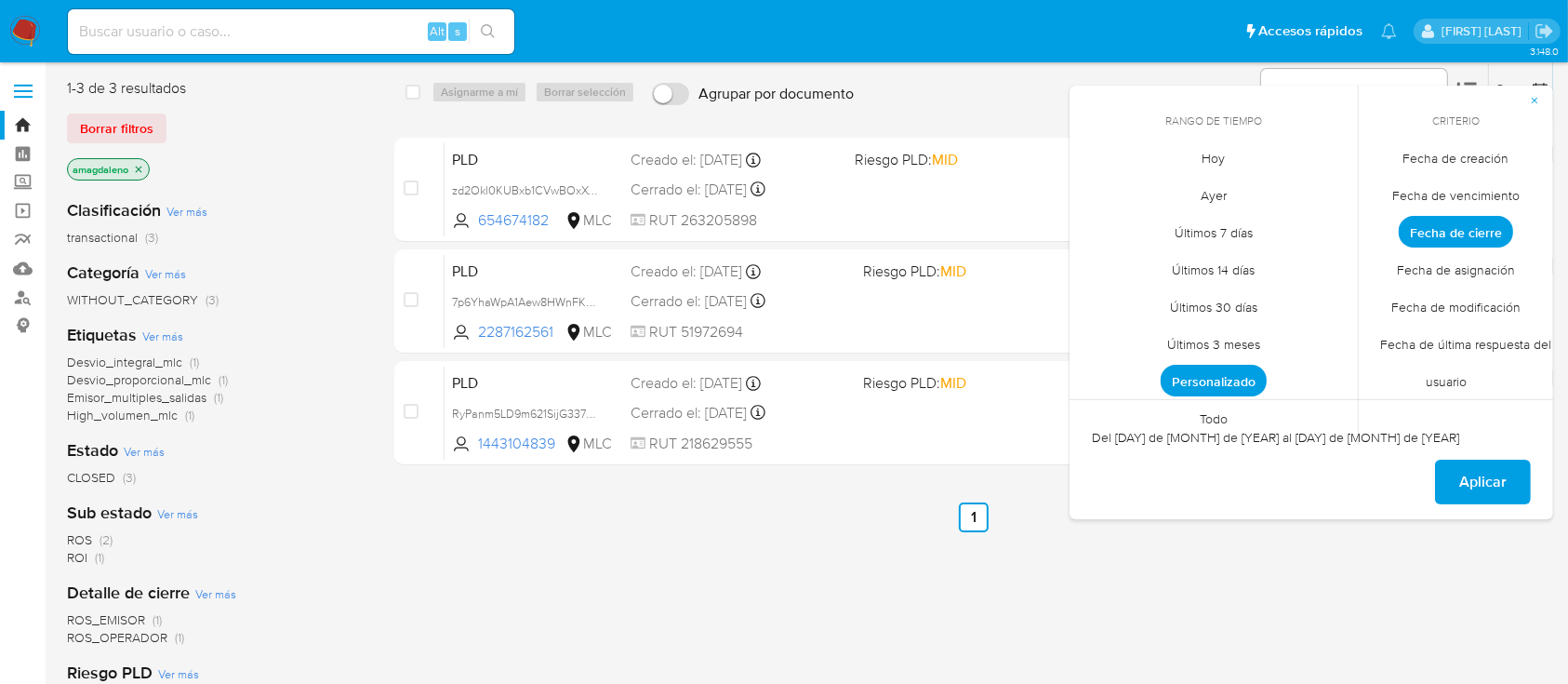 click on "Personalizado" at bounding box center [1214, 381] 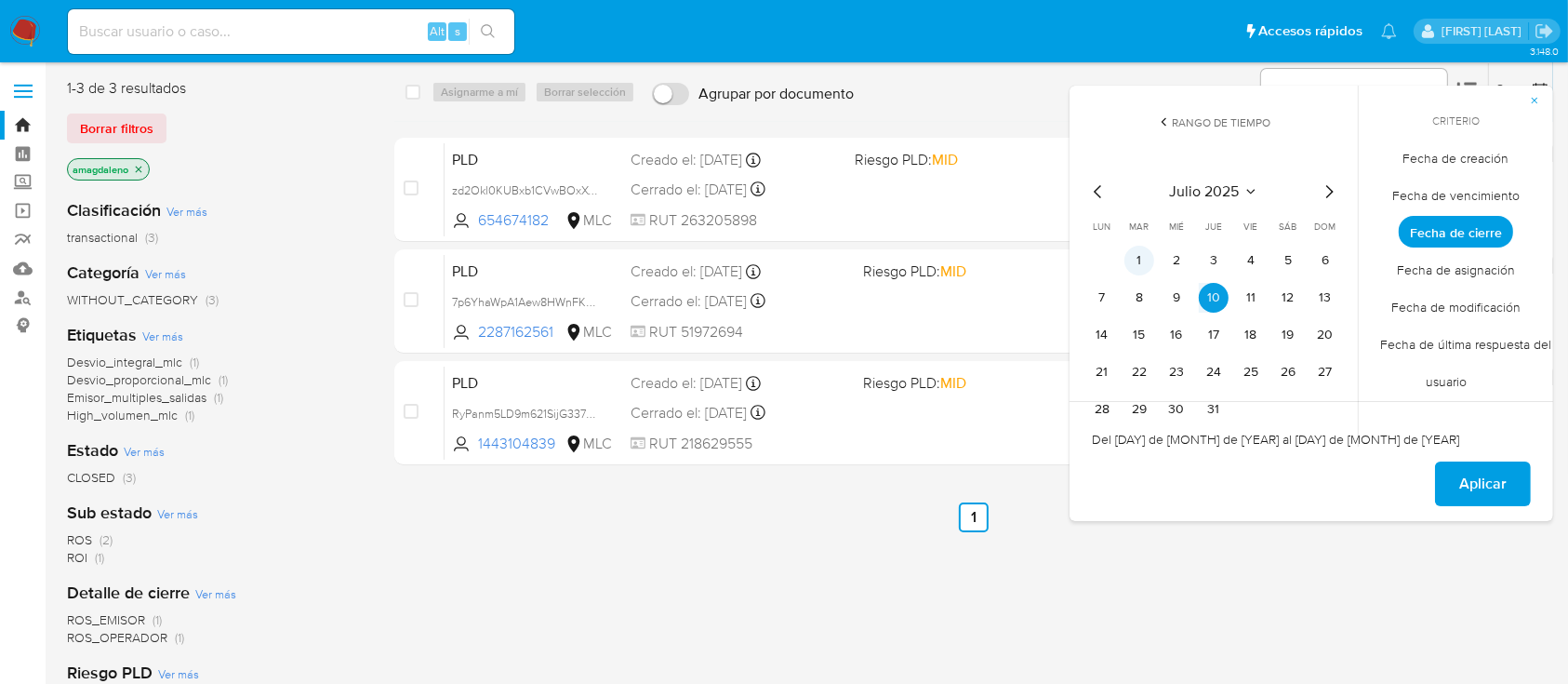 click on "1" at bounding box center (1139, 261) 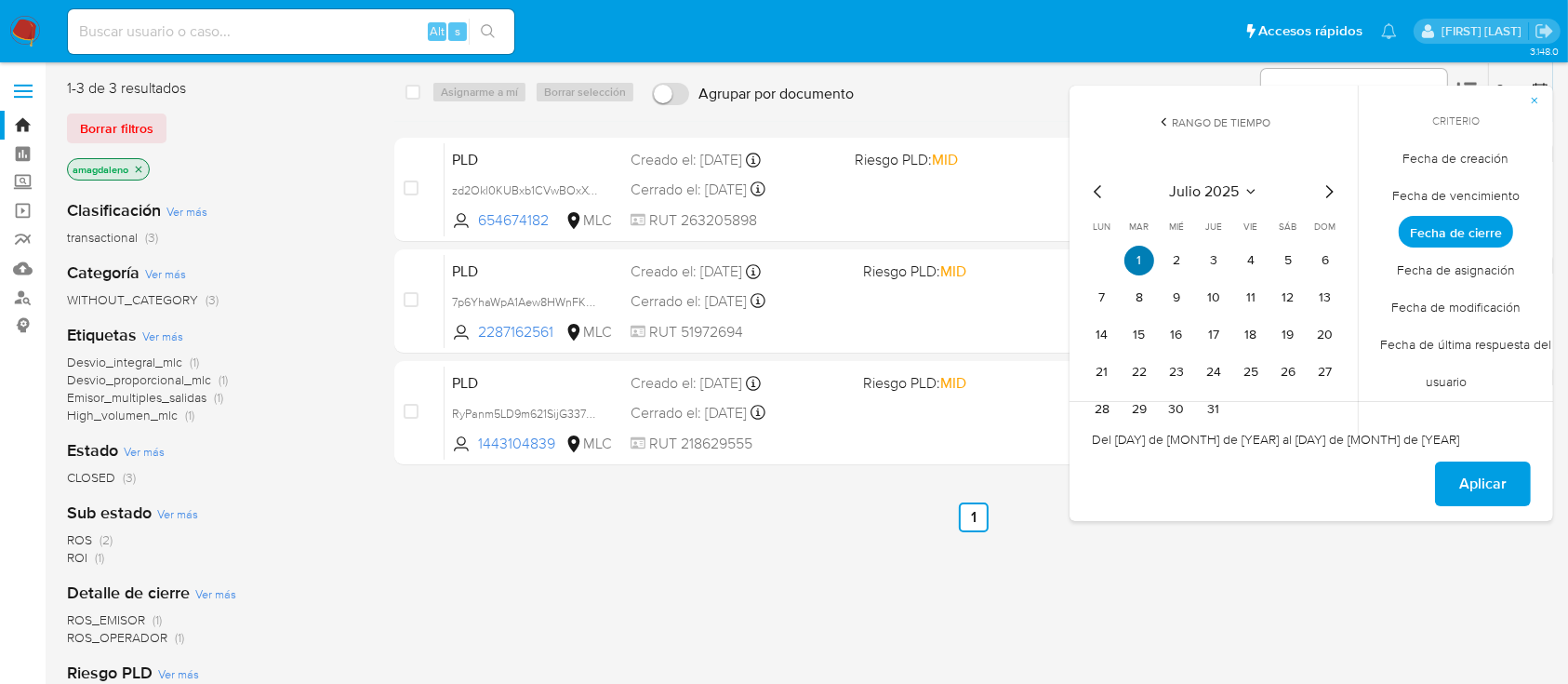 click on "1" at bounding box center (1139, 261) 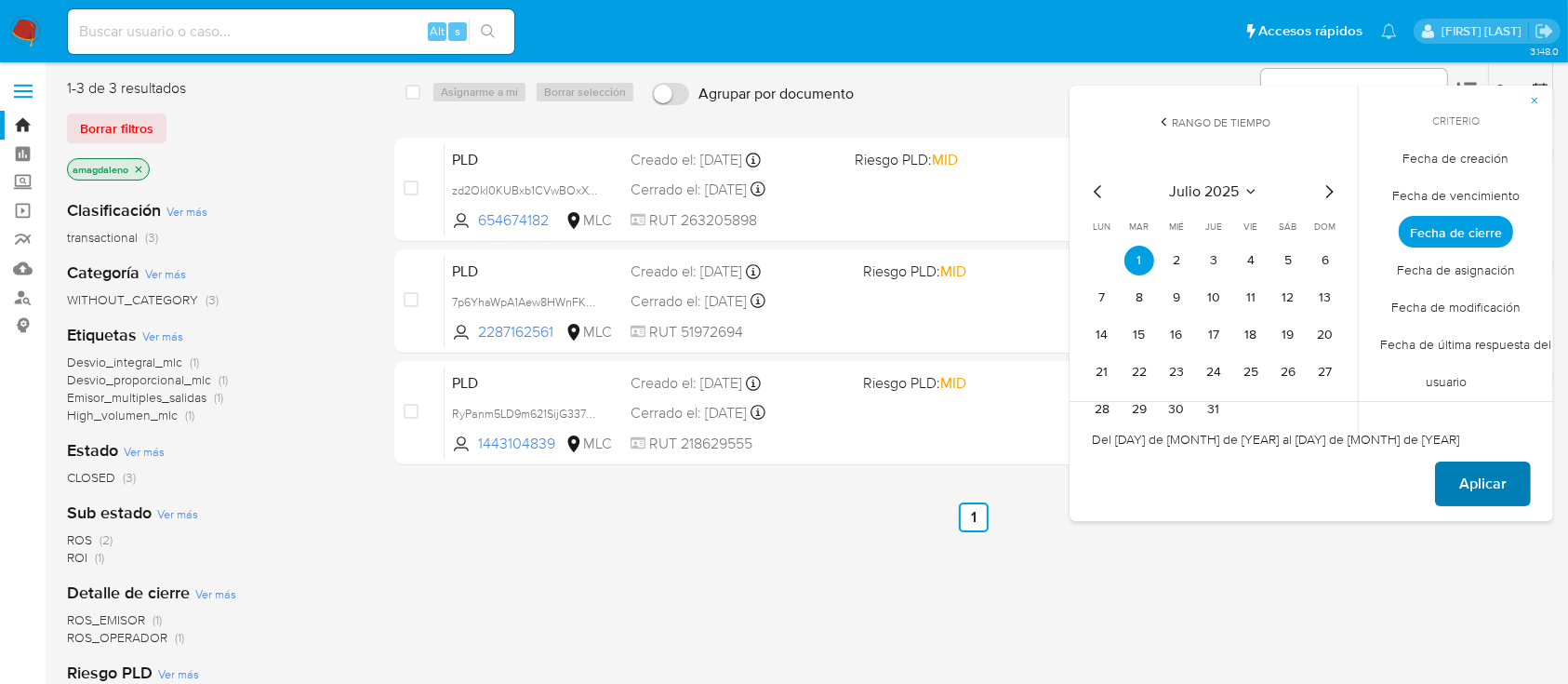 click on "Aplicar" at bounding box center [1482, 484] 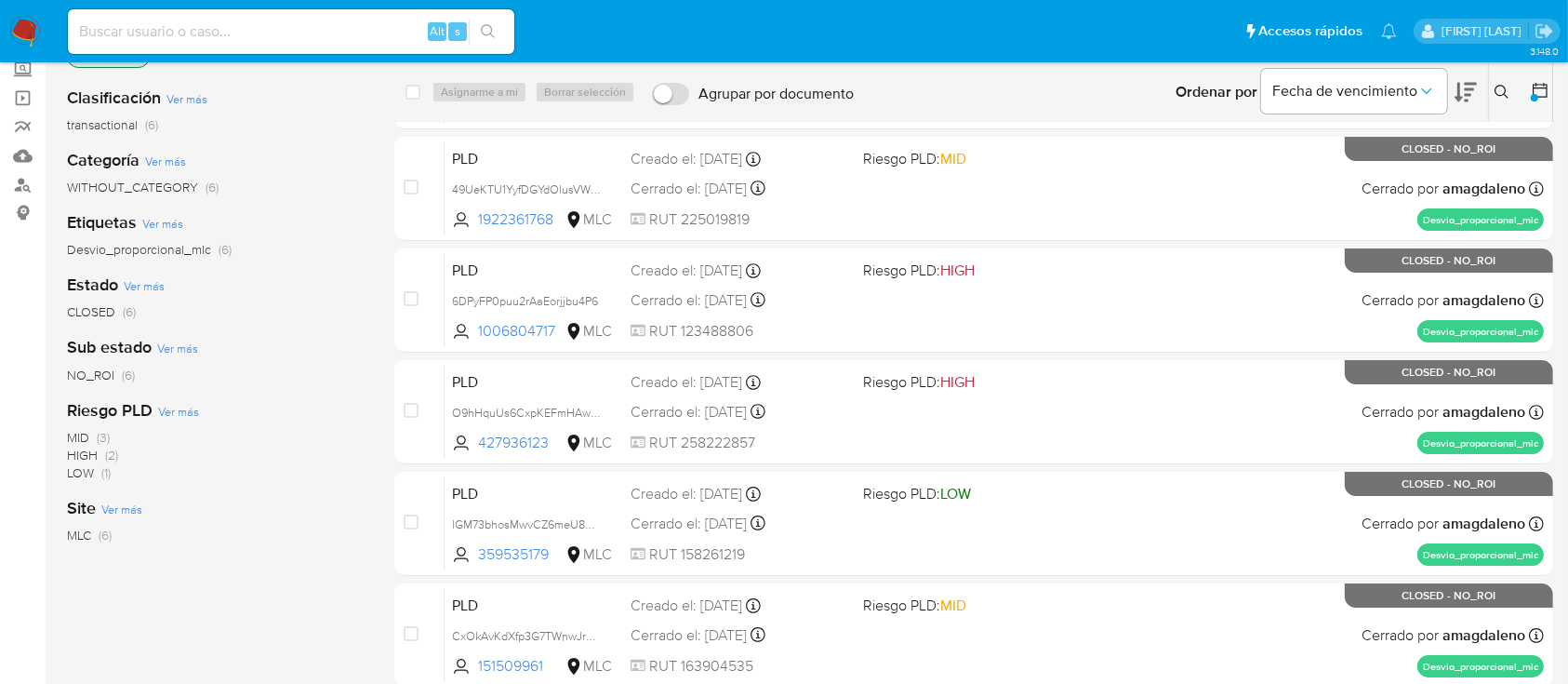 scroll, scrollTop: 104, scrollLeft: 0, axis: vertical 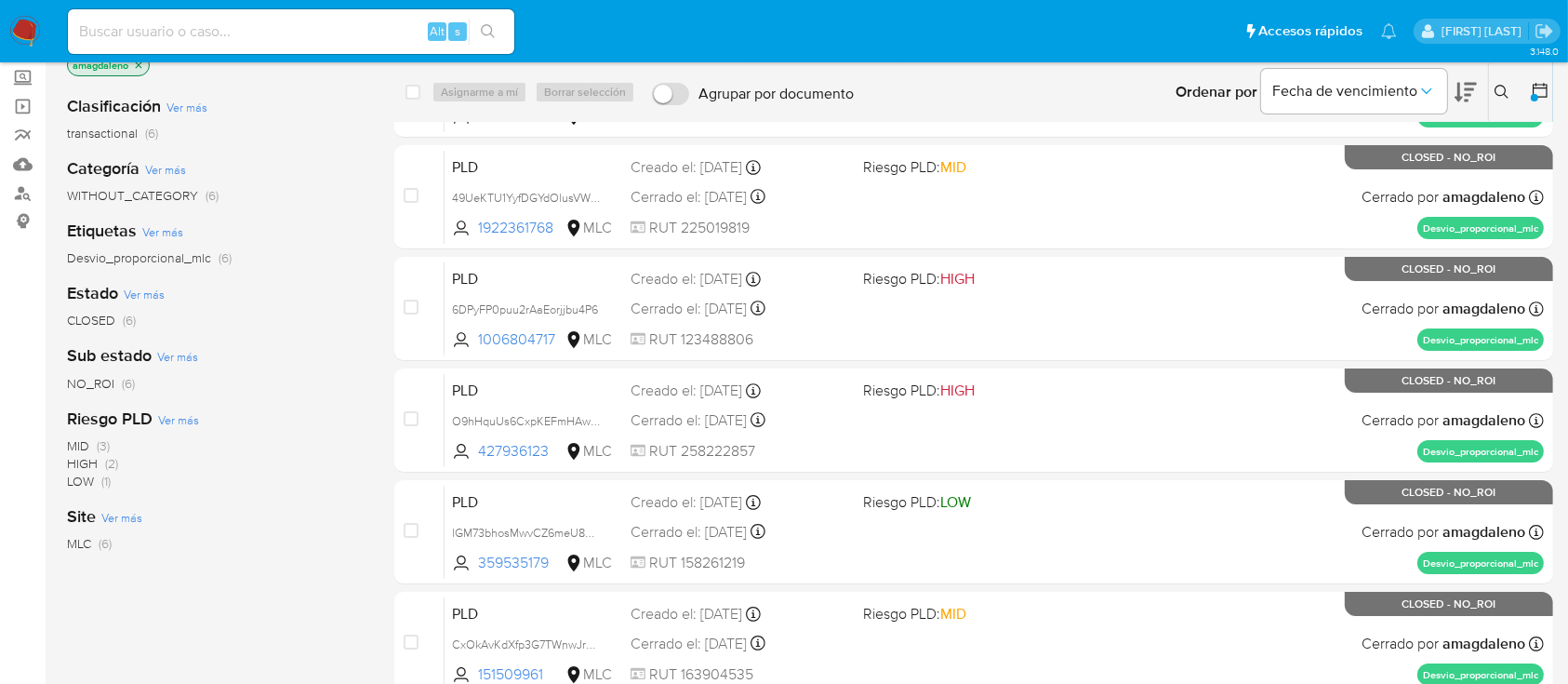 click 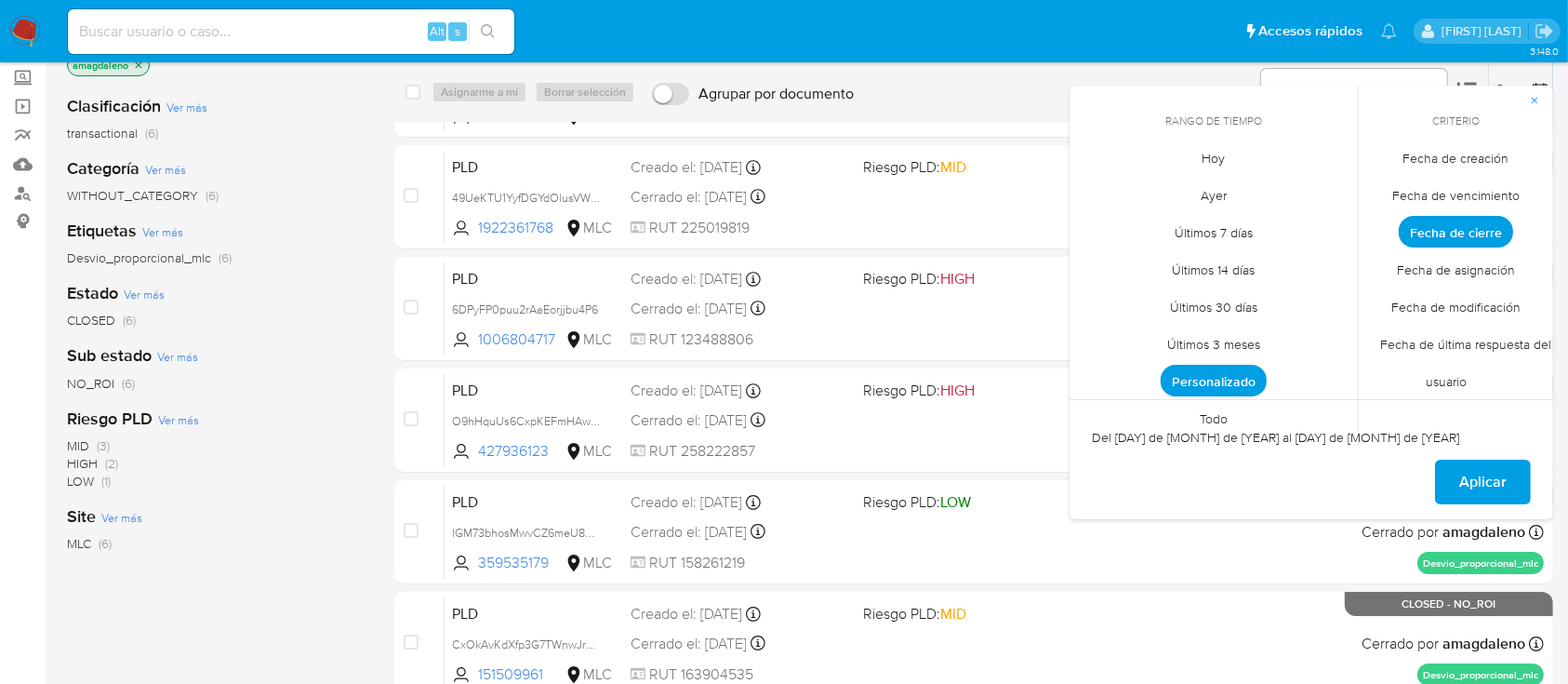 click on "Personalizado" at bounding box center [1214, 381] 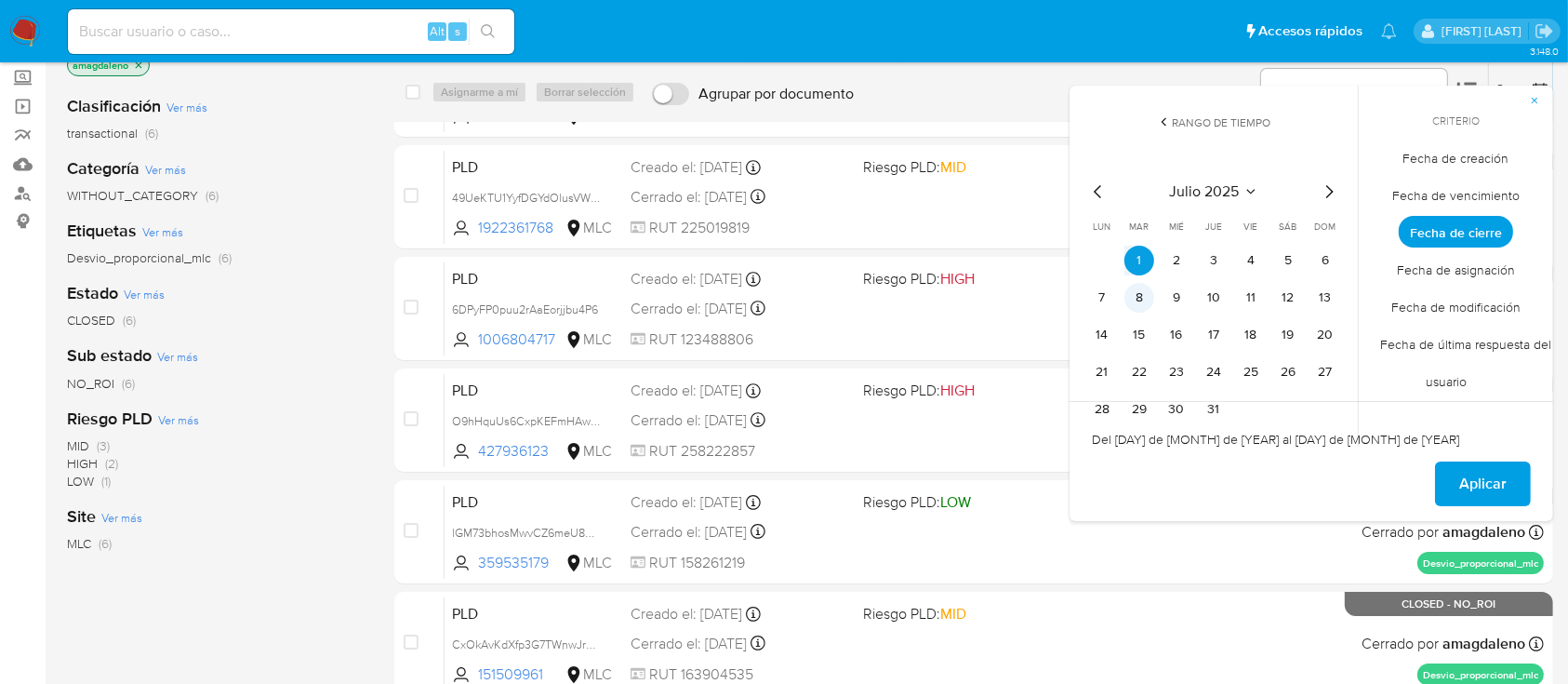 click on "8" at bounding box center [1139, 298] 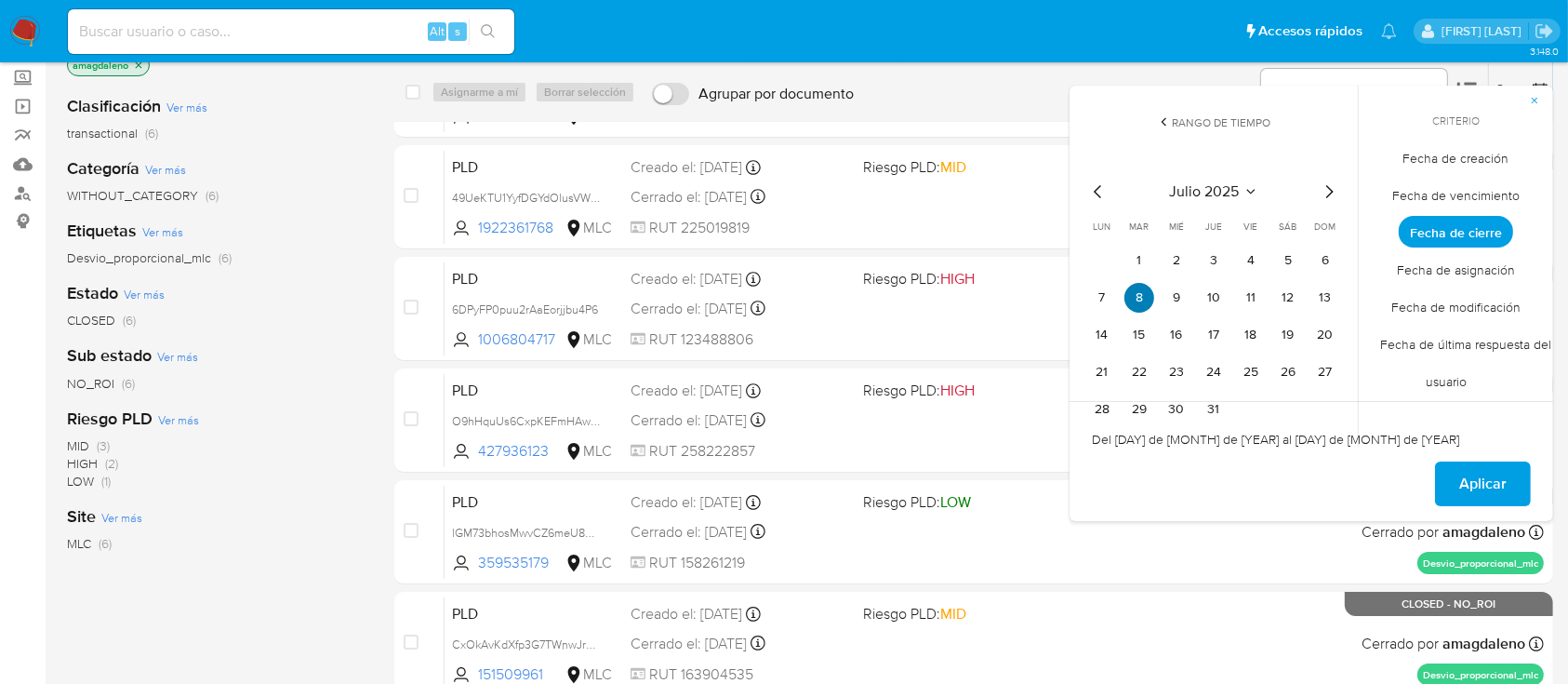 click on "8" at bounding box center [1139, 298] 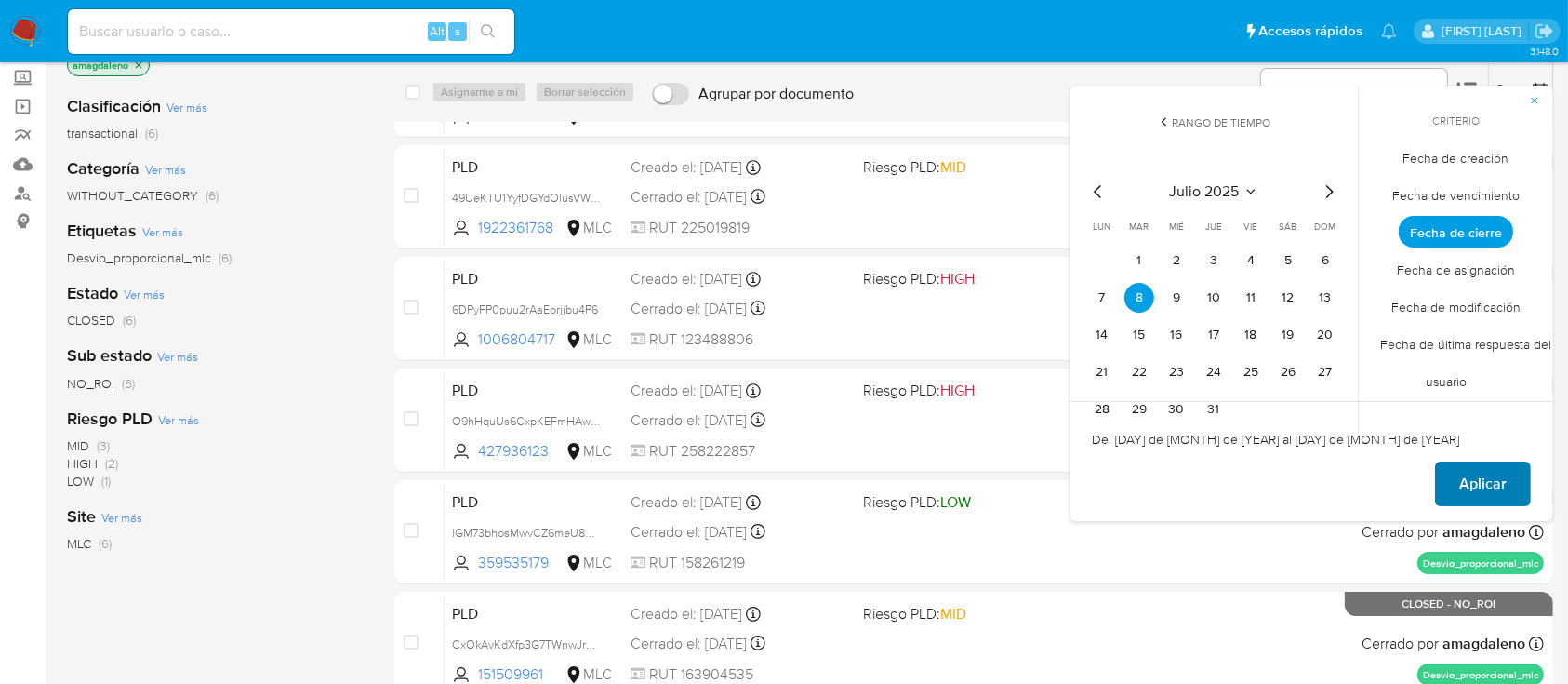 click on "Aplicar" at bounding box center (1482, 484) 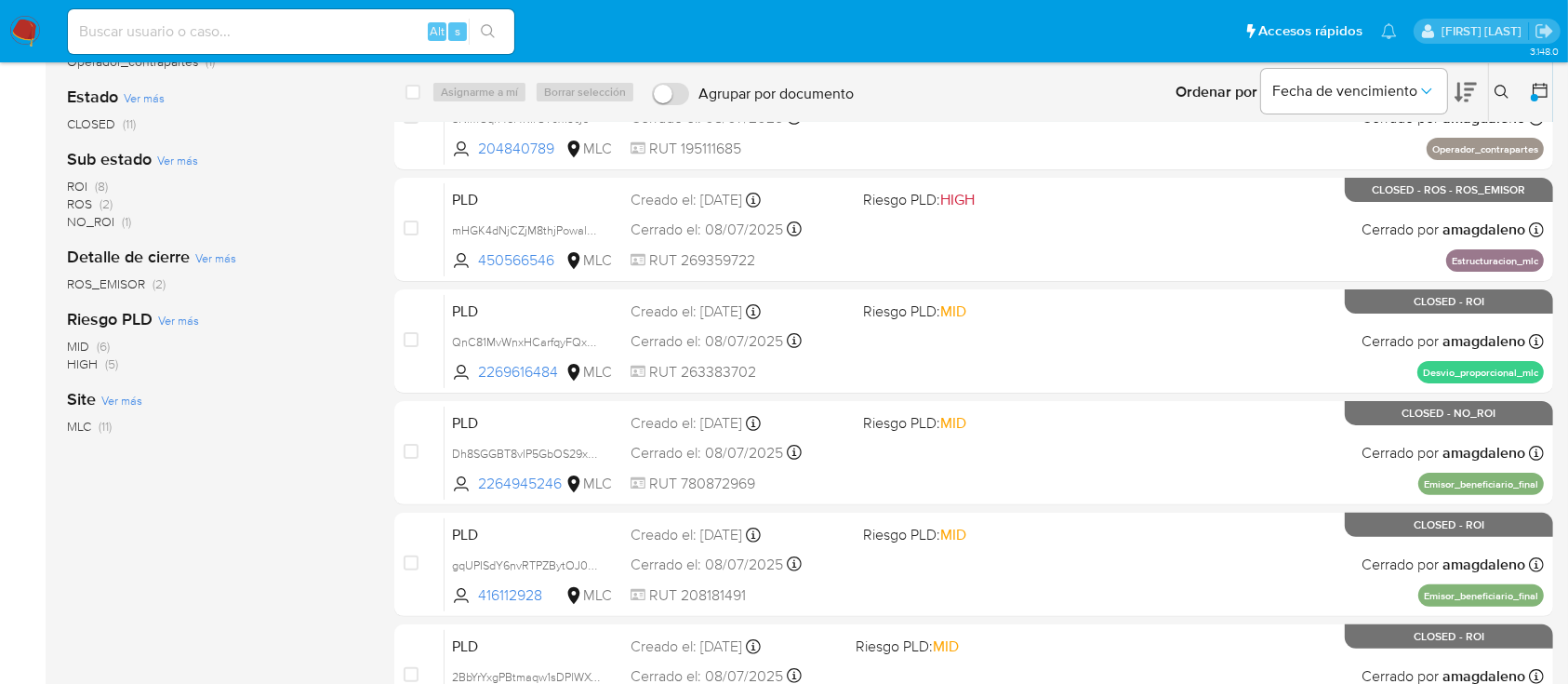 scroll, scrollTop: 641, scrollLeft: 0, axis: vertical 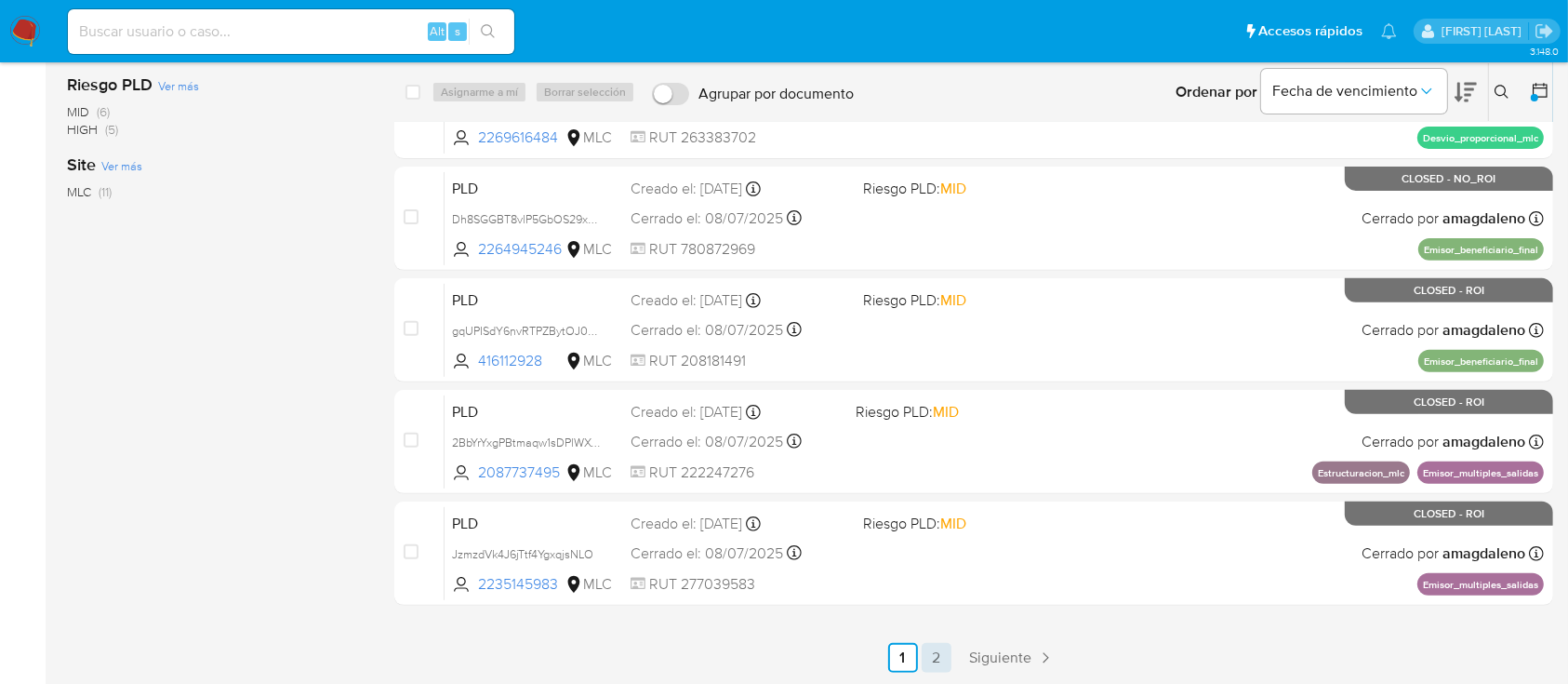 click on "2" at bounding box center (937, 658) 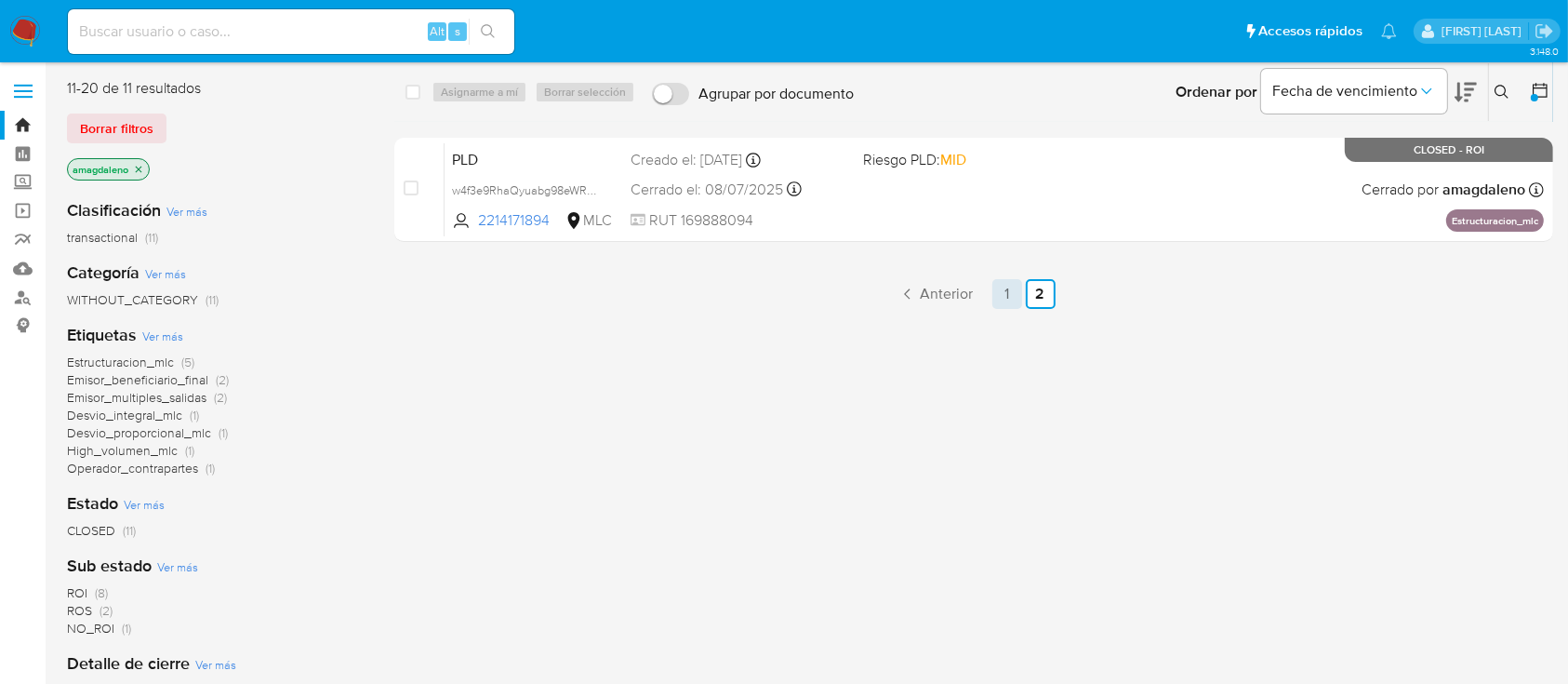 click on "1" at bounding box center (1007, 294) 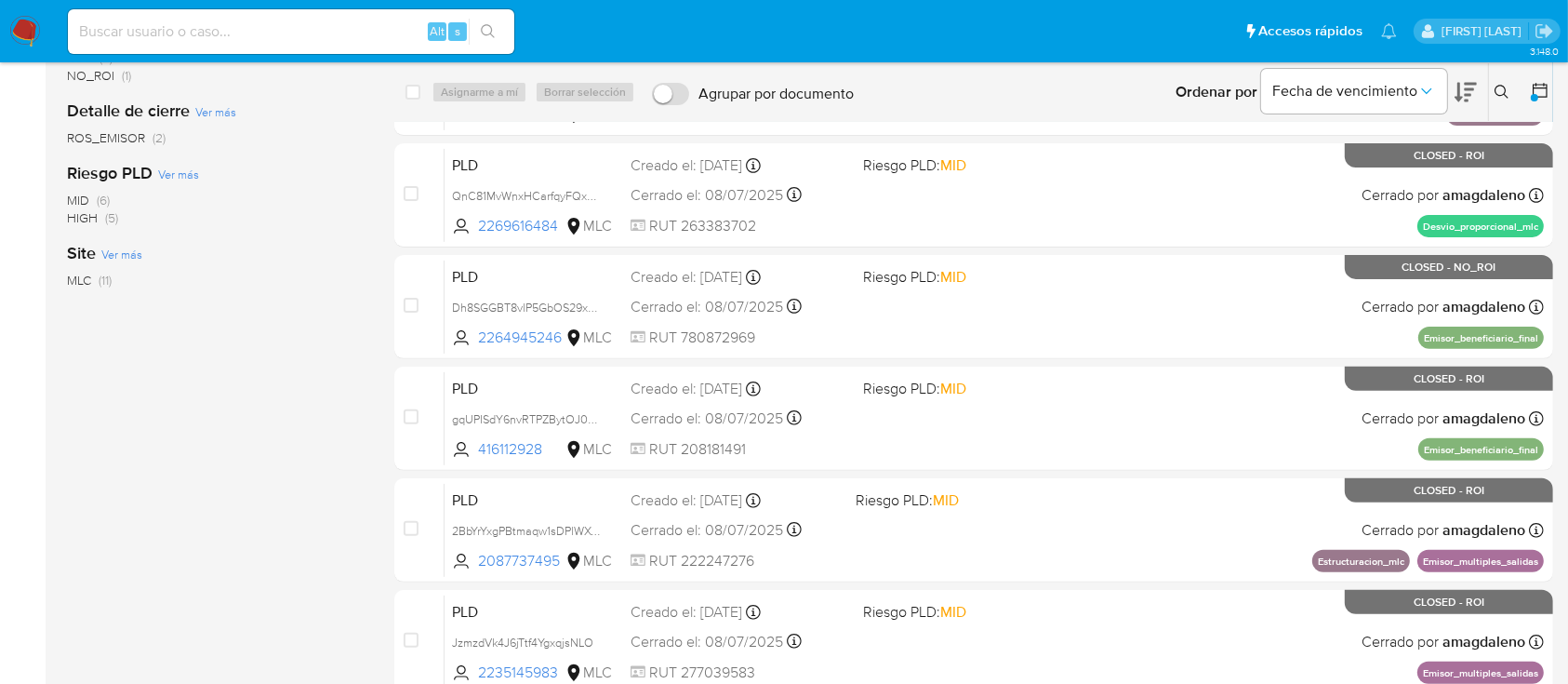 scroll, scrollTop: 641, scrollLeft: 0, axis: vertical 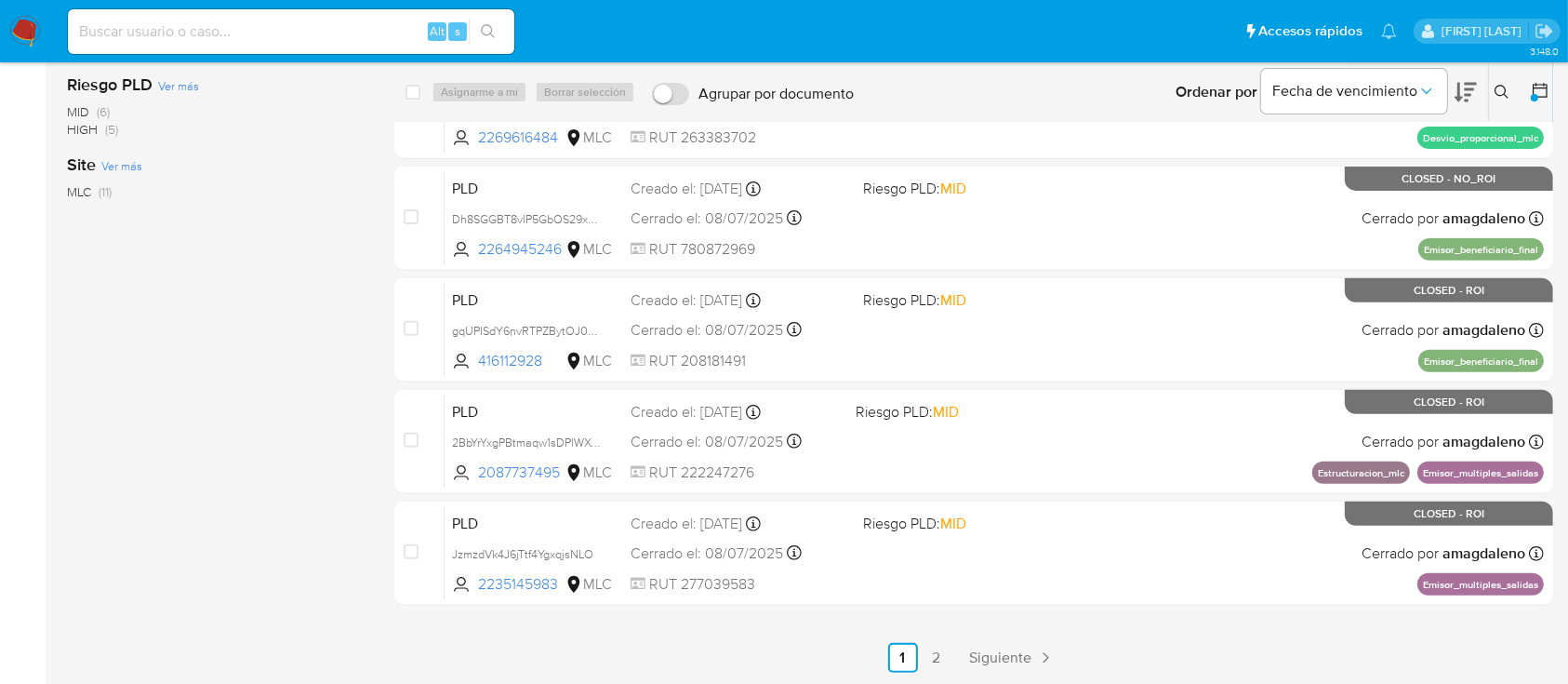 click 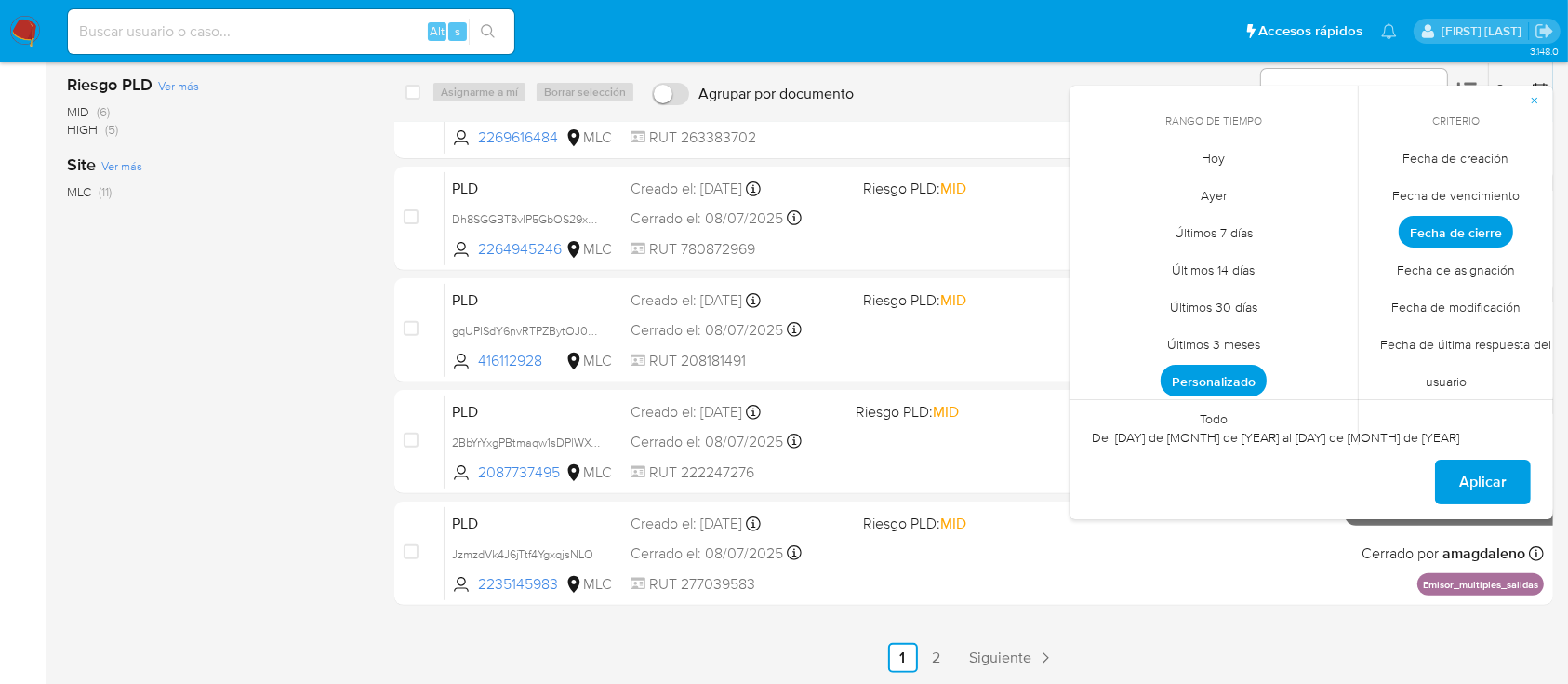 click on "Personalizado" at bounding box center [1214, 381] 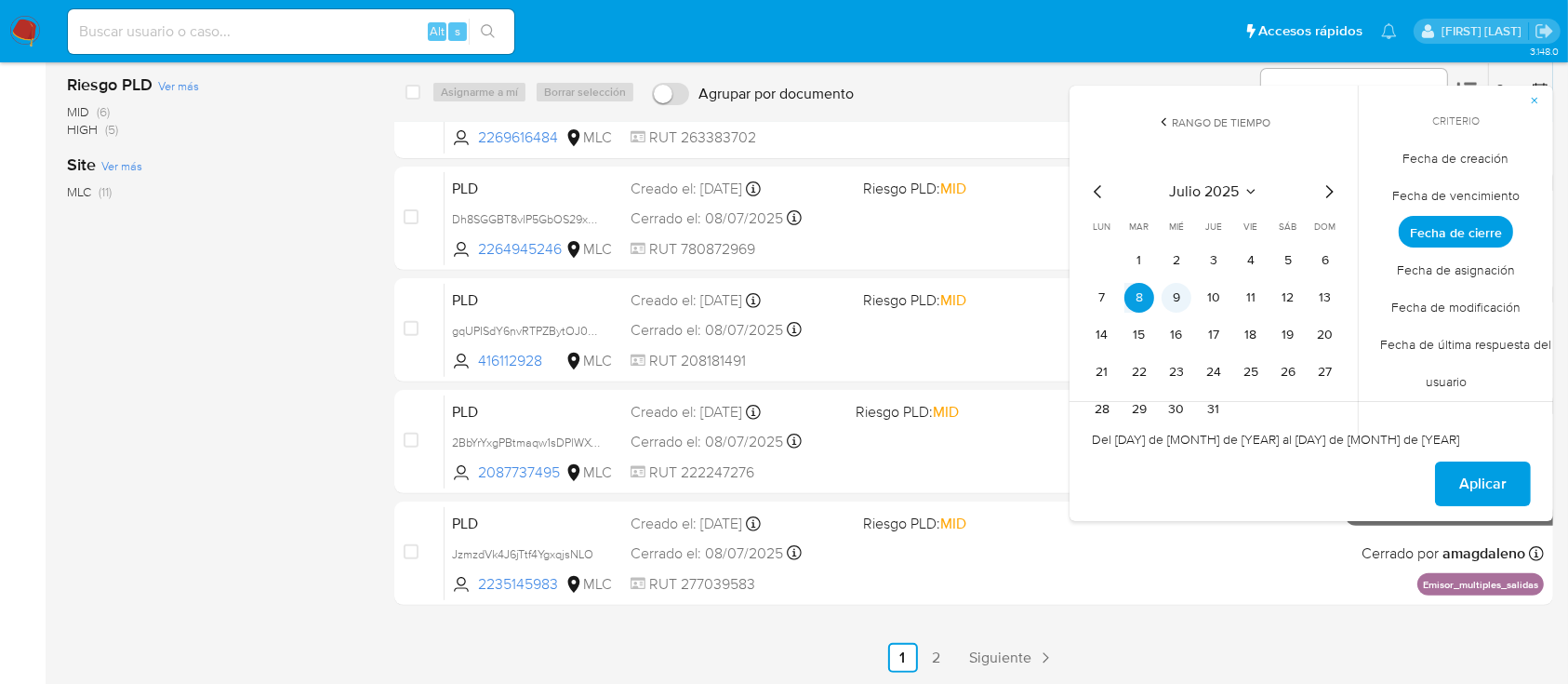 click on "9" at bounding box center (1176, 298) 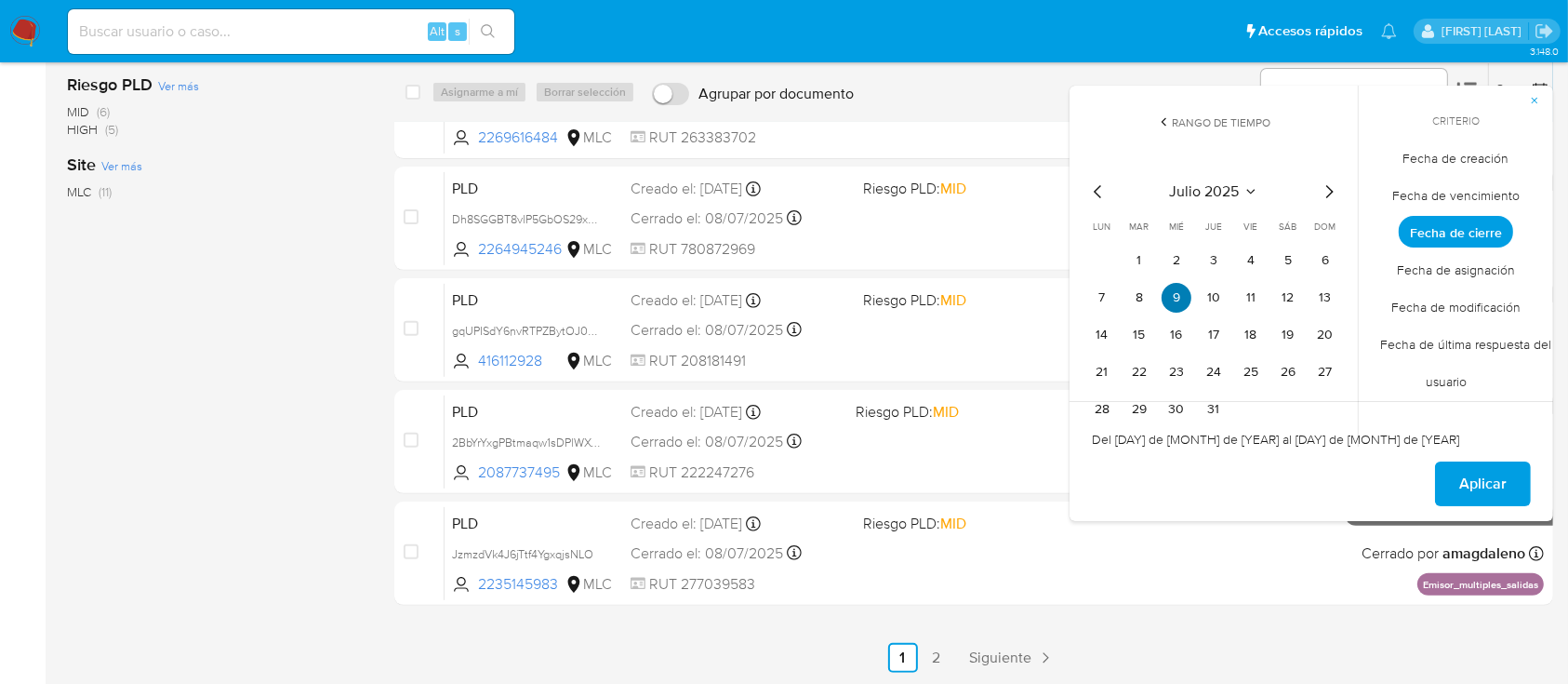 click on "9" at bounding box center (1176, 298) 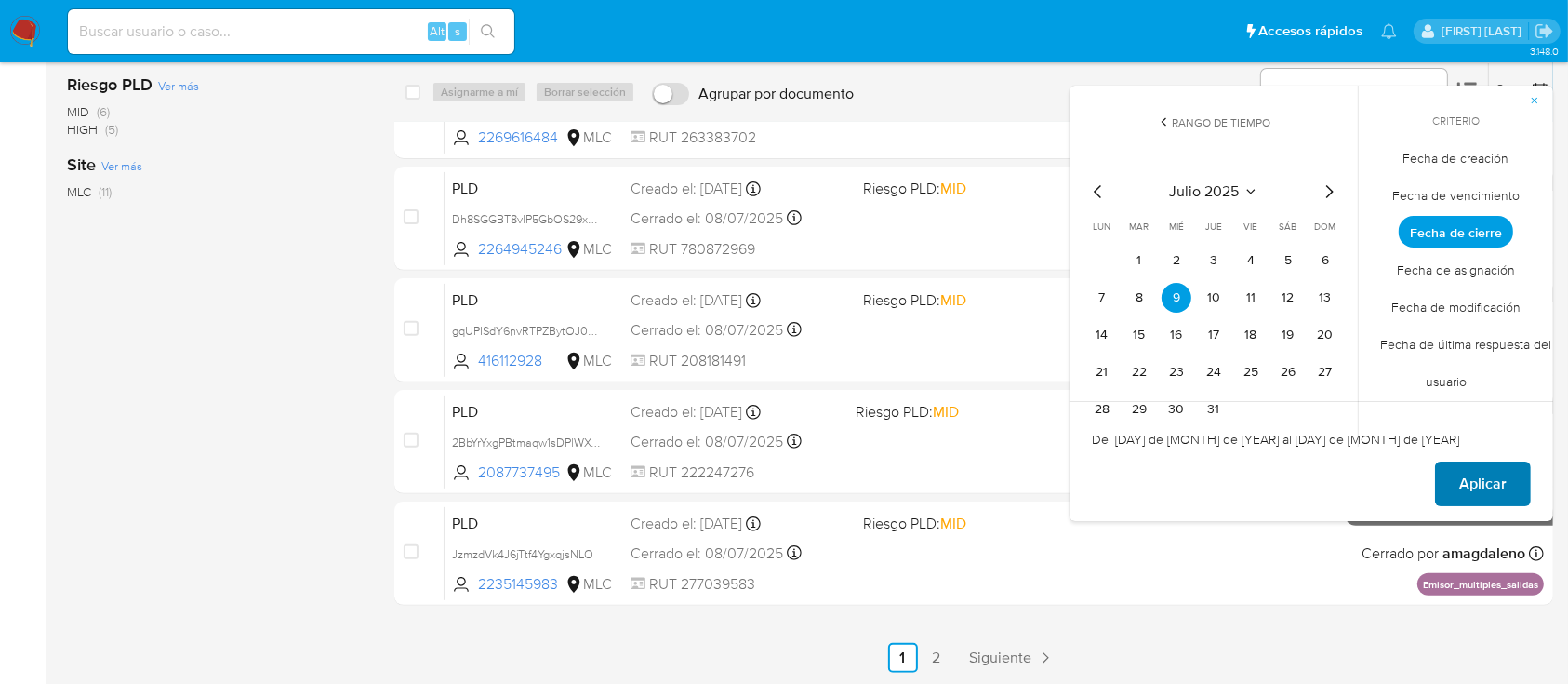 click on "Aplicar" at bounding box center (1482, 484) 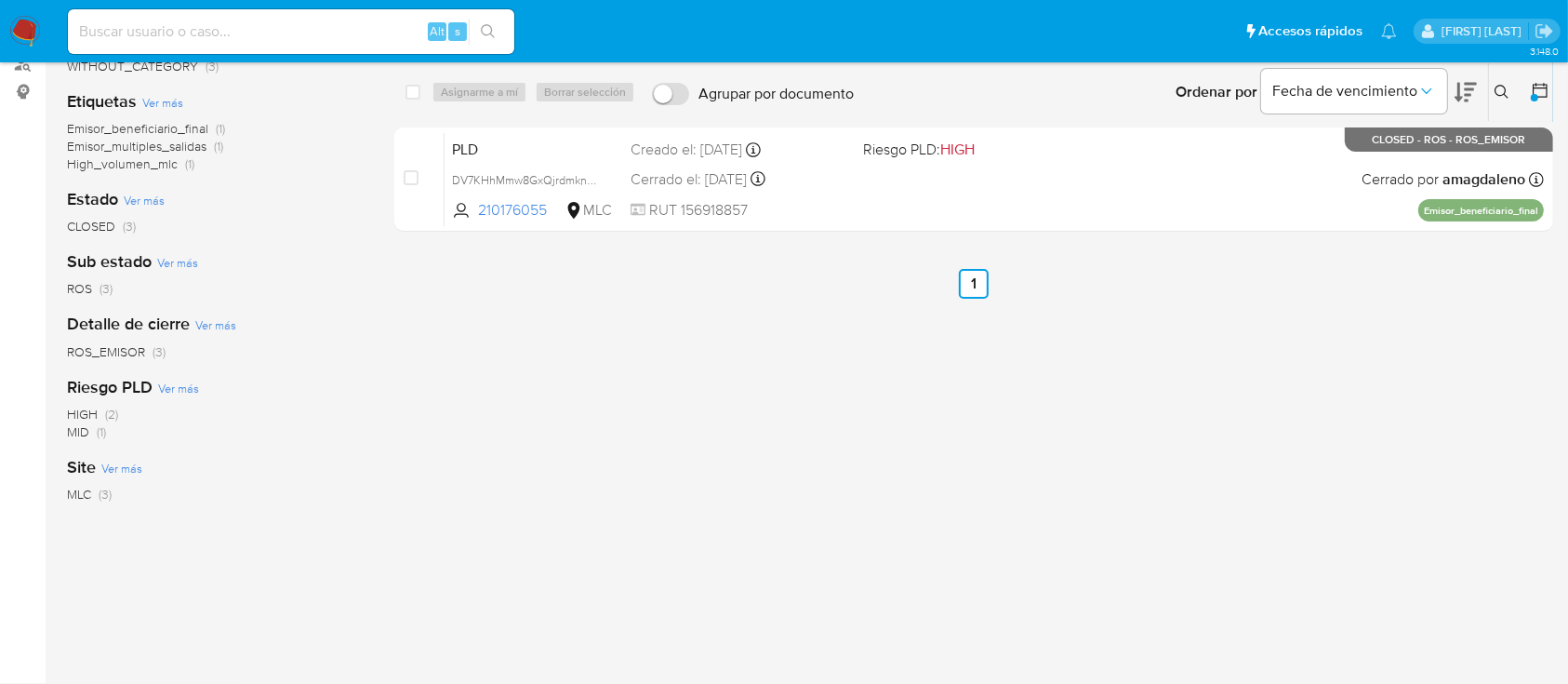 scroll, scrollTop: 234, scrollLeft: 0, axis: vertical 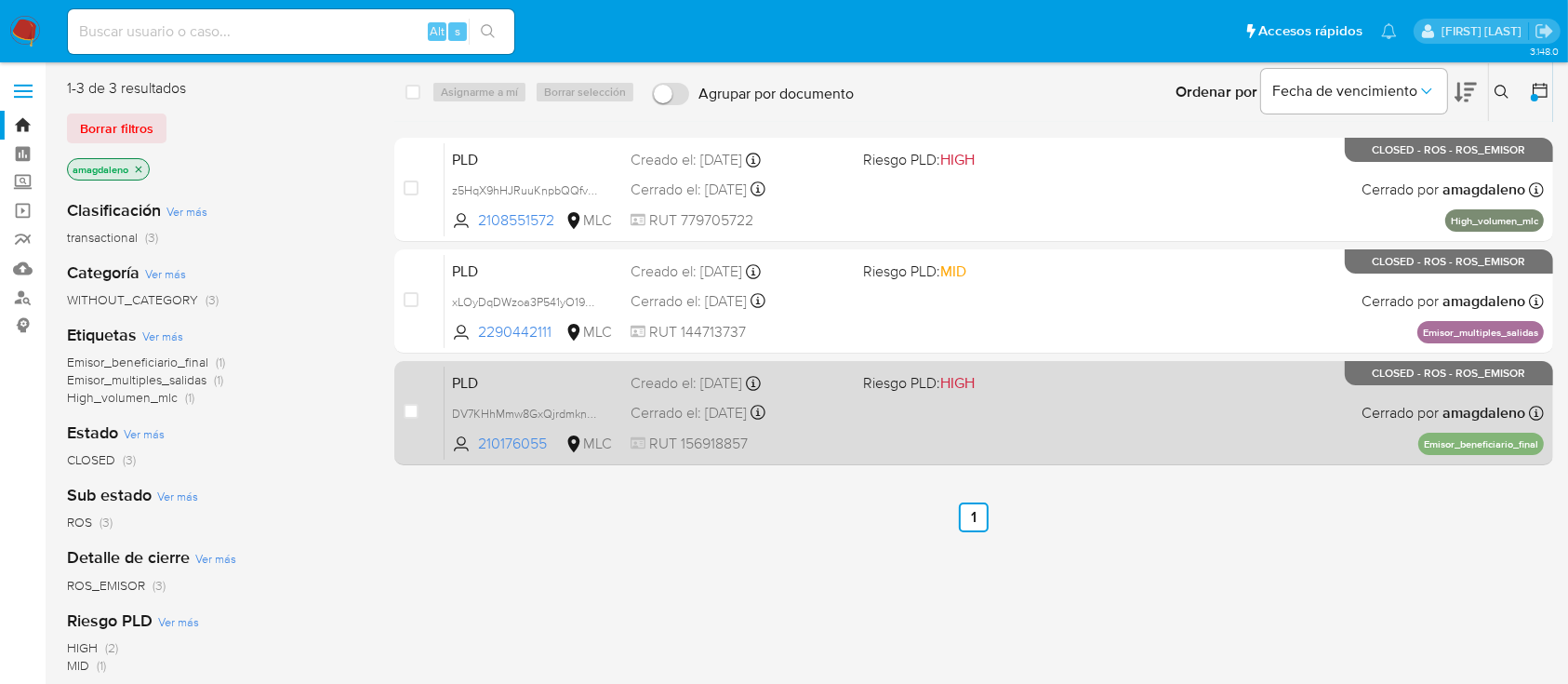 click on "PLD DV7KHhMmw8GxQjrdmknbUyuF 210176055 MLC Riesgo PLD:  HIGH Creado el: 12/04/2025   Creado el: 12/04/2025 06:06:17 Cerrado el: 09/07/2025   Cerrado el: 09/07/2025 16:14:08 RUT   156918857 Cerrado por   amagdaleno   Asignado el: 10/06/2025 11:05:50 Emisor_beneficiario_final CLOSED - ROS  - ROS_EMISOR" at bounding box center [994, 412] 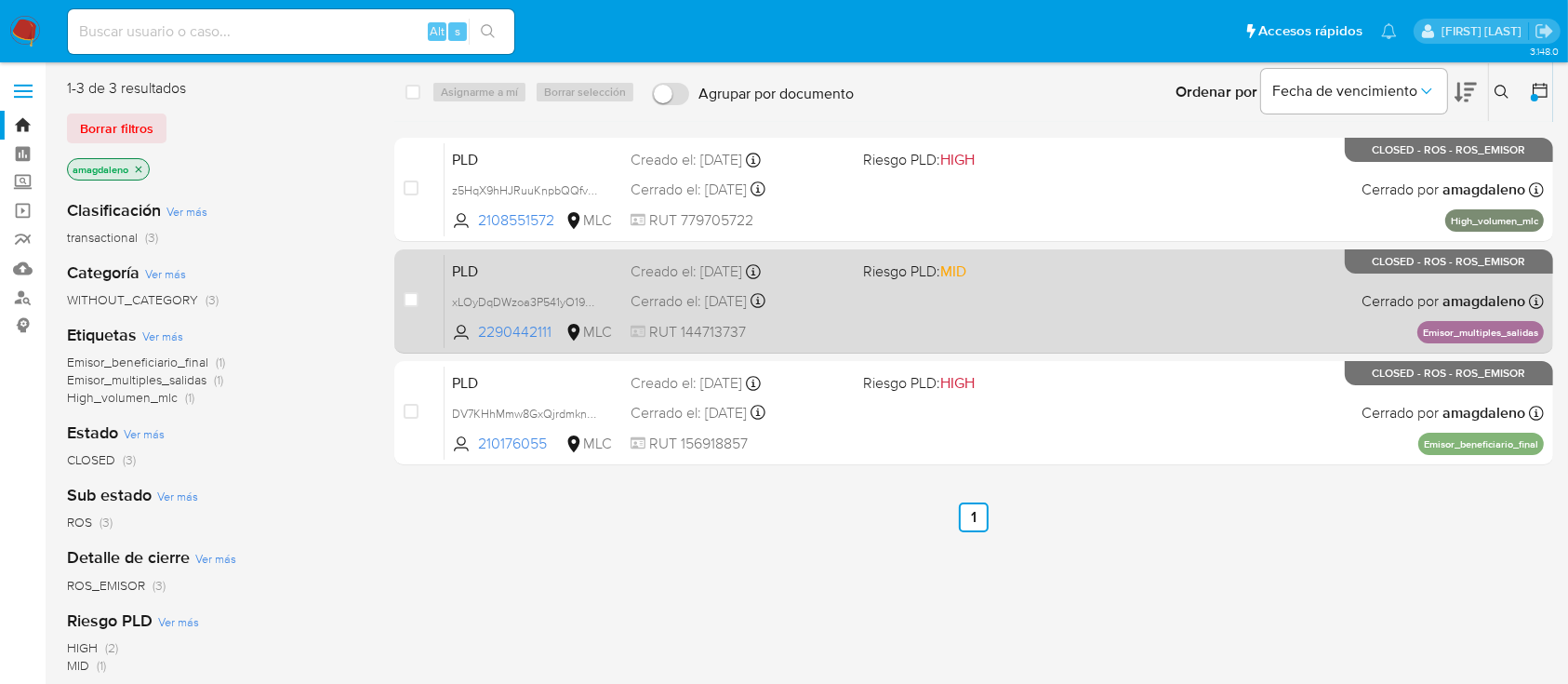 click on "PLD xLOyDqDWzoa3P541yO19FB7G 2290442111 MLC Riesgo PLD:  MID Creado el: 12/04/2025   Creado el: 12/04/2025 06:08:39 Cerrado el: 09/07/2025   Cerrado el: 09/07/2025 15:24:23 RUT   144713737 Cerrado por   amagdaleno   Asignado el: 10/06/2025 11:05:43 Emisor_multiples_salidas CLOSED - ROS  - ROS_EMISOR" at bounding box center [994, 301] 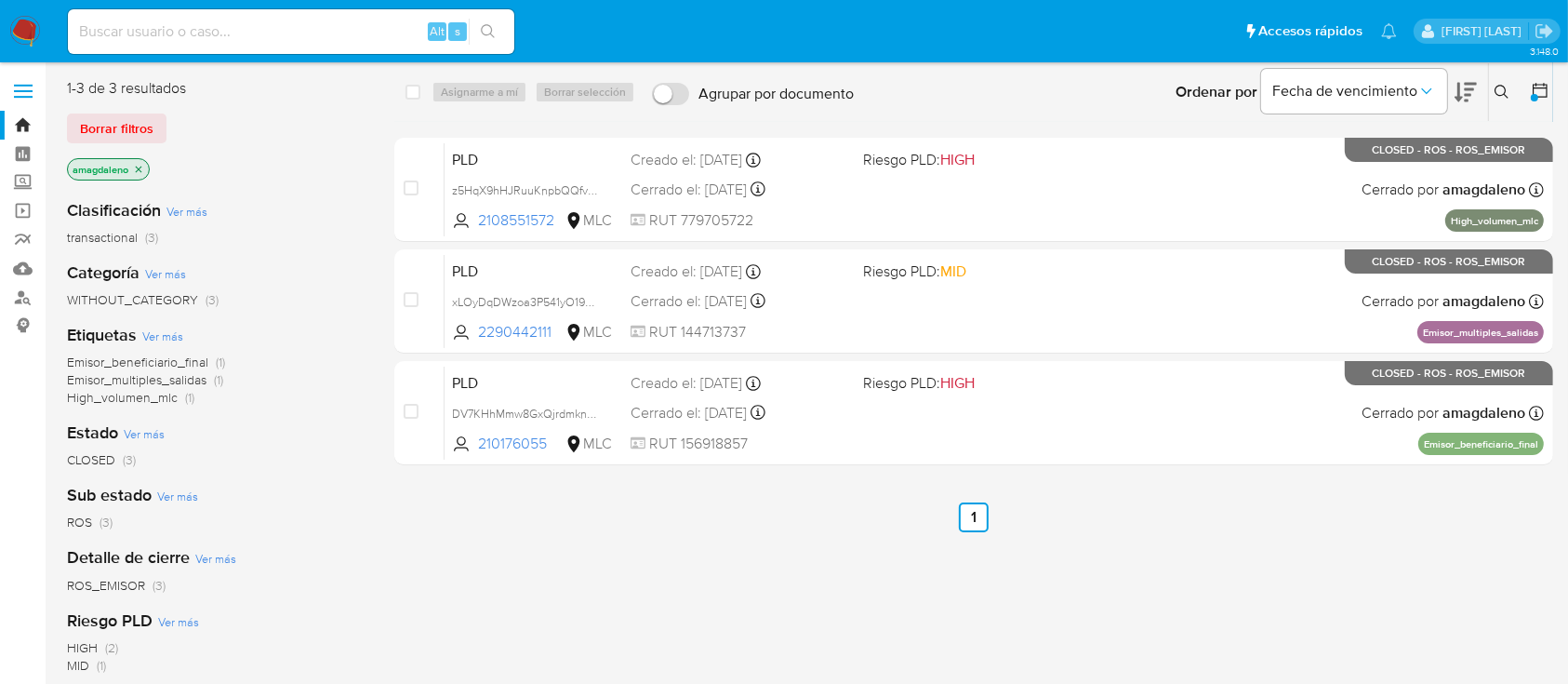 click at bounding box center (1535, 98) 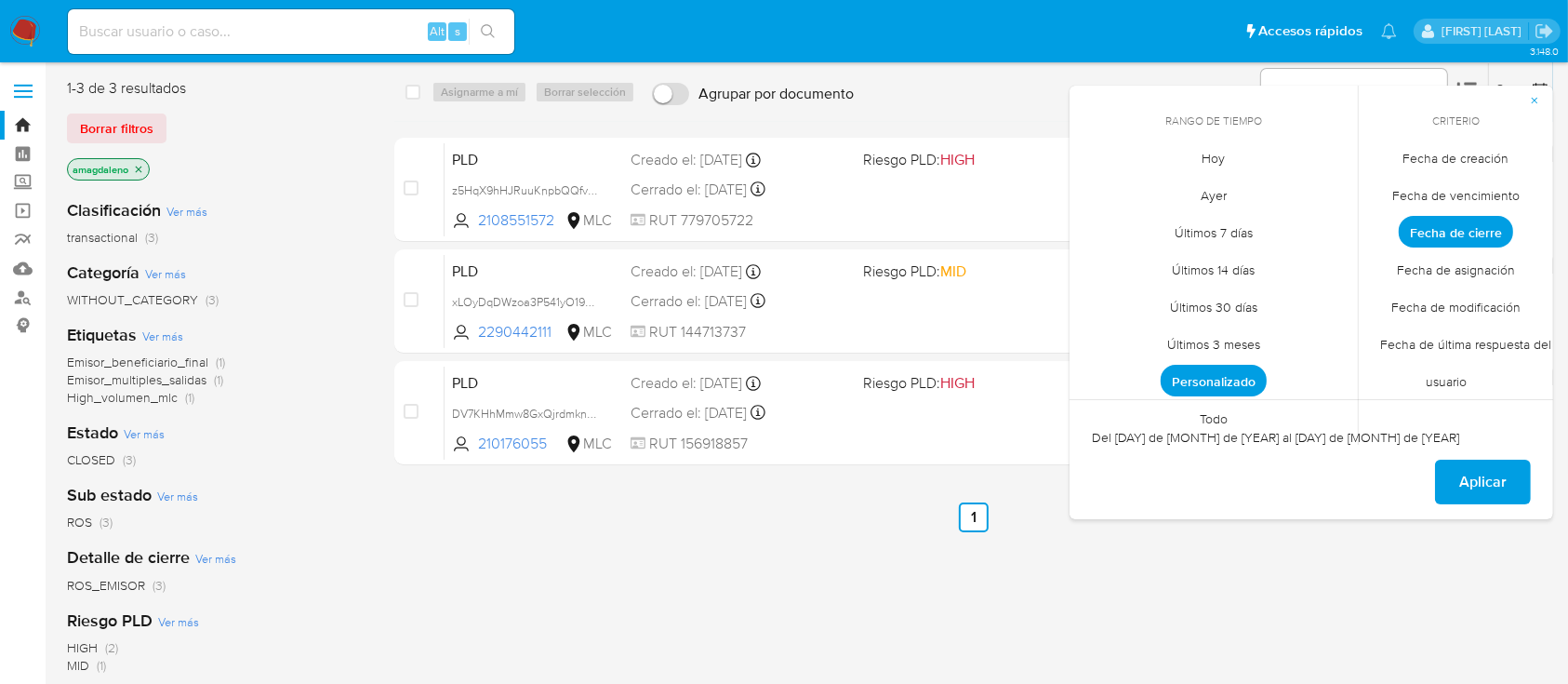 click on "Fecha de creación" at bounding box center (1456, 158) 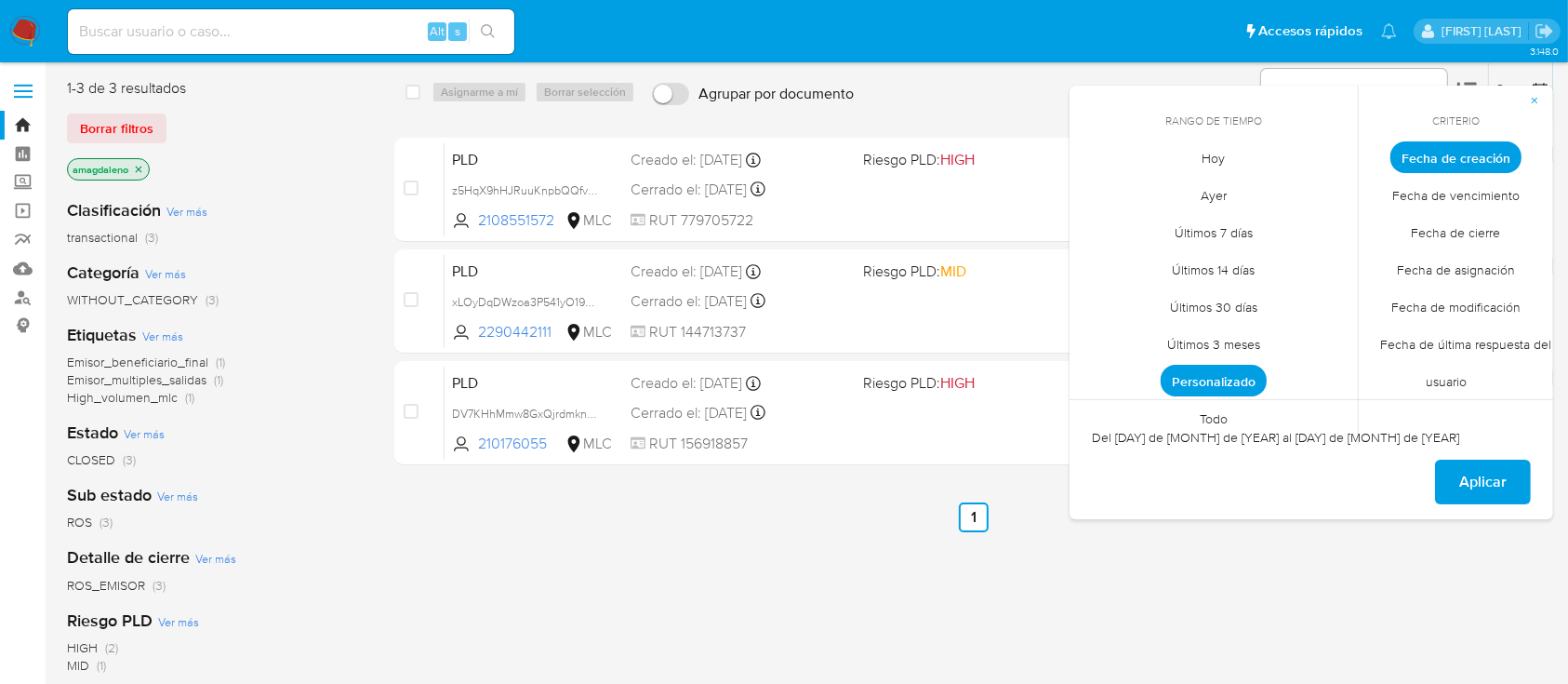 click on "Personalizado" at bounding box center (1214, 381) 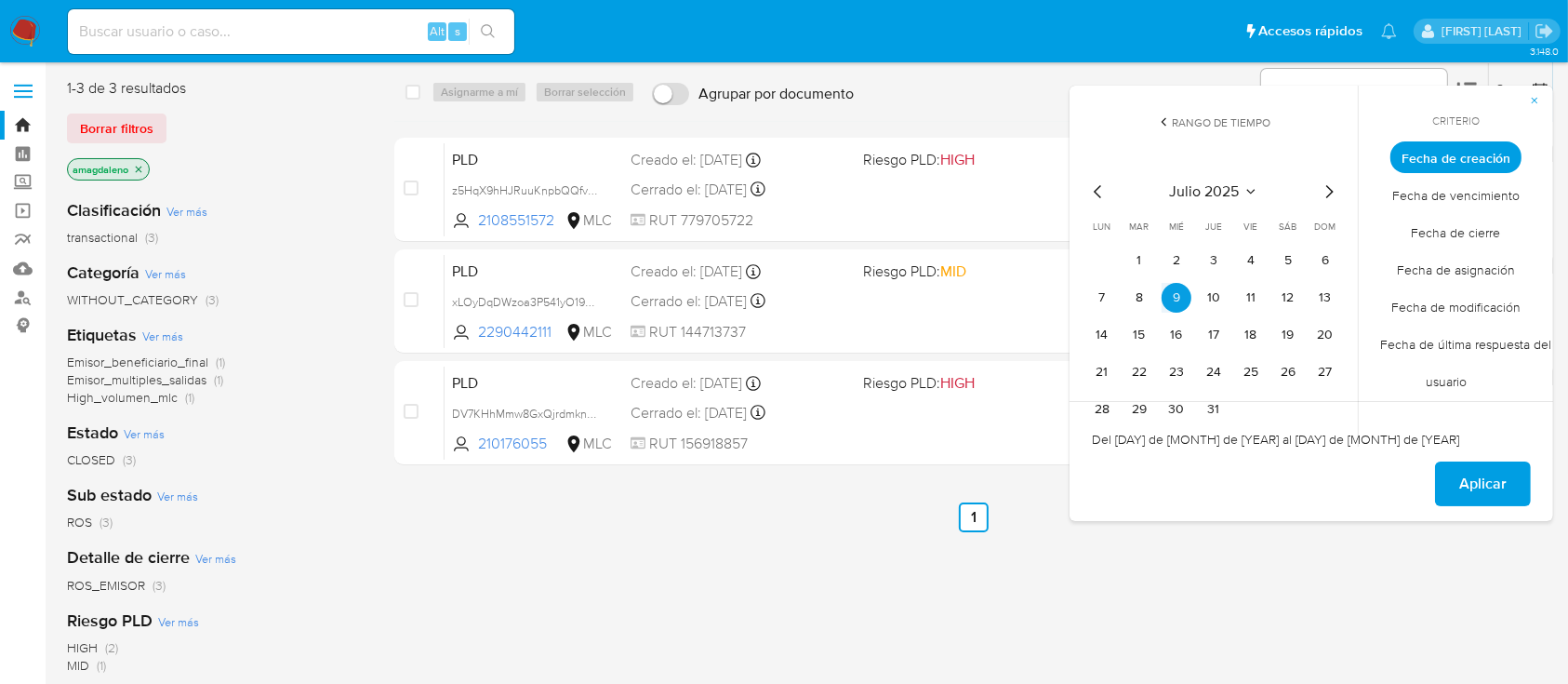 click 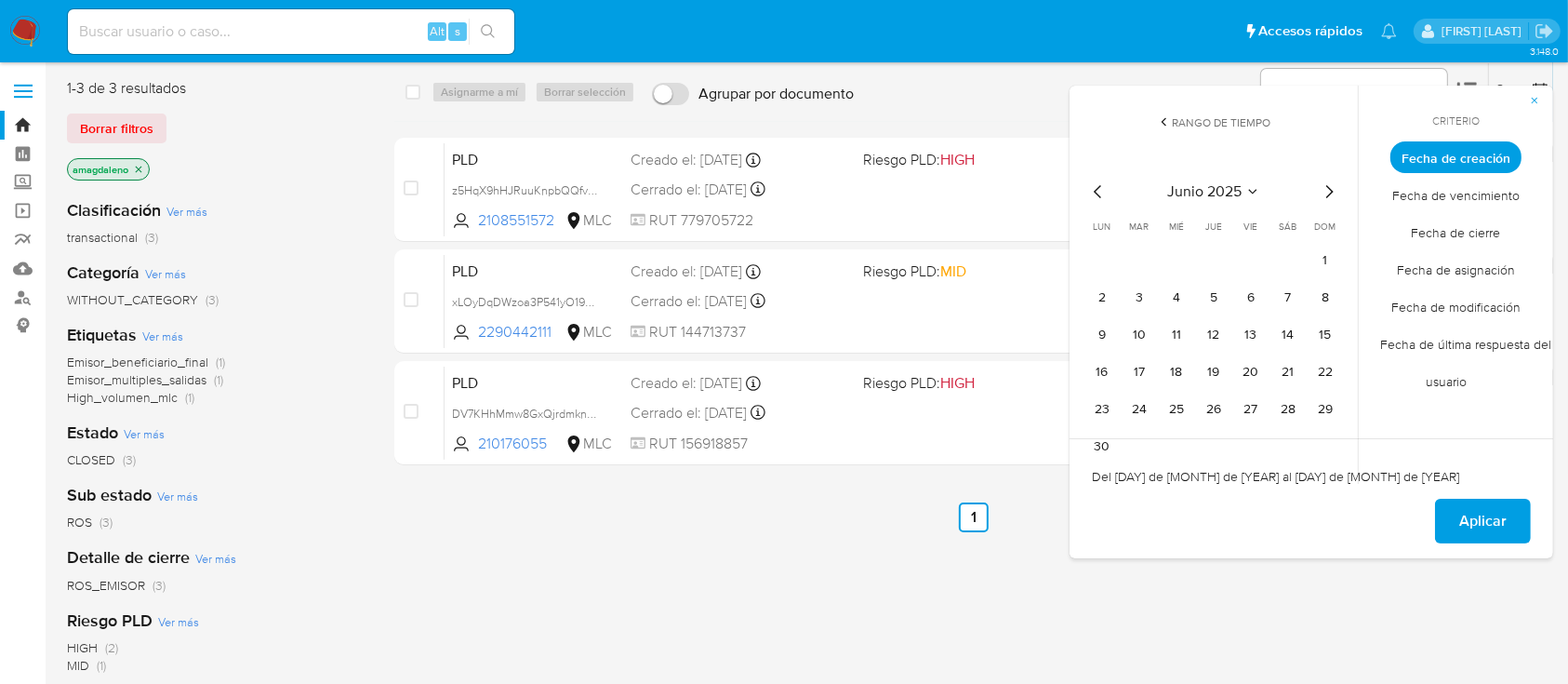 click 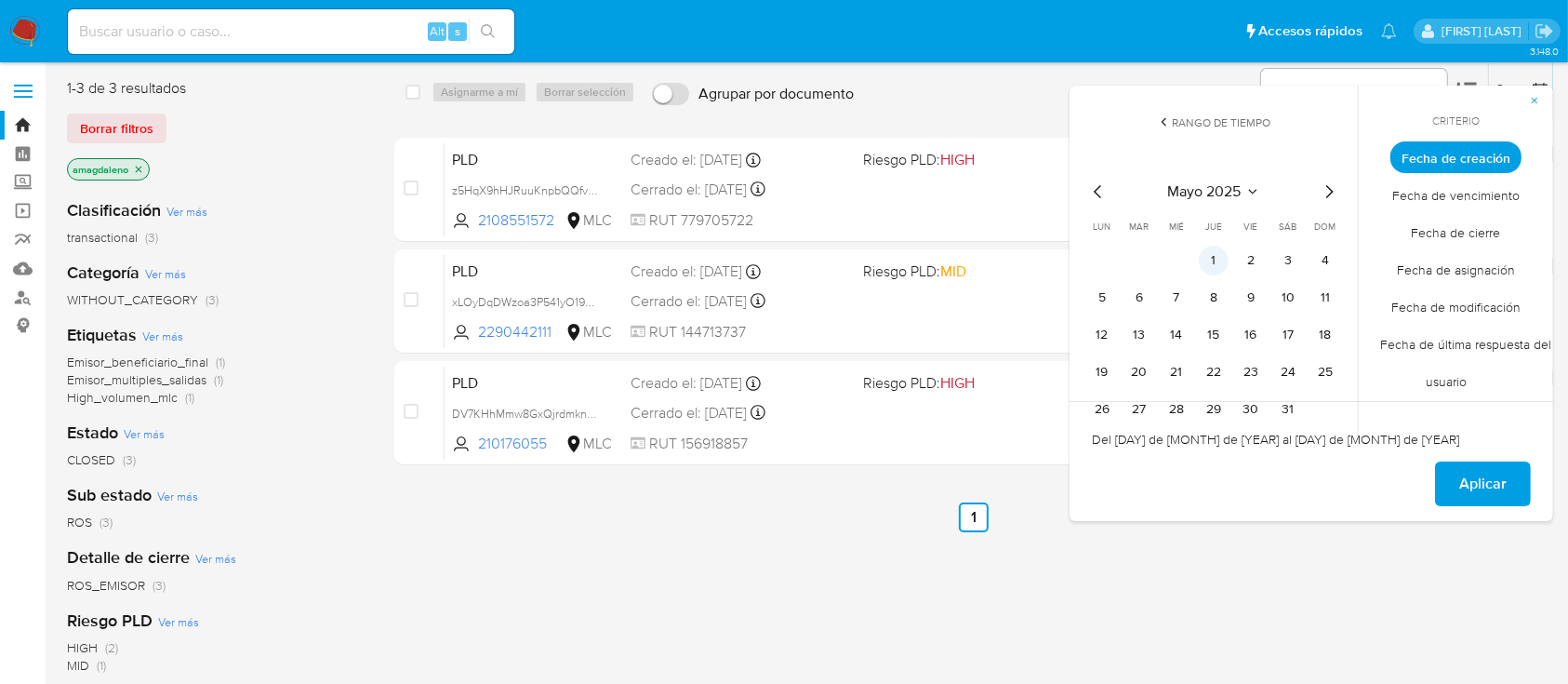click on "1" at bounding box center (1214, 261) 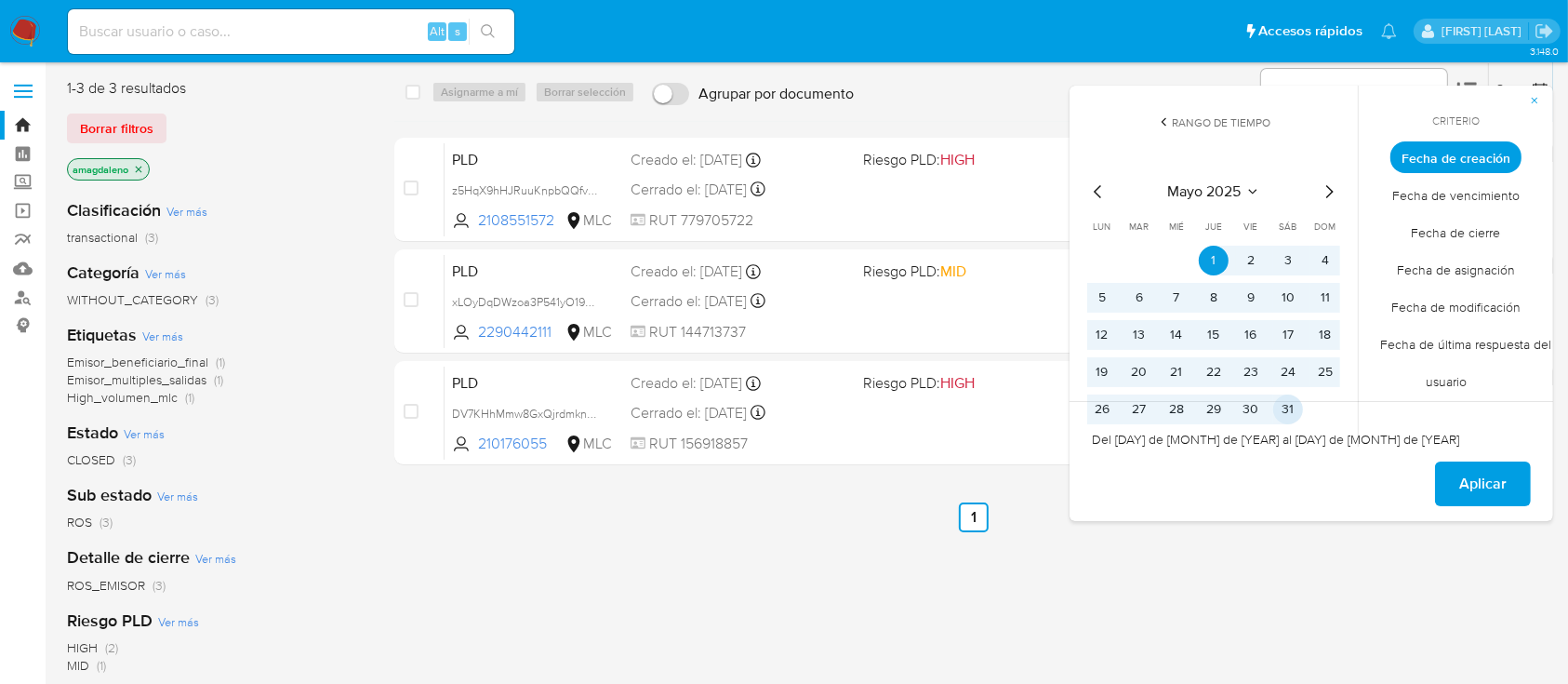 click on "31" at bounding box center [1288, 409] 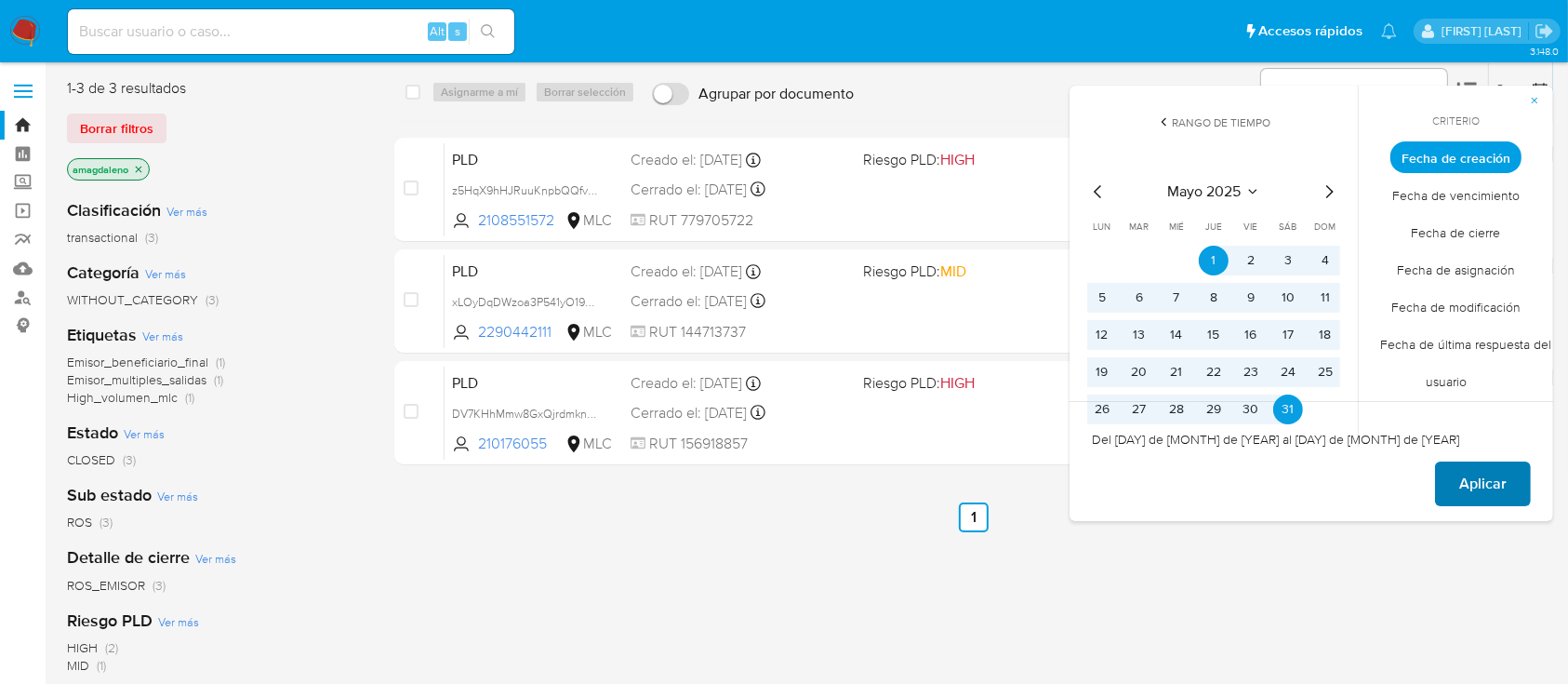 click on "Aplicar" at bounding box center [1482, 484] 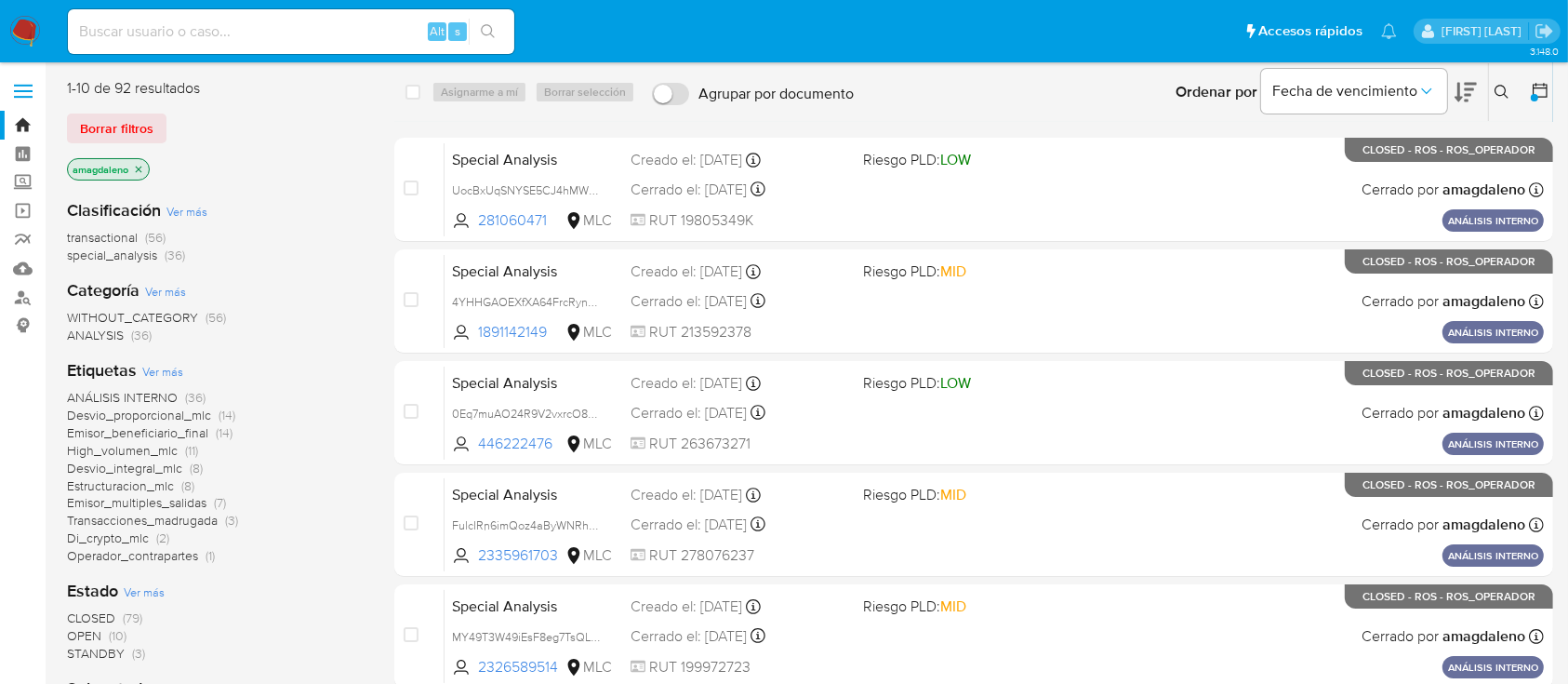 click on "OPEN" at bounding box center [84, 636] 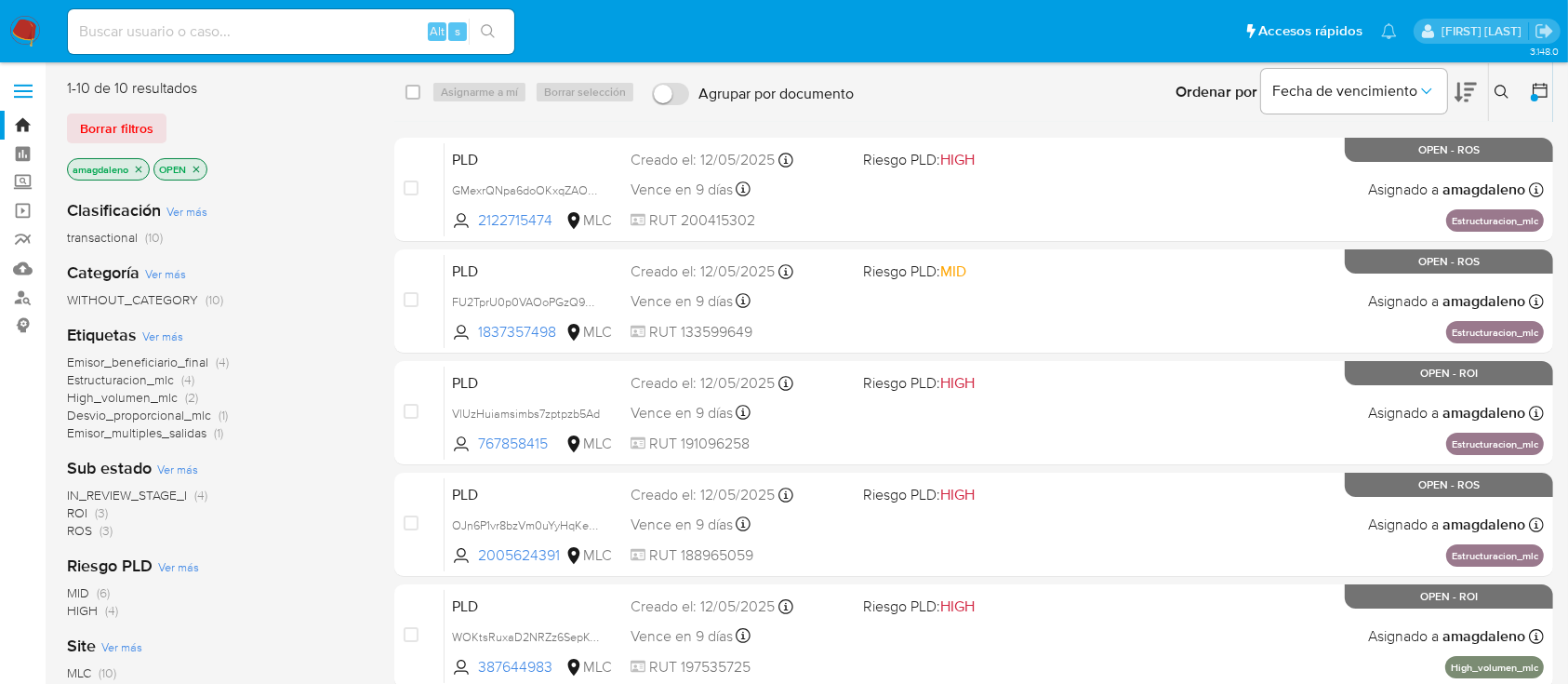 click on "IN_REVIEW_STAGE_I" at bounding box center [126, 495] 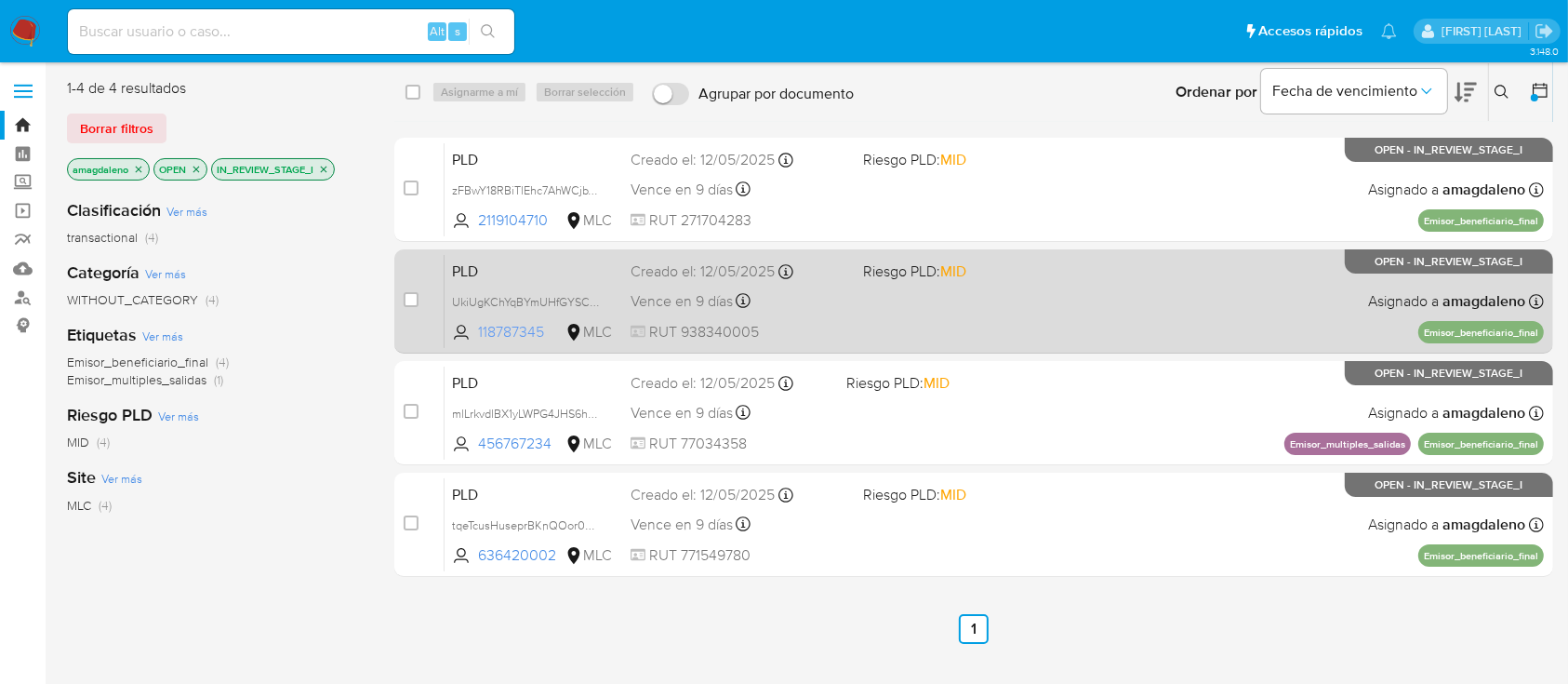 click on "118787345" at bounding box center (520, 332) 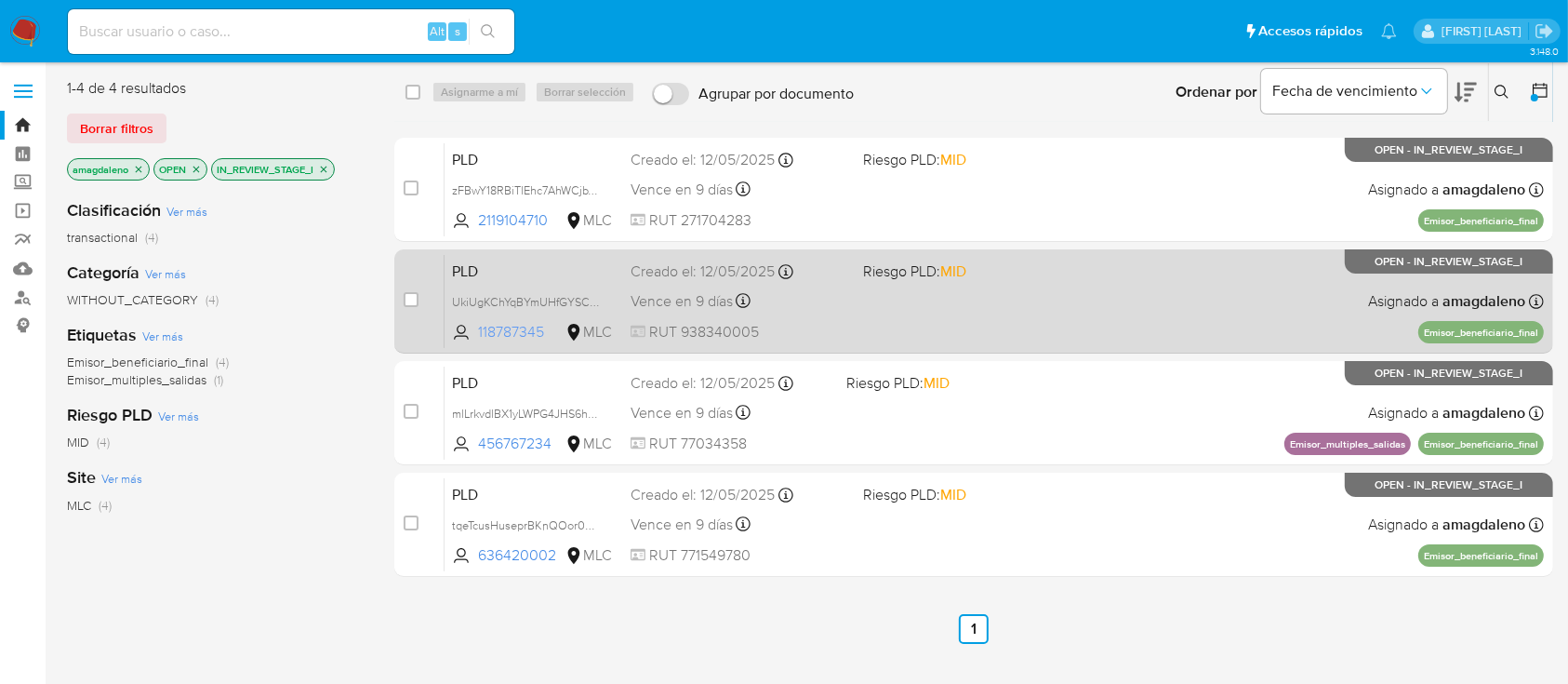 click on "118787345" at bounding box center (520, 332) 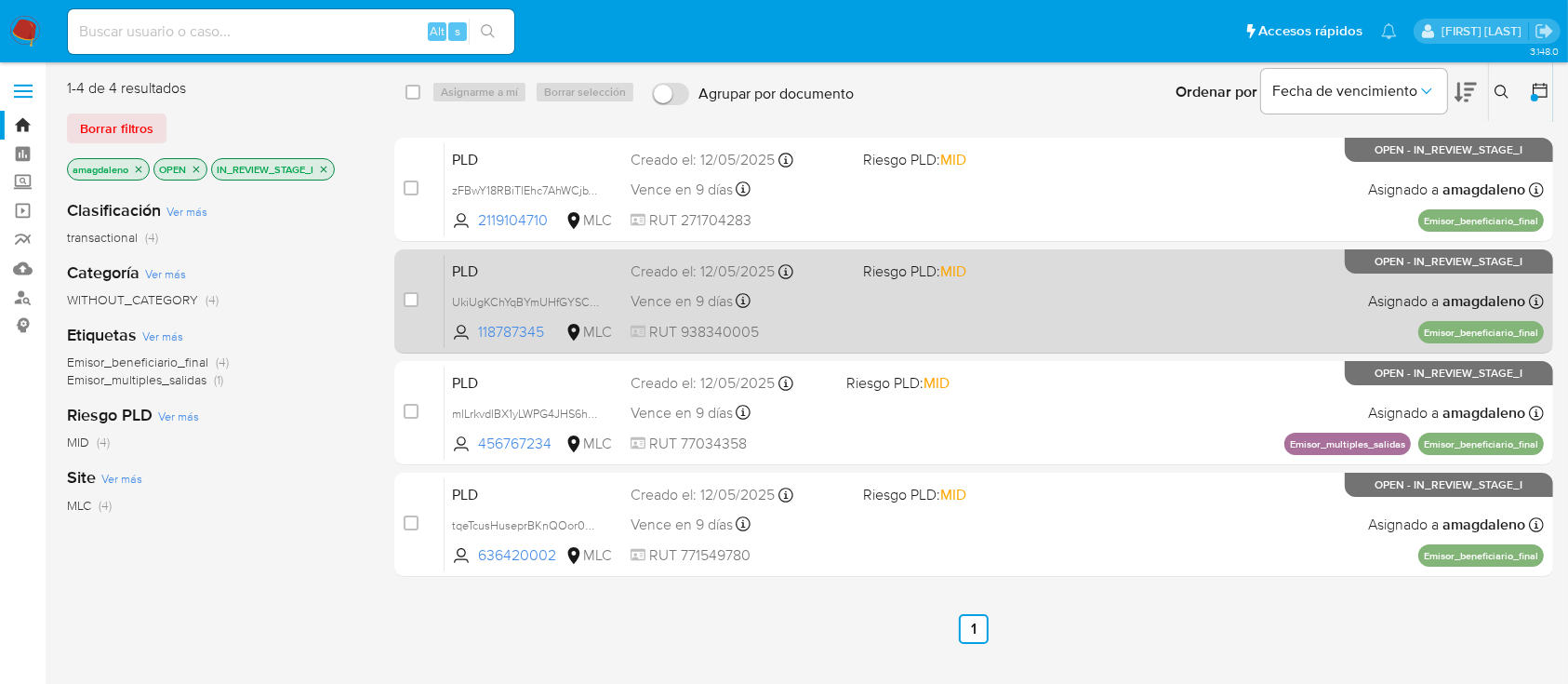 click on "Vence en 9 días   Vence el 10/08/2025 06:06:47" at bounding box center (738, 301) 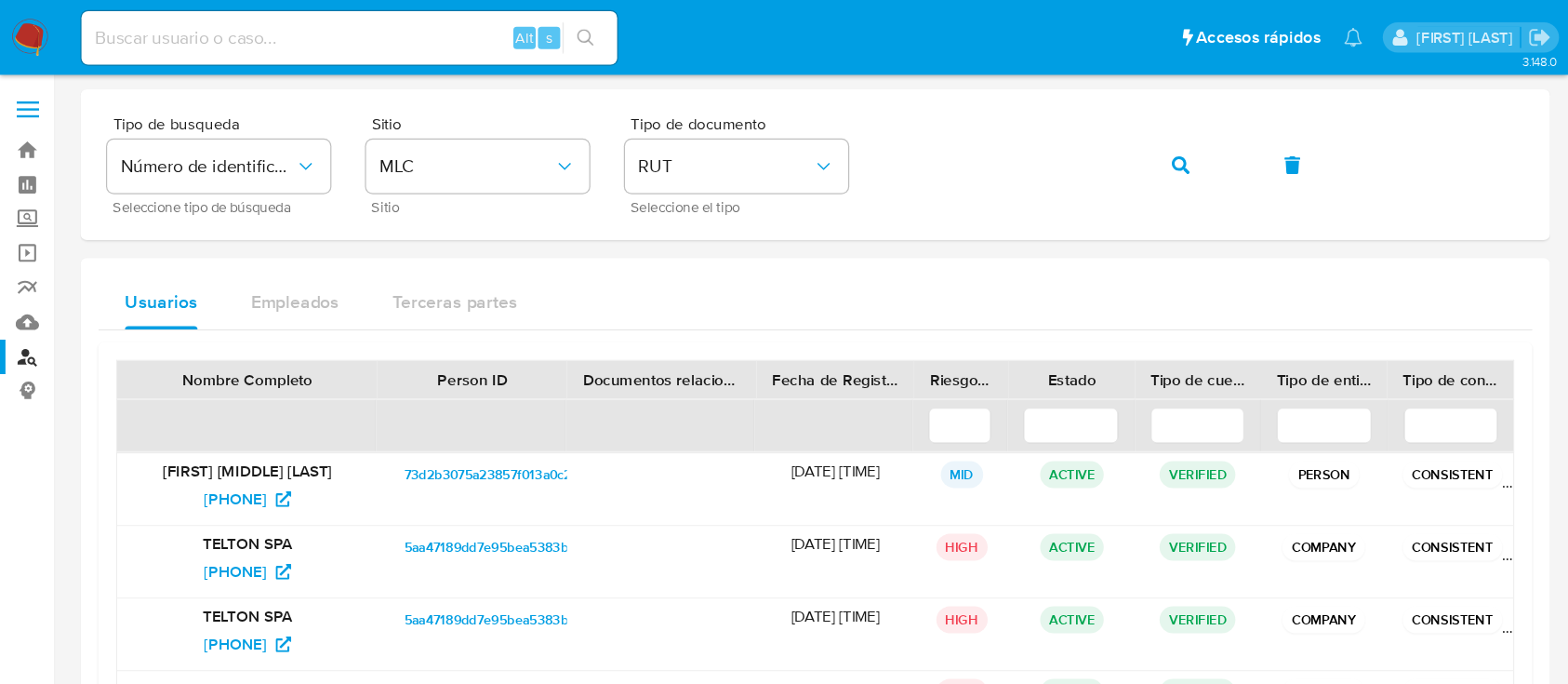 scroll, scrollTop: 141, scrollLeft: 0, axis: vertical 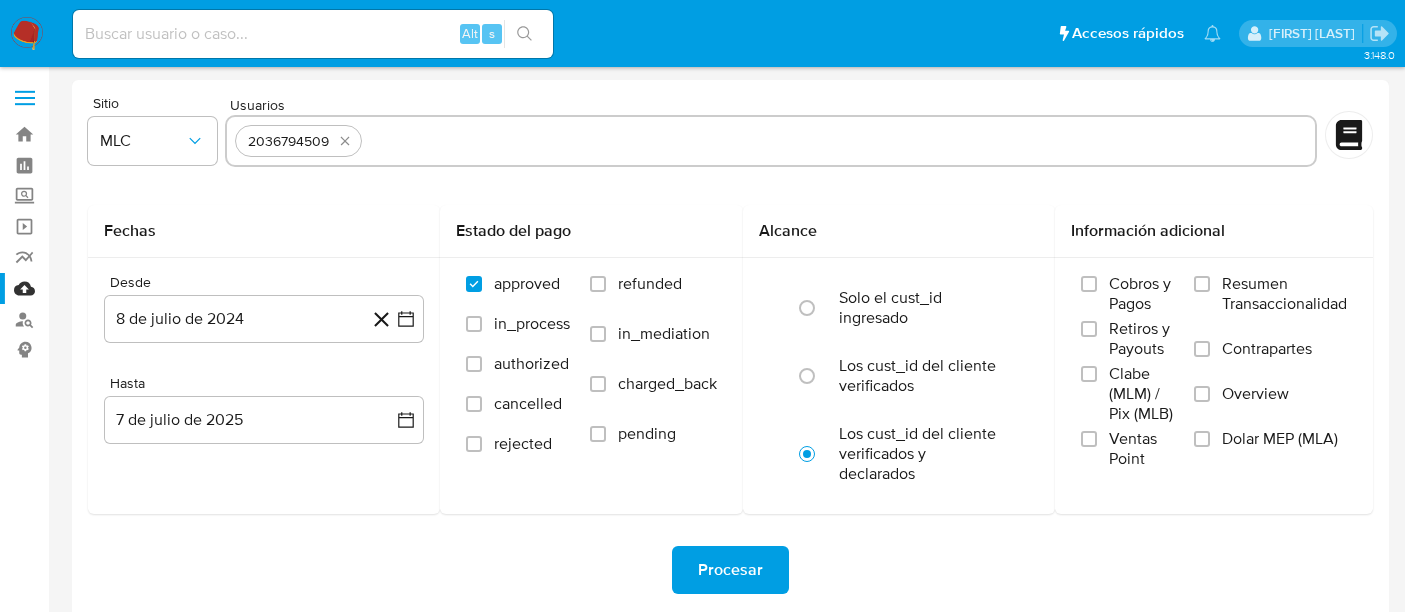 select on "10" 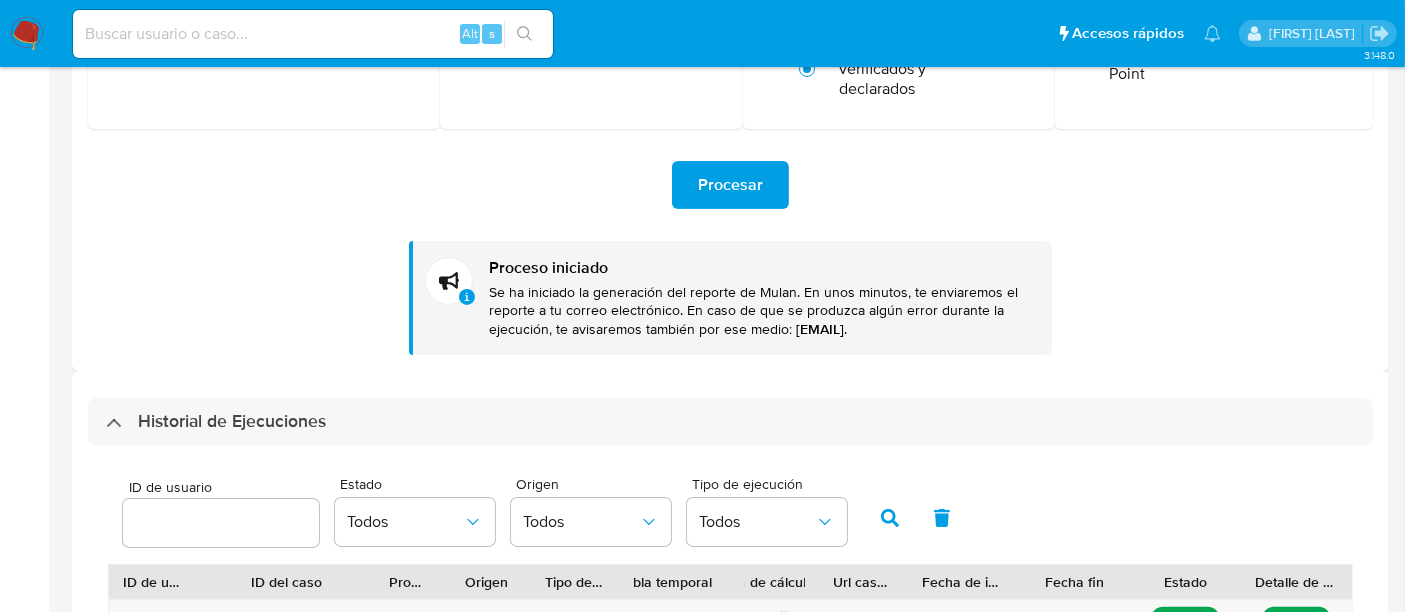 click at bounding box center [313, 34] 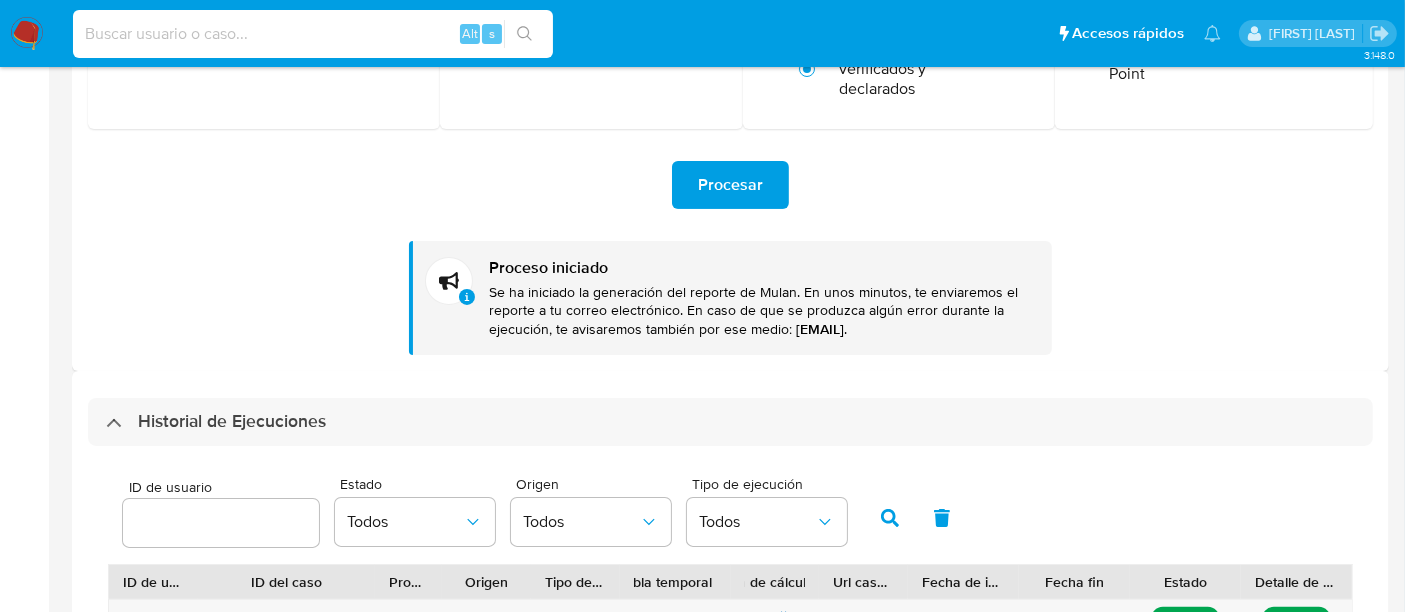 paste on "513895962" 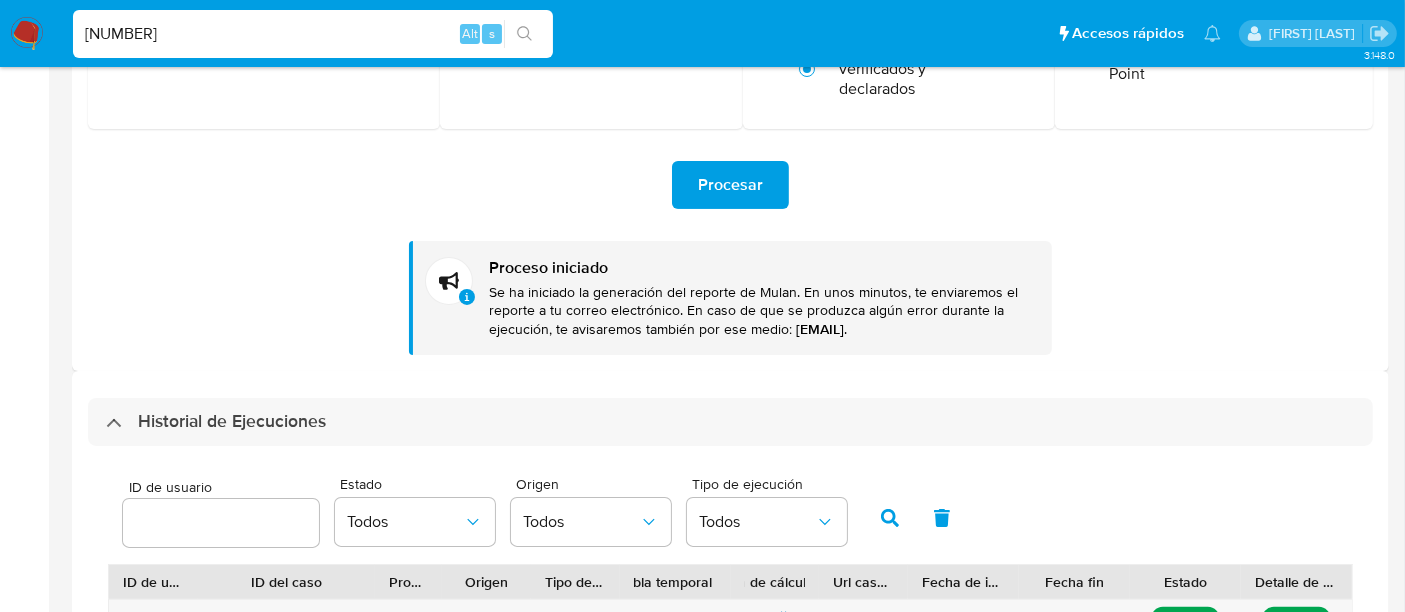 type on "513895962" 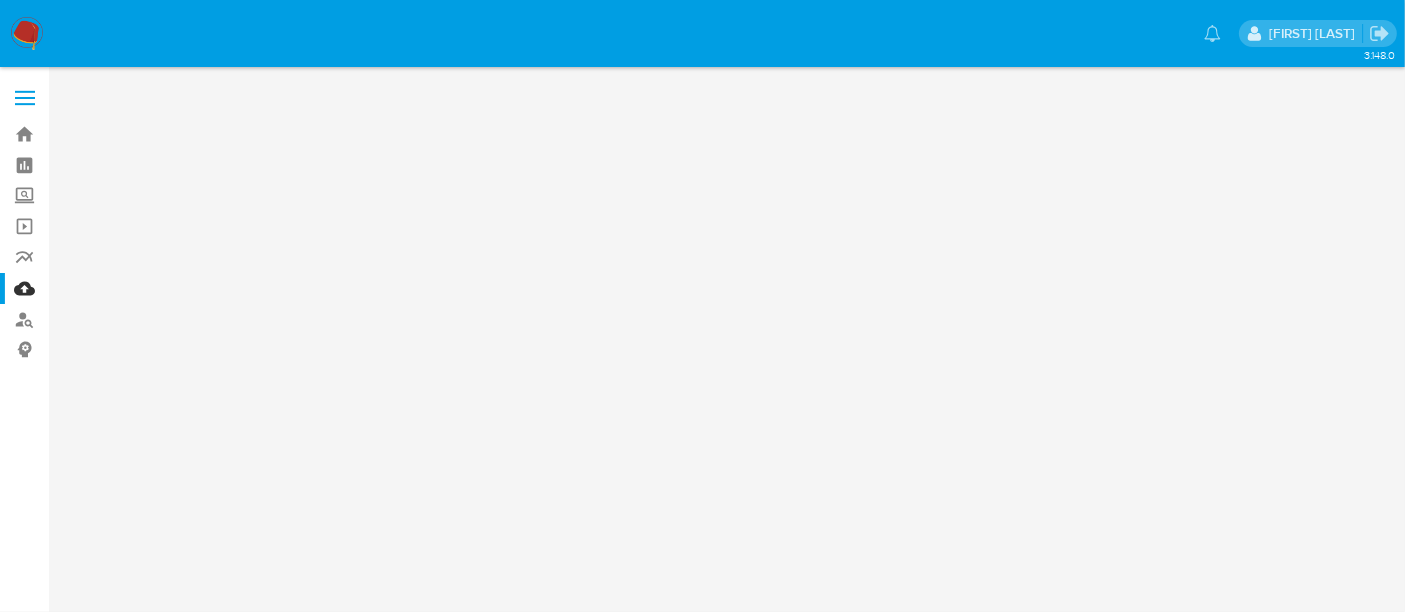 scroll, scrollTop: 0, scrollLeft: 0, axis: both 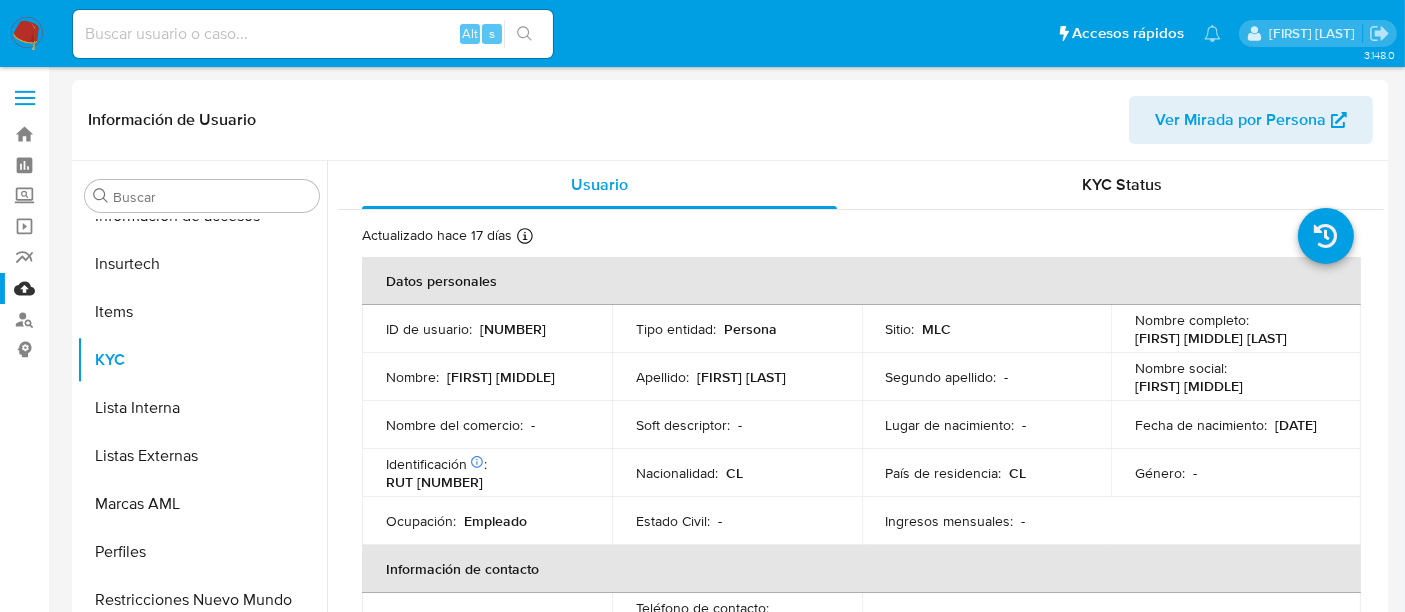 select on "10" 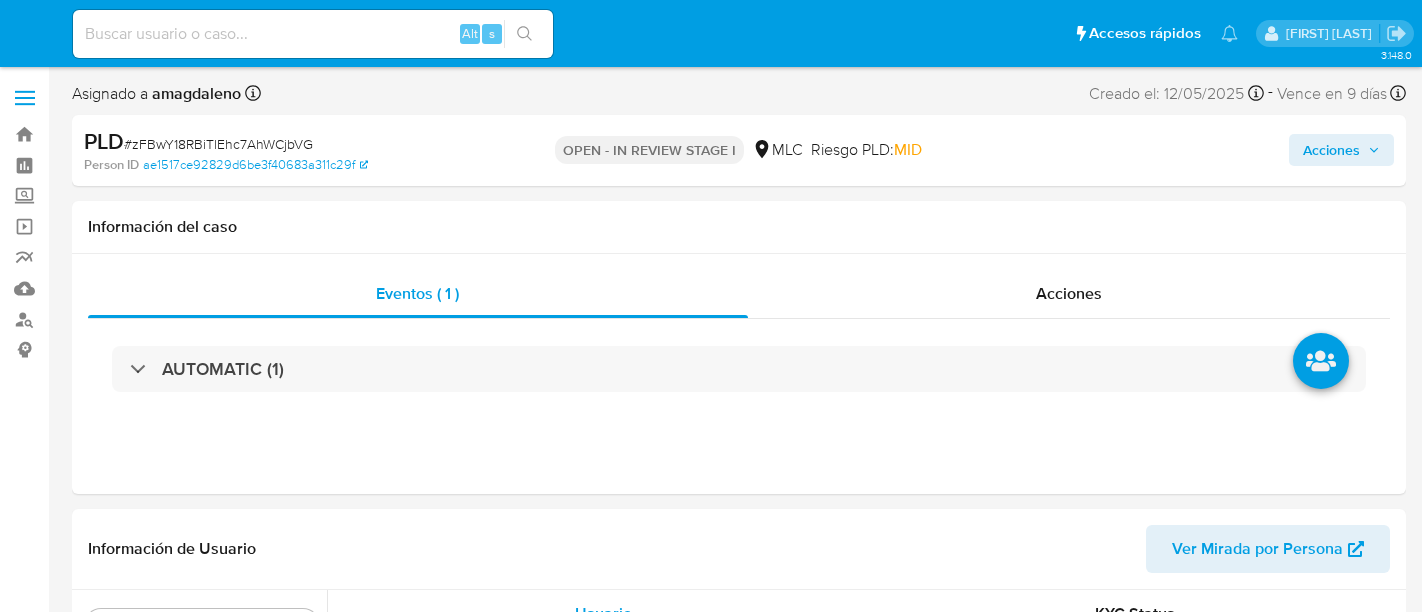 select on "10" 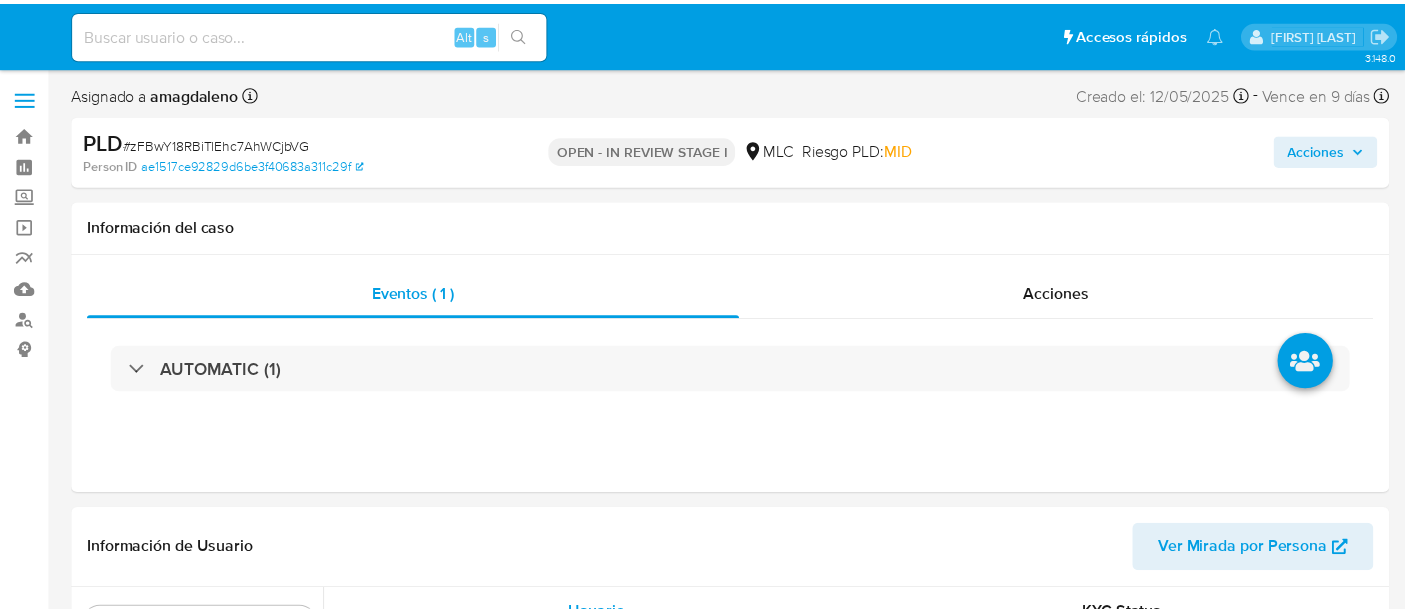 scroll, scrollTop: 0, scrollLeft: 0, axis: both 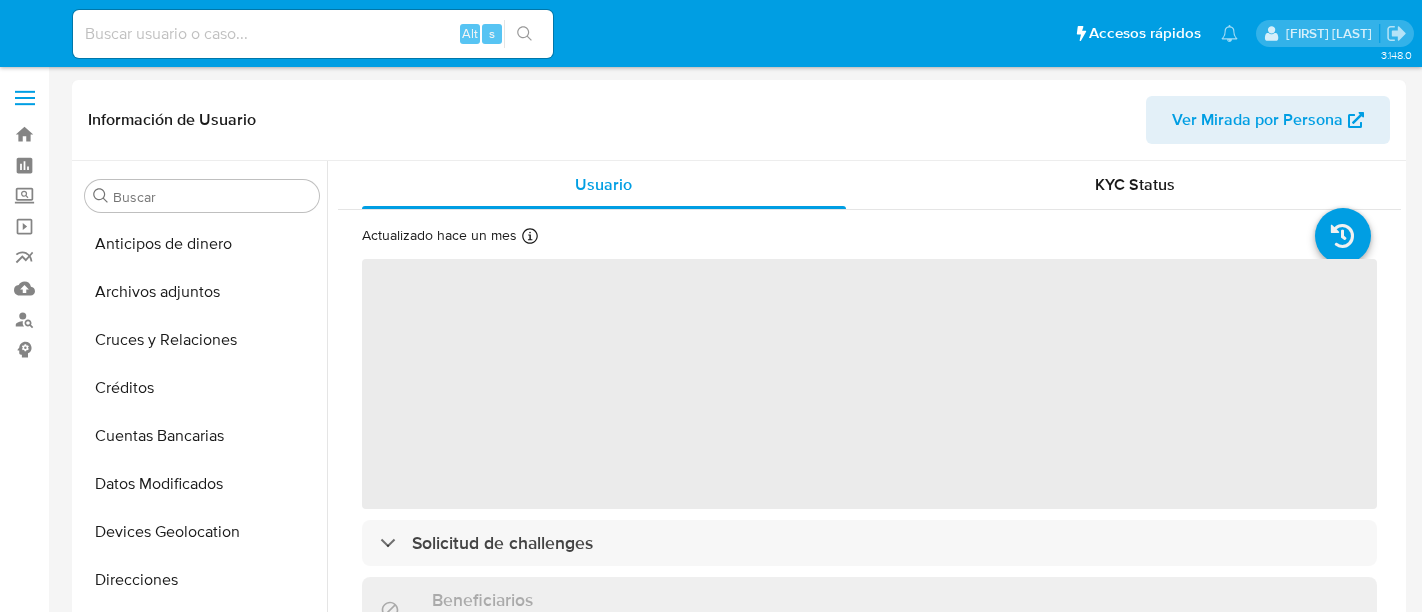 select on "10" 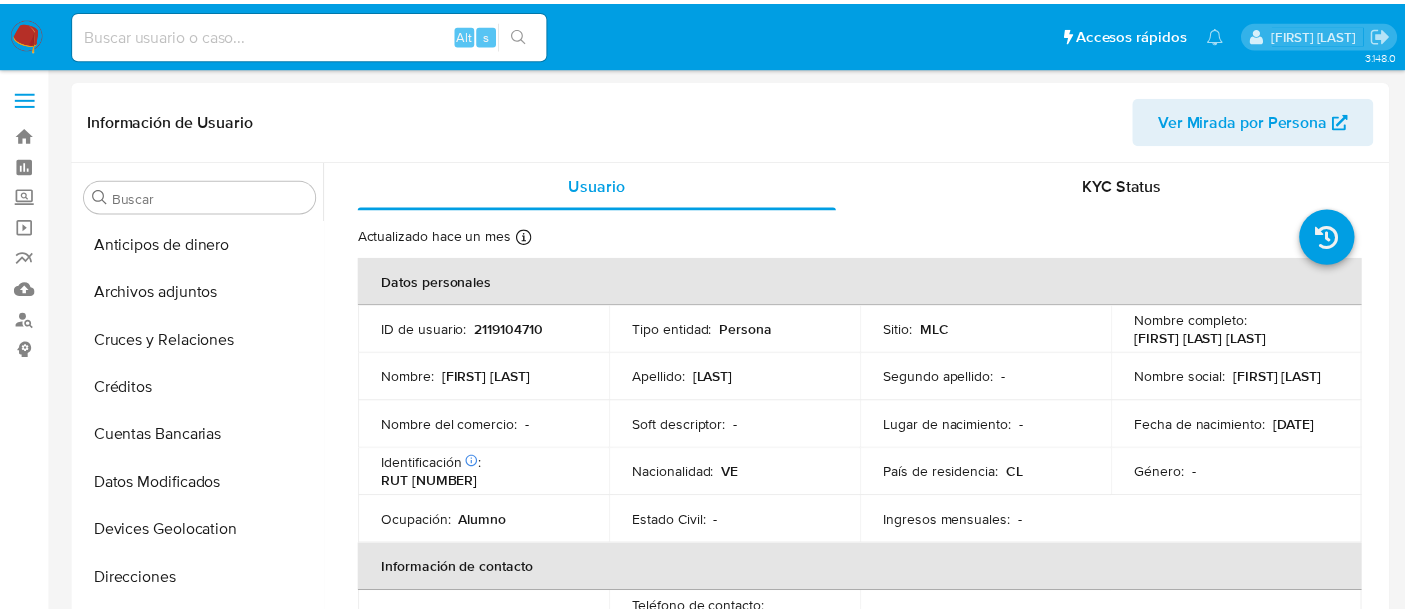 scroll, scrollTop: 0, scrollLeft: 0, axis: both 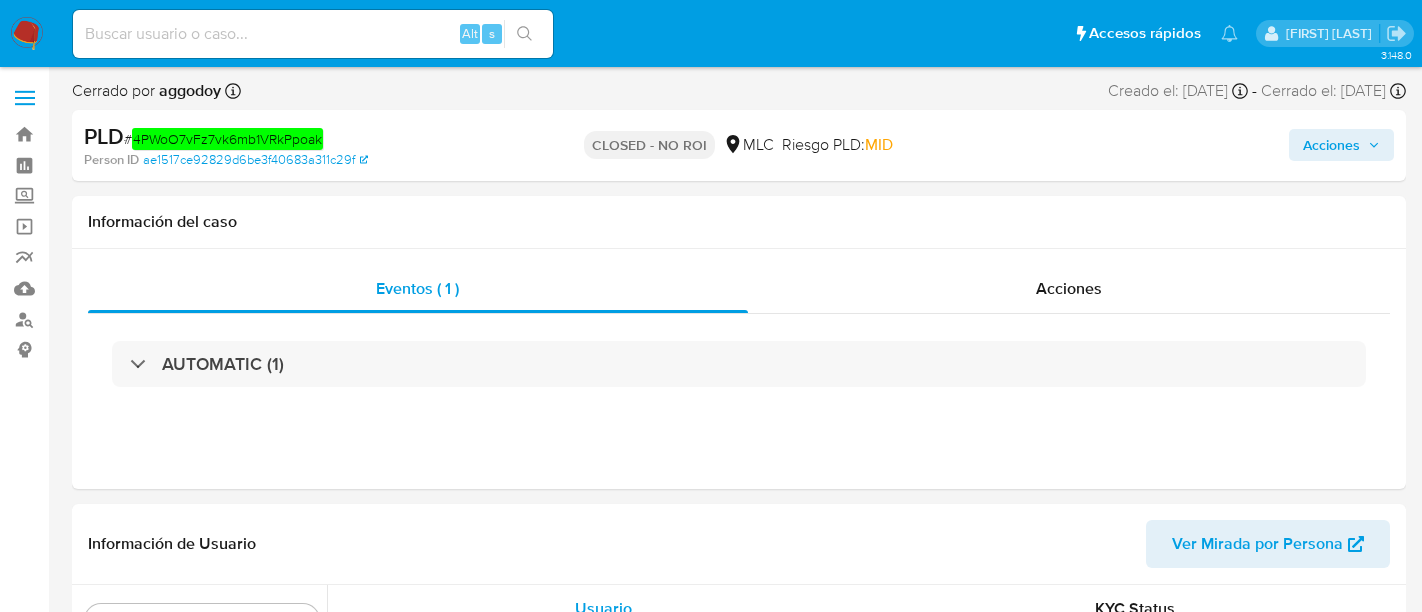 select on "10" 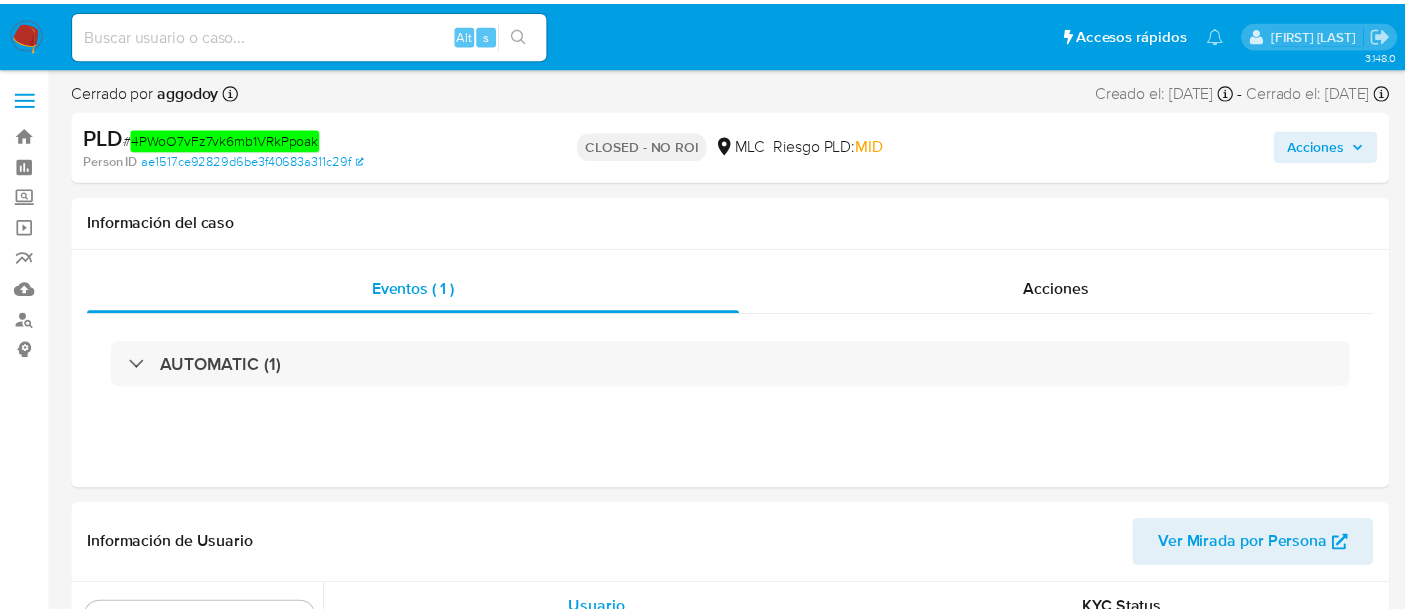 scroll, scrollTop: 0, scrollLeft: 0, axis: both 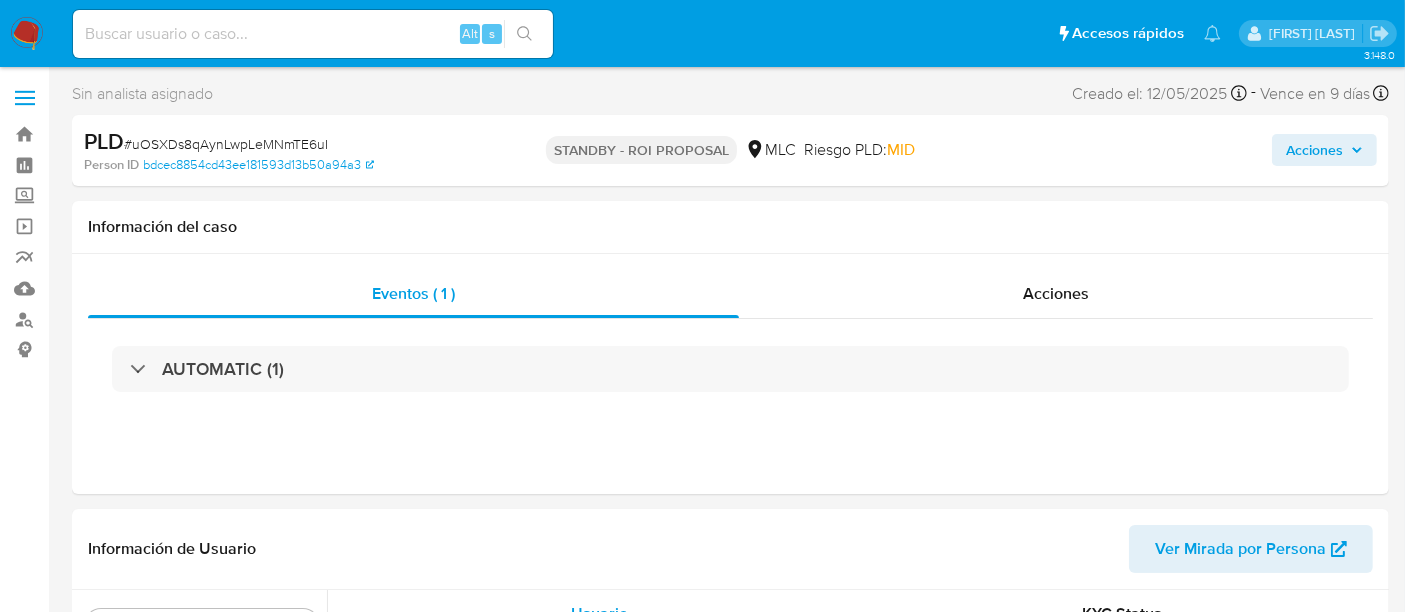 select on "10" 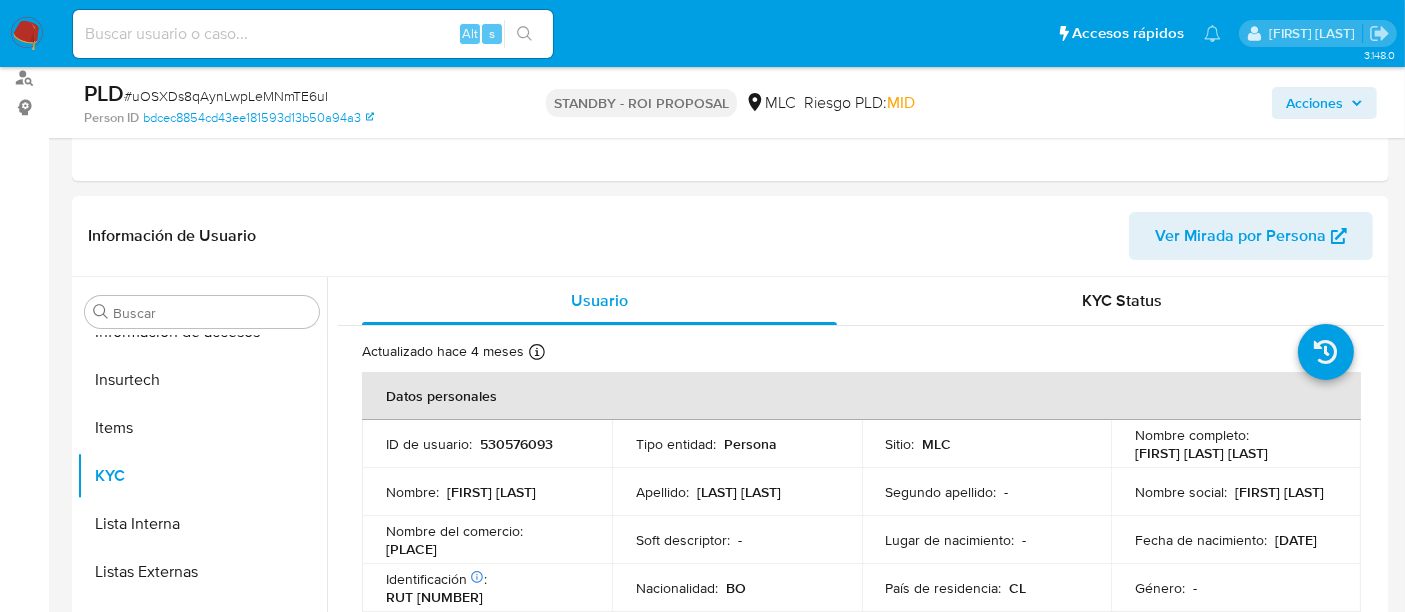 scroll, scrollTop: 246, scrollLeft: 0, axis: vertical 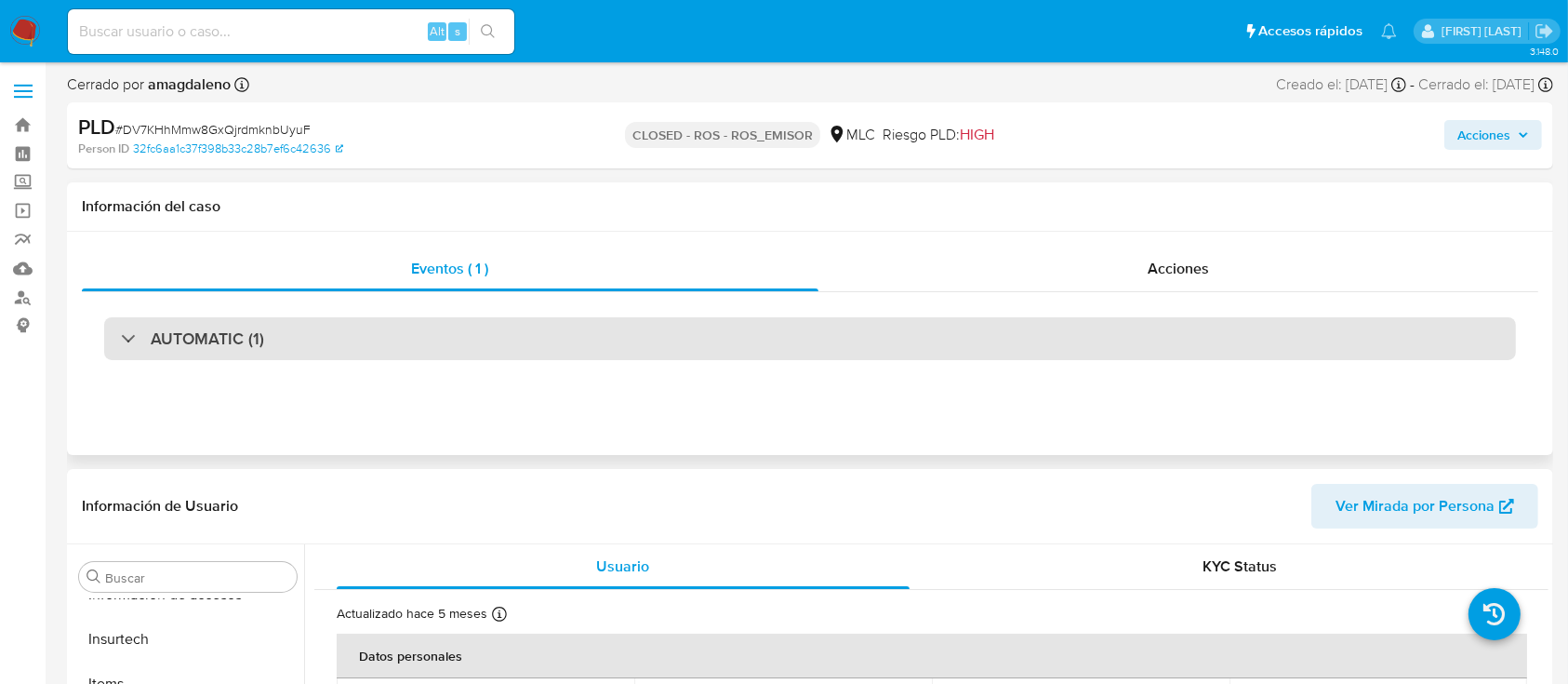 click on "AUTOMATIC (1)" at bounding box center [810, 339] 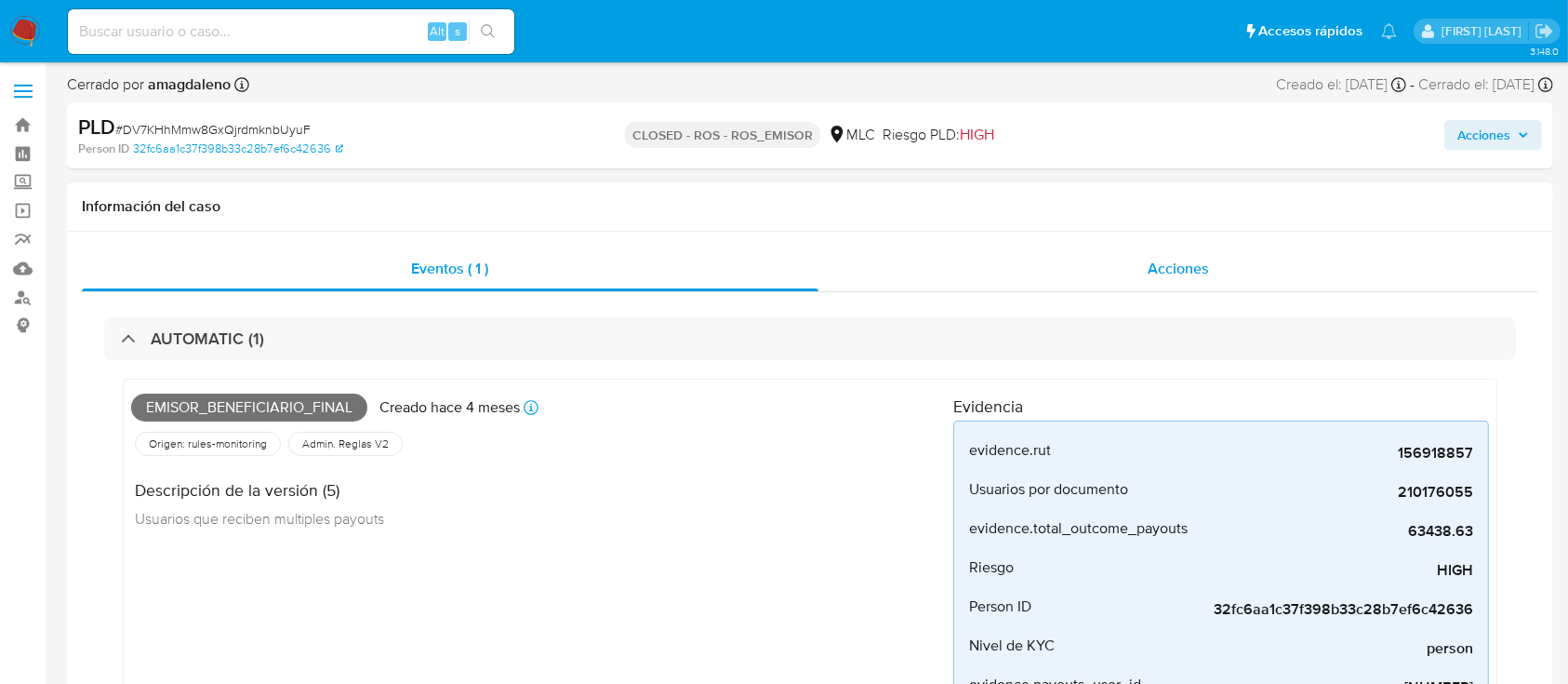 click on "Acciones" at bounding box center [1178, 269] 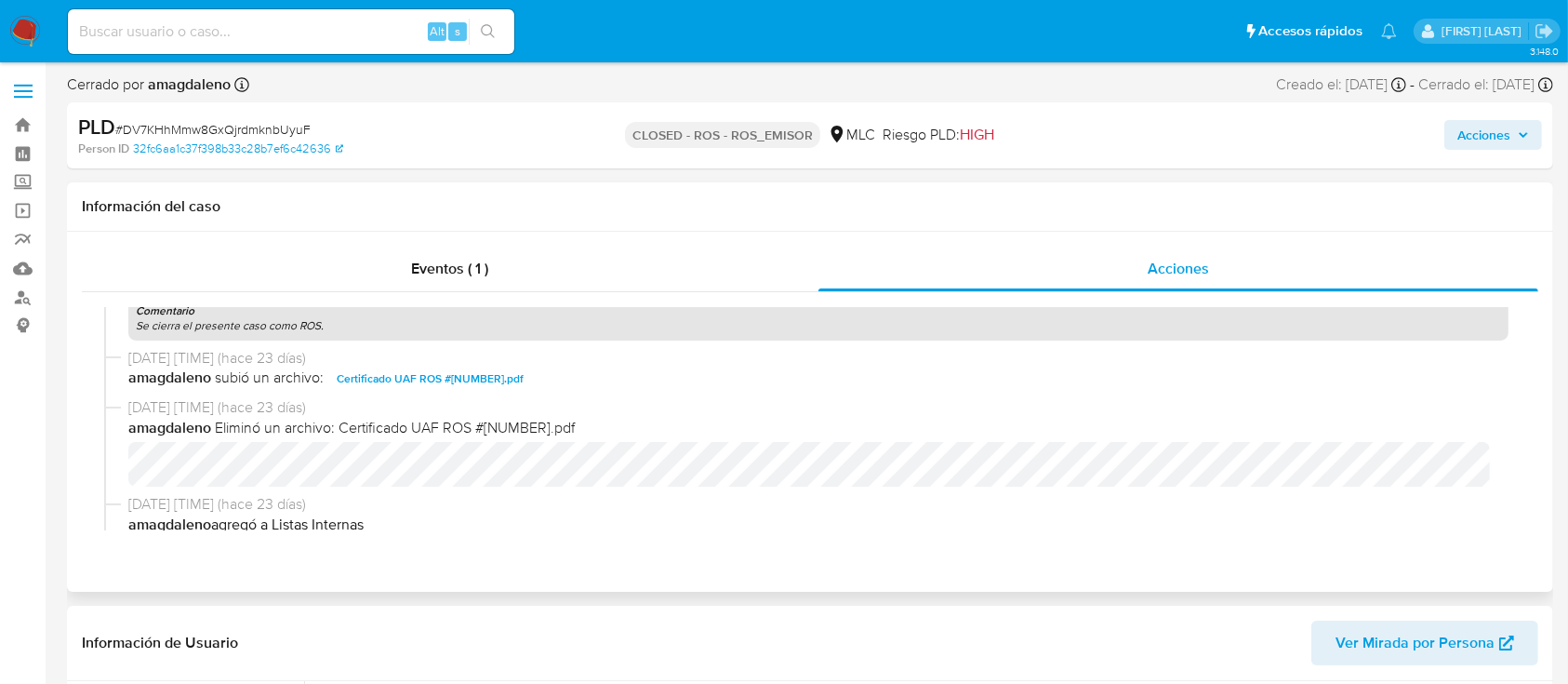 scroll, scrollTop: 248, scrollLeft: 0, axis: vertical 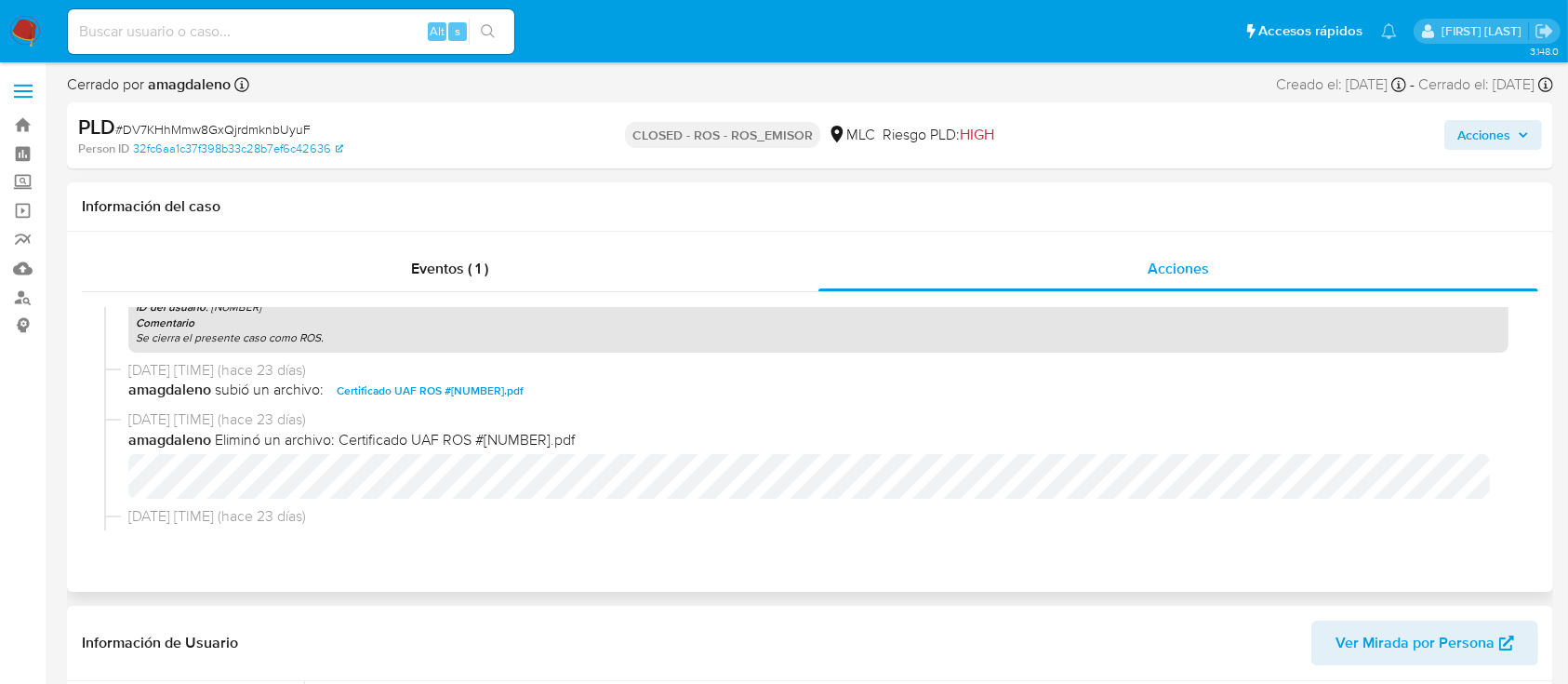 click on "Certificado UAF ROS #1163.pdf" at bounding box center [430, 391] 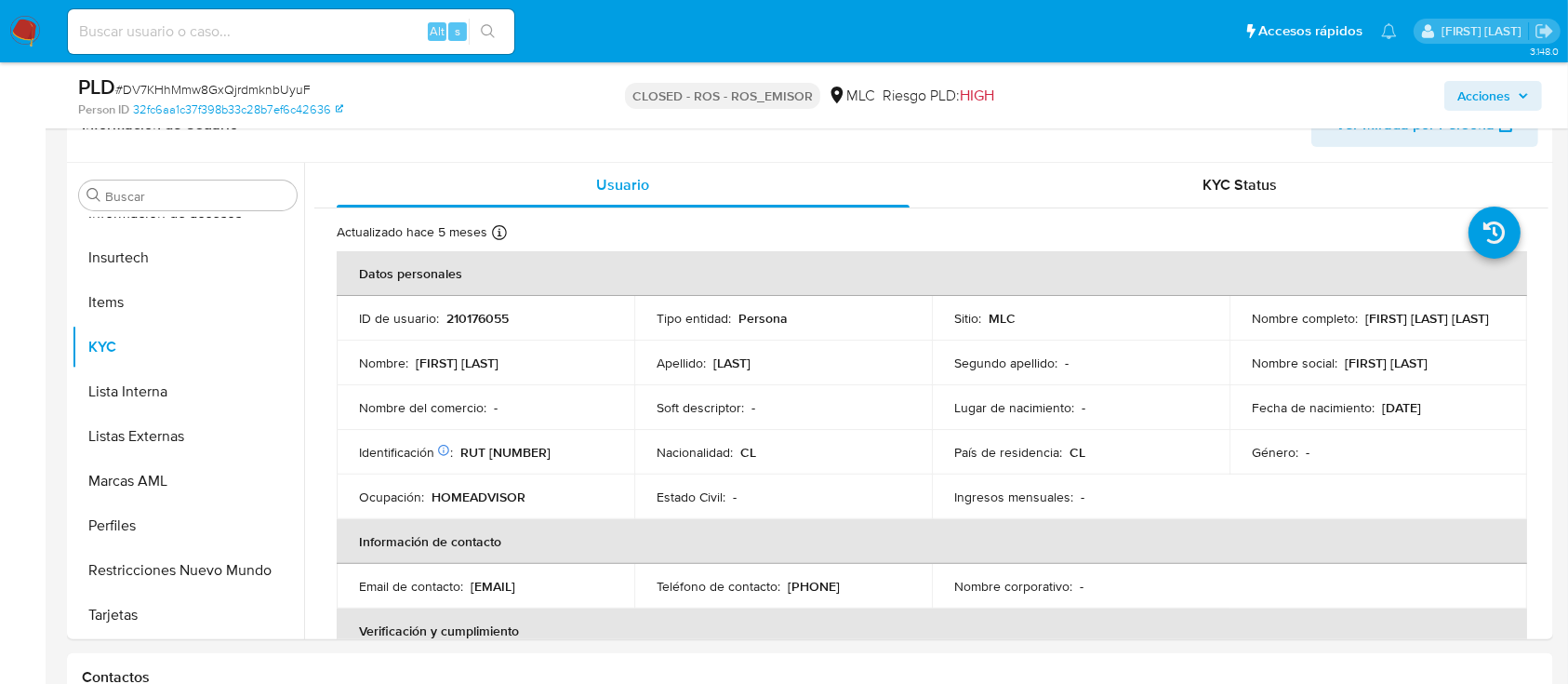 scroll, scrollTop: 460, scrollLeft: 0, axis: vertical 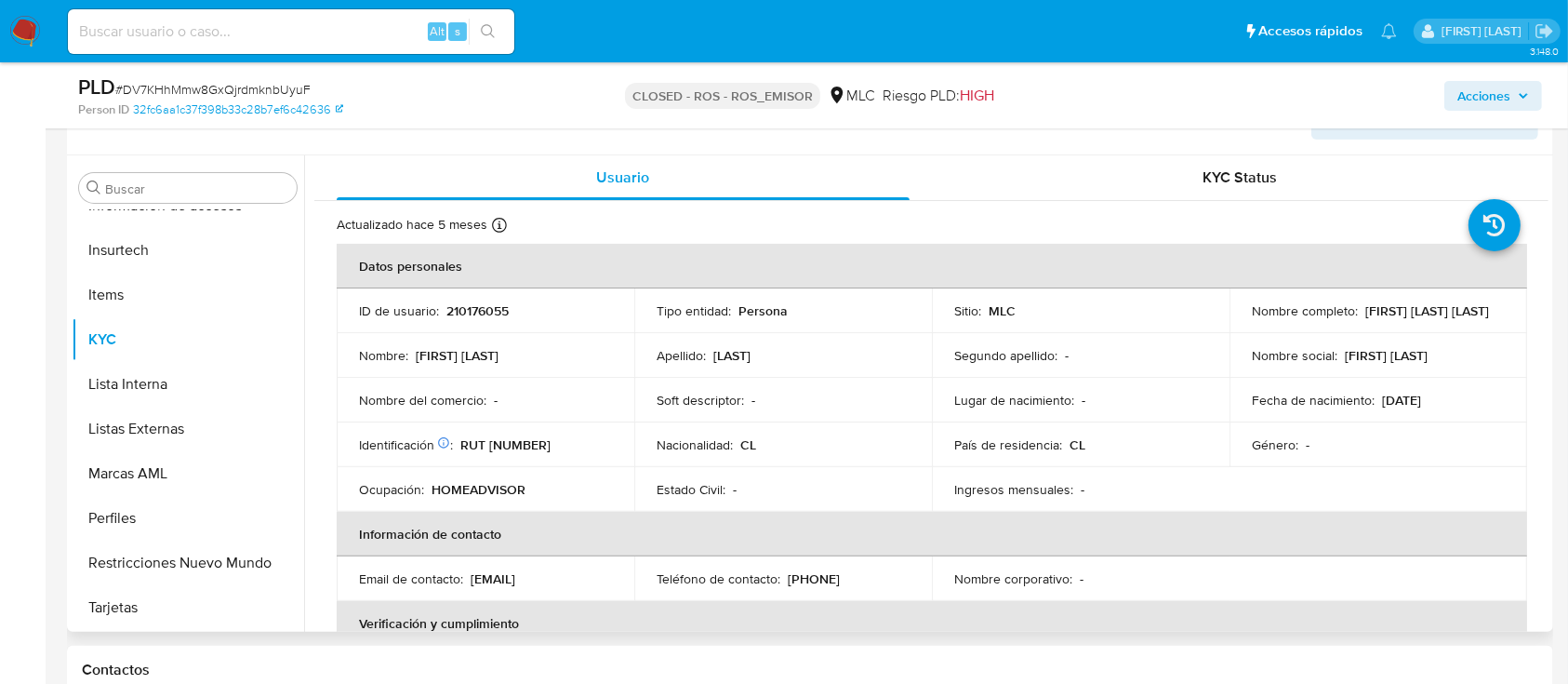 click on "210176055" at bounding box center [477, 311] 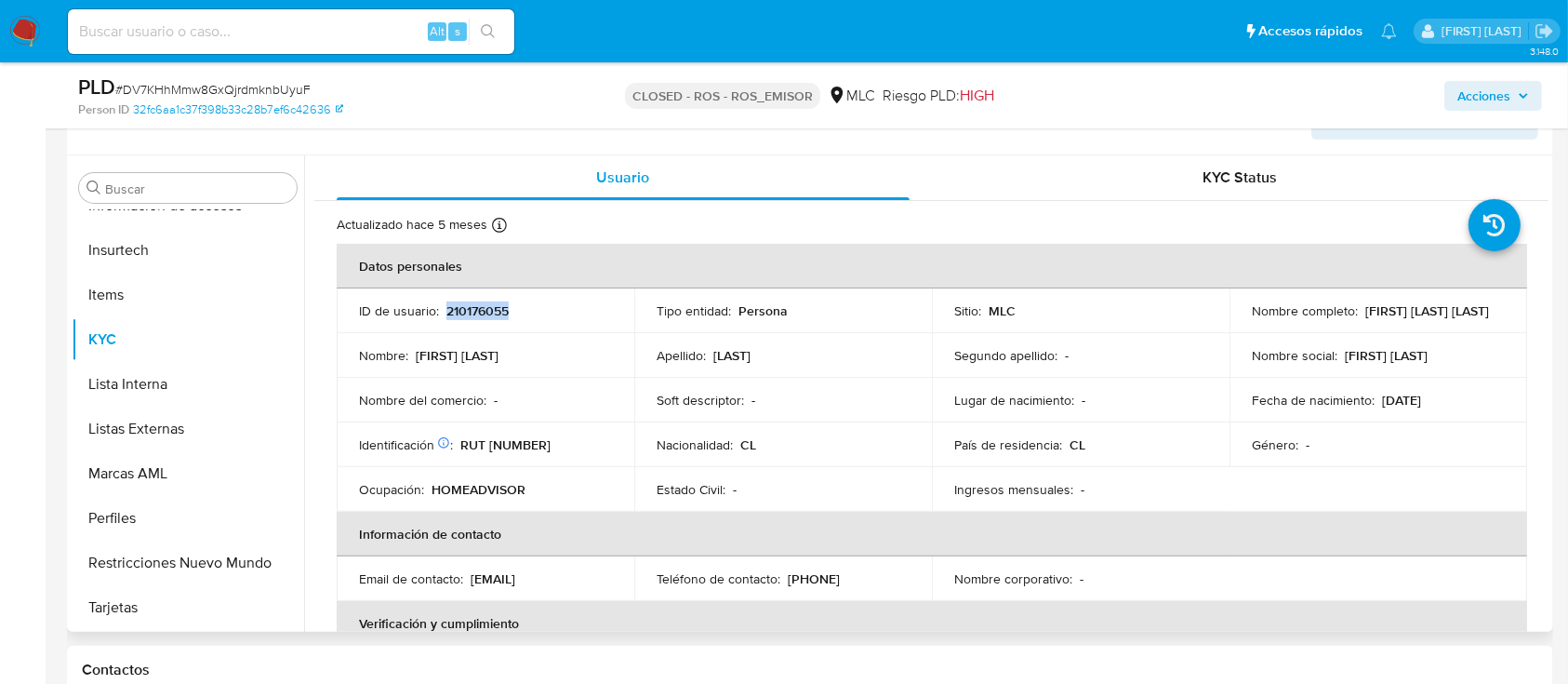click on "210176055" at bounding box center [477, 311] 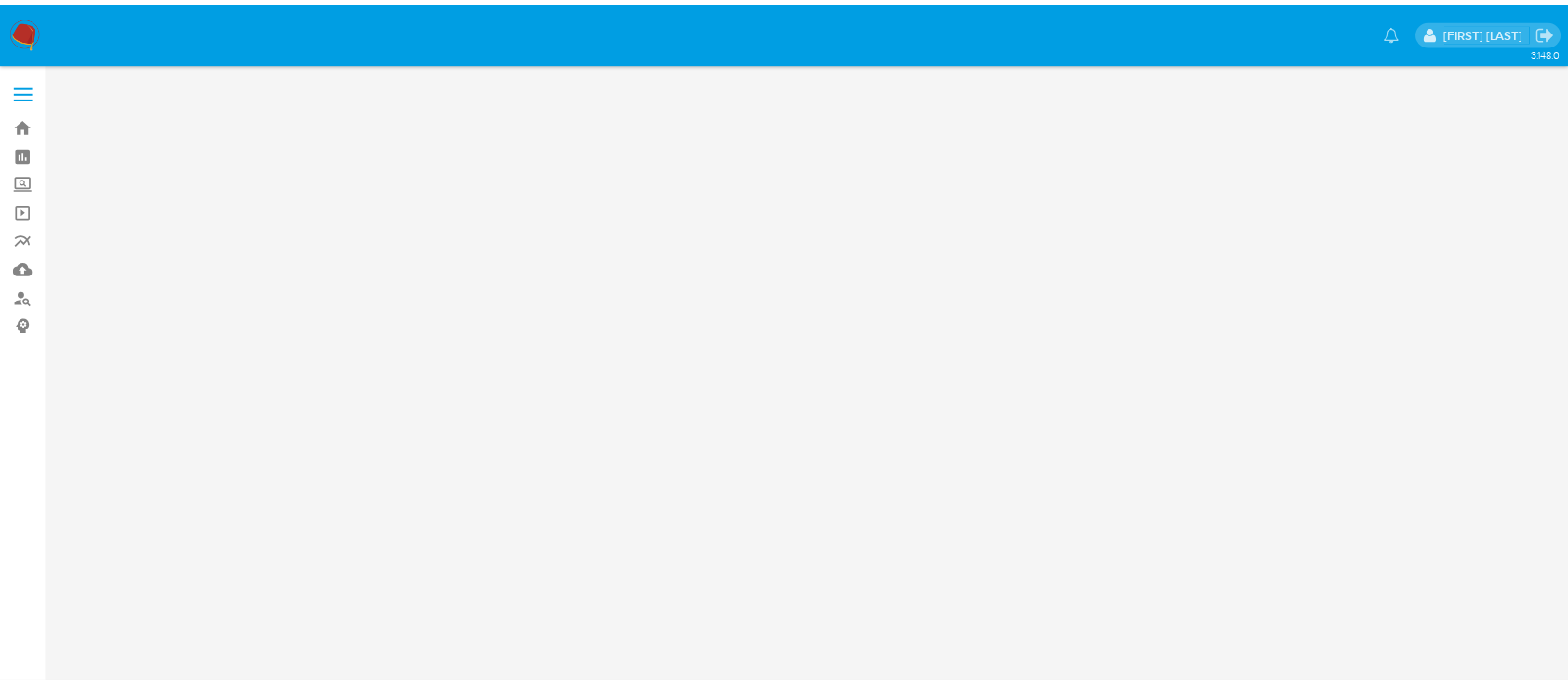scroll, scrollTop: 0, scrollLeft: 0, axis: both 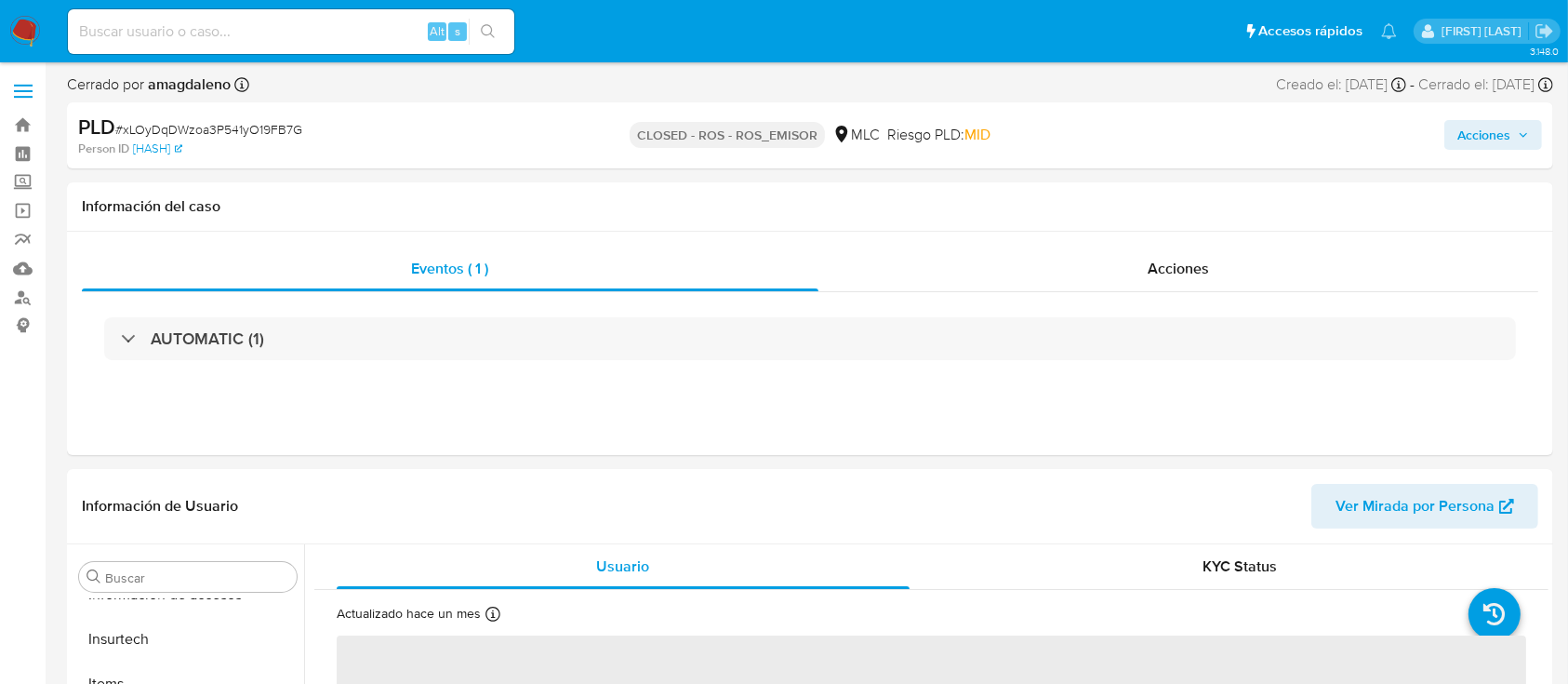 click on "AUTOMATIC (1)" at bounding box center (810, 339) 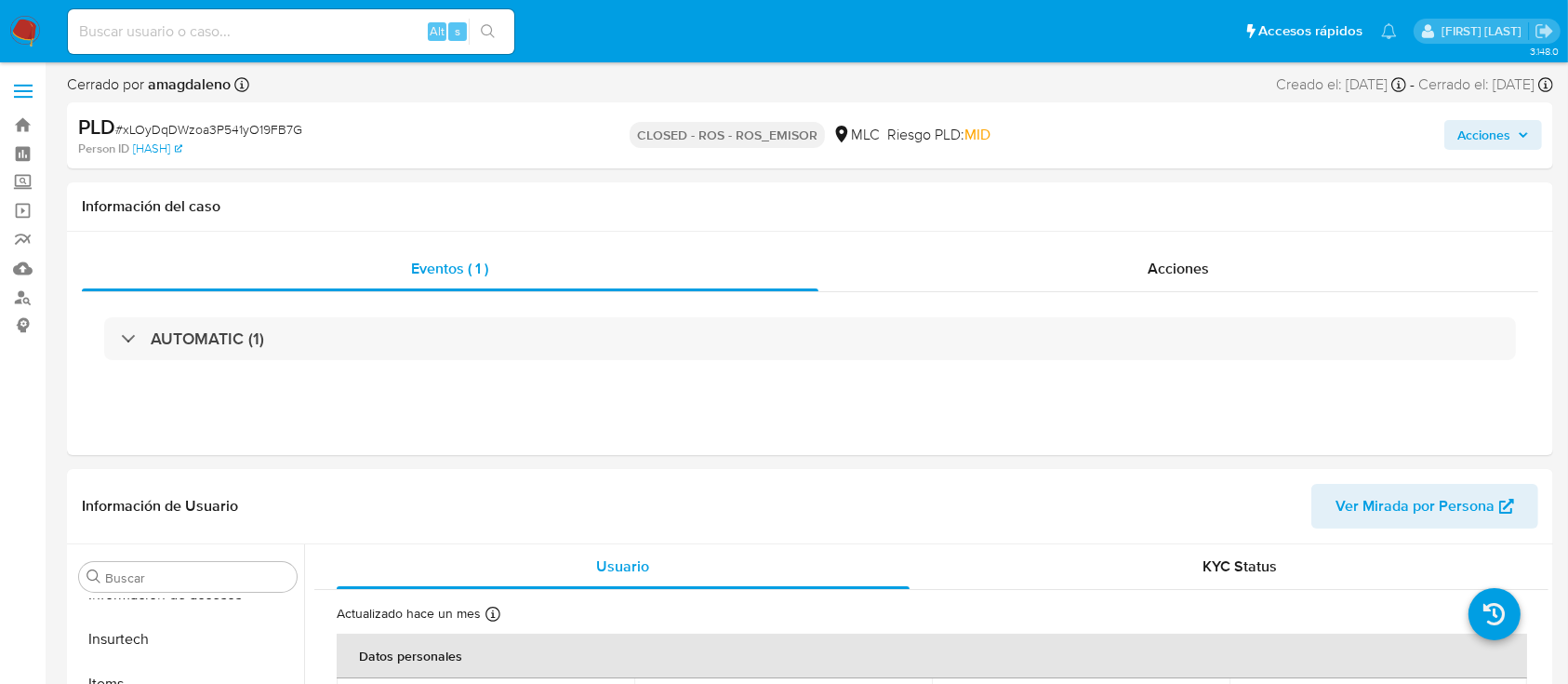 select on "10" 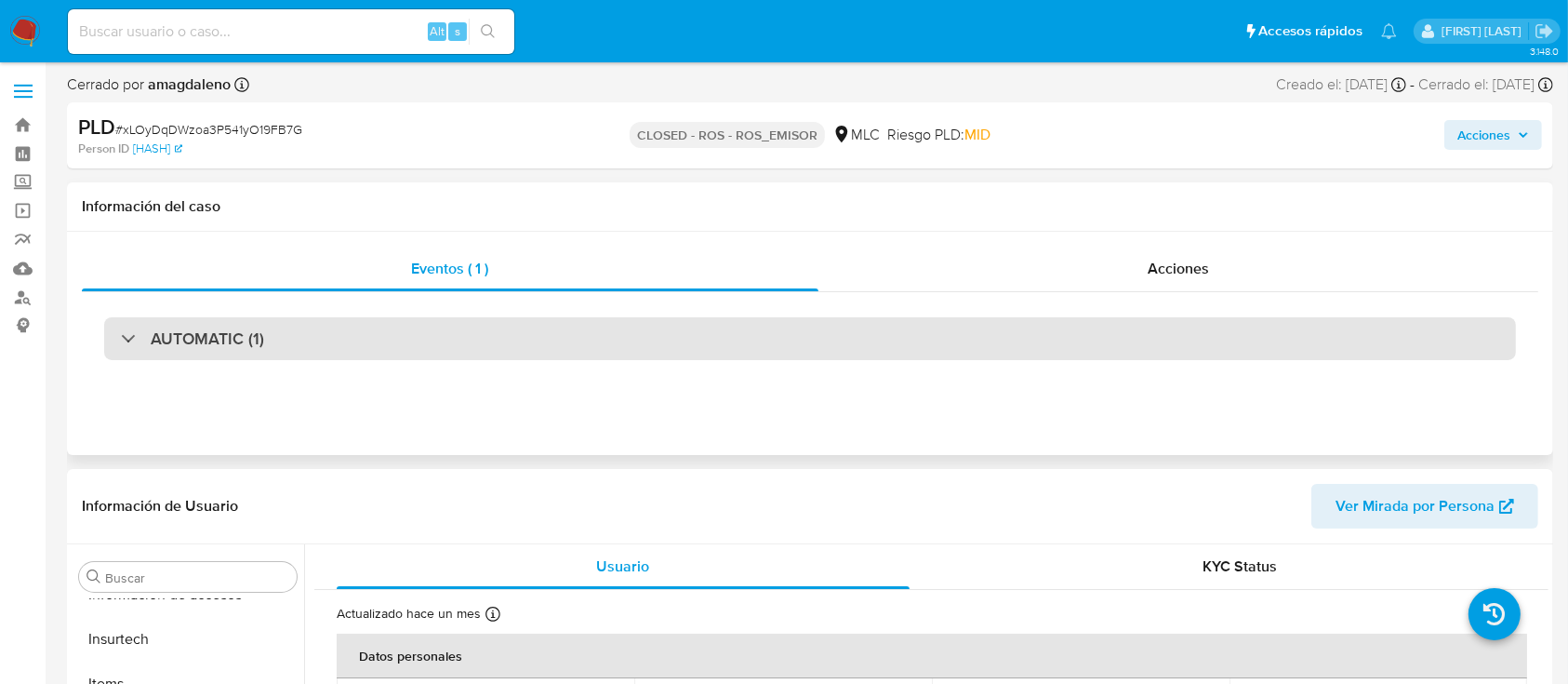click on "AUTOMATIC (1)" at bounding box center [810, 339] 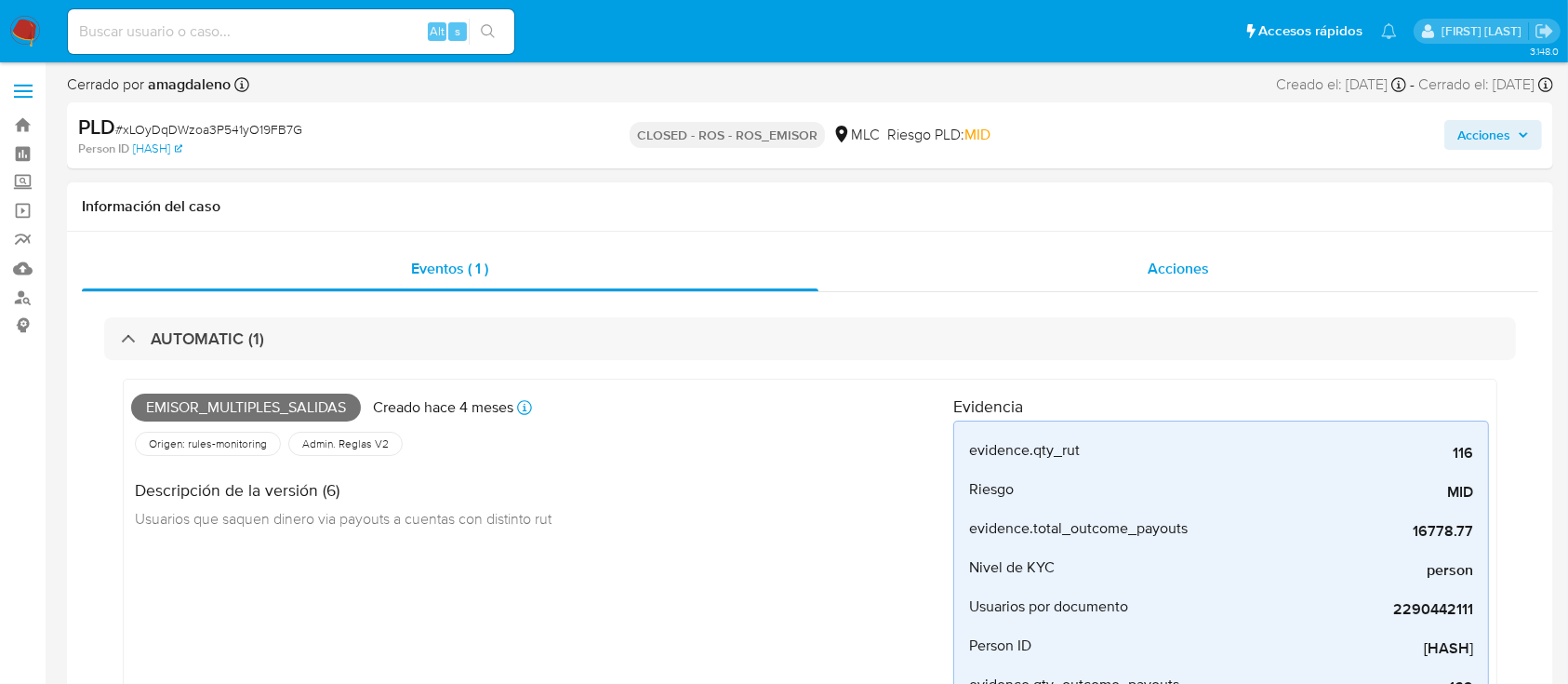 click on "Acciones" at bounding box center (1178, 269) 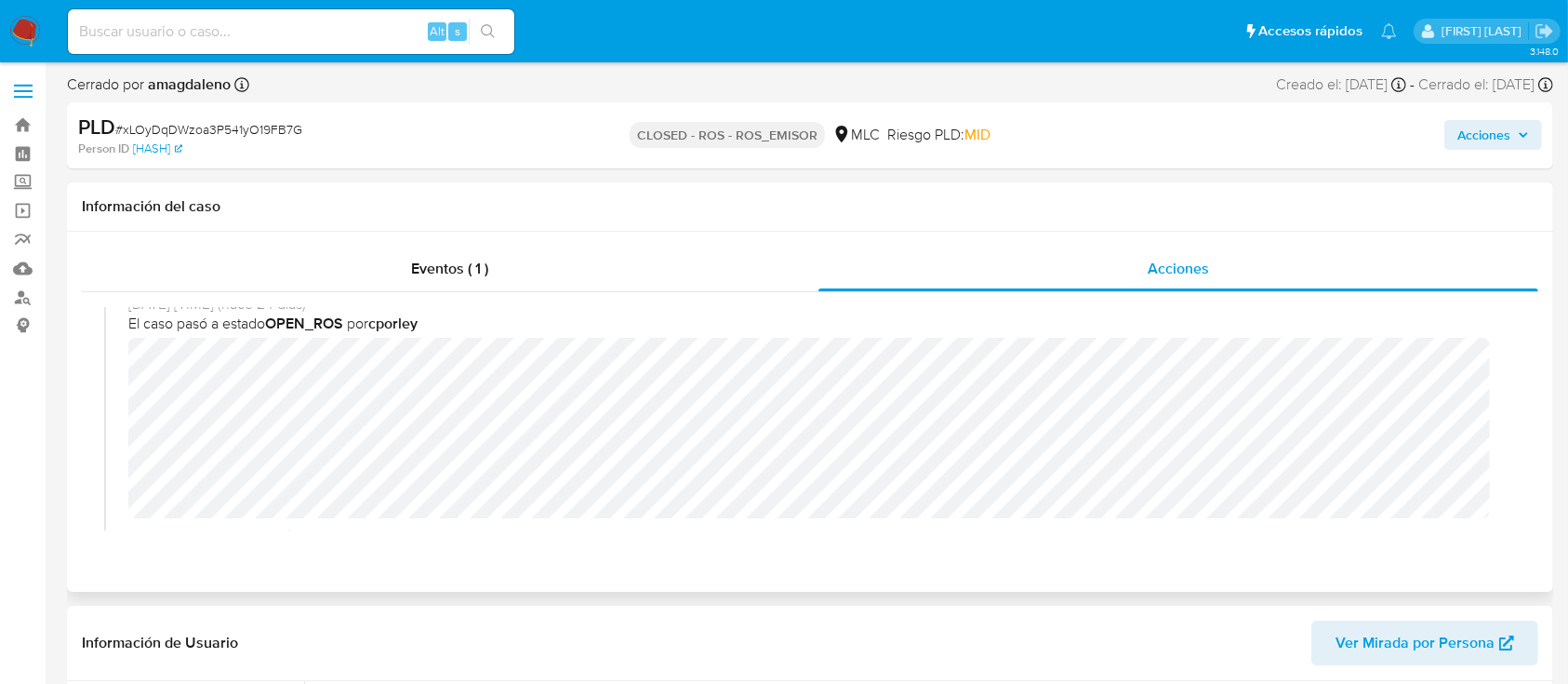 scroll, scrollTop: 726, scrollLeft: 0, axis: vertical 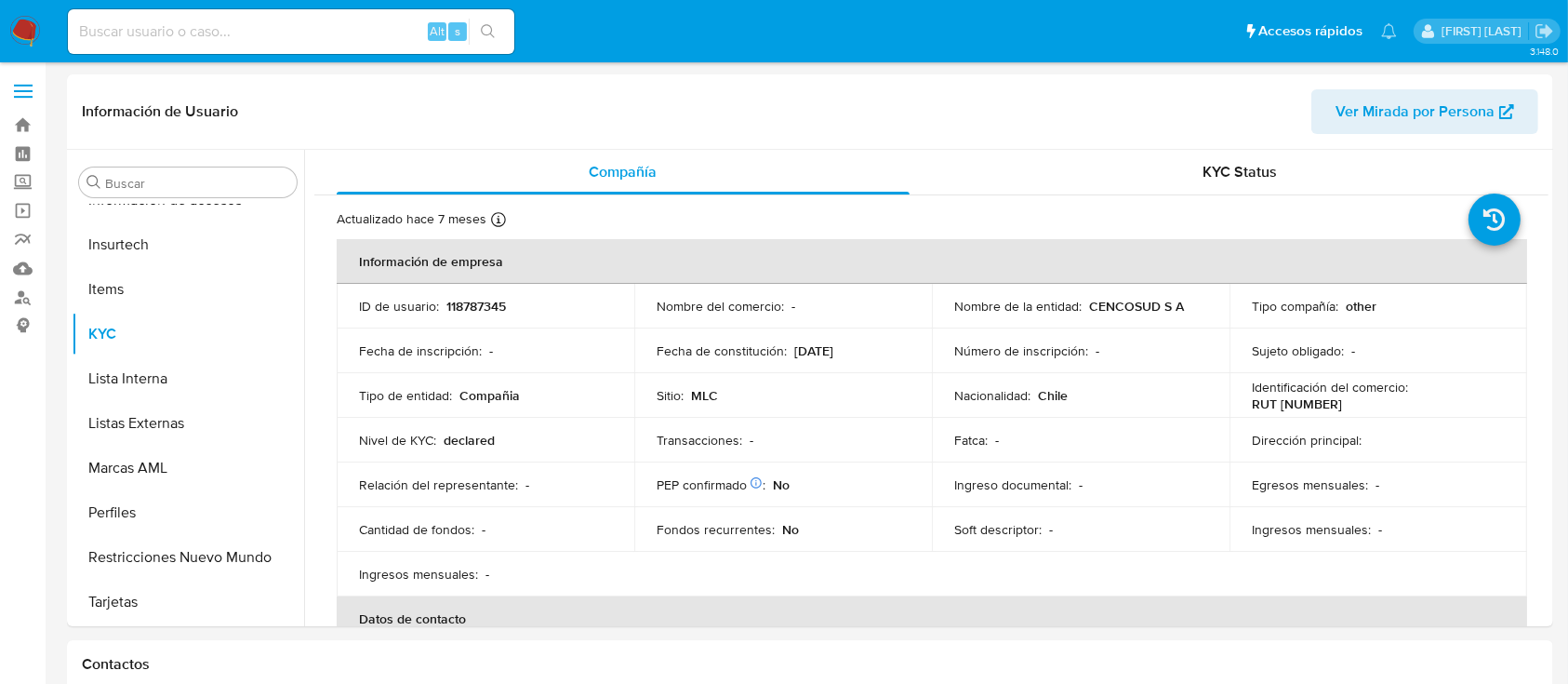 select on "10" 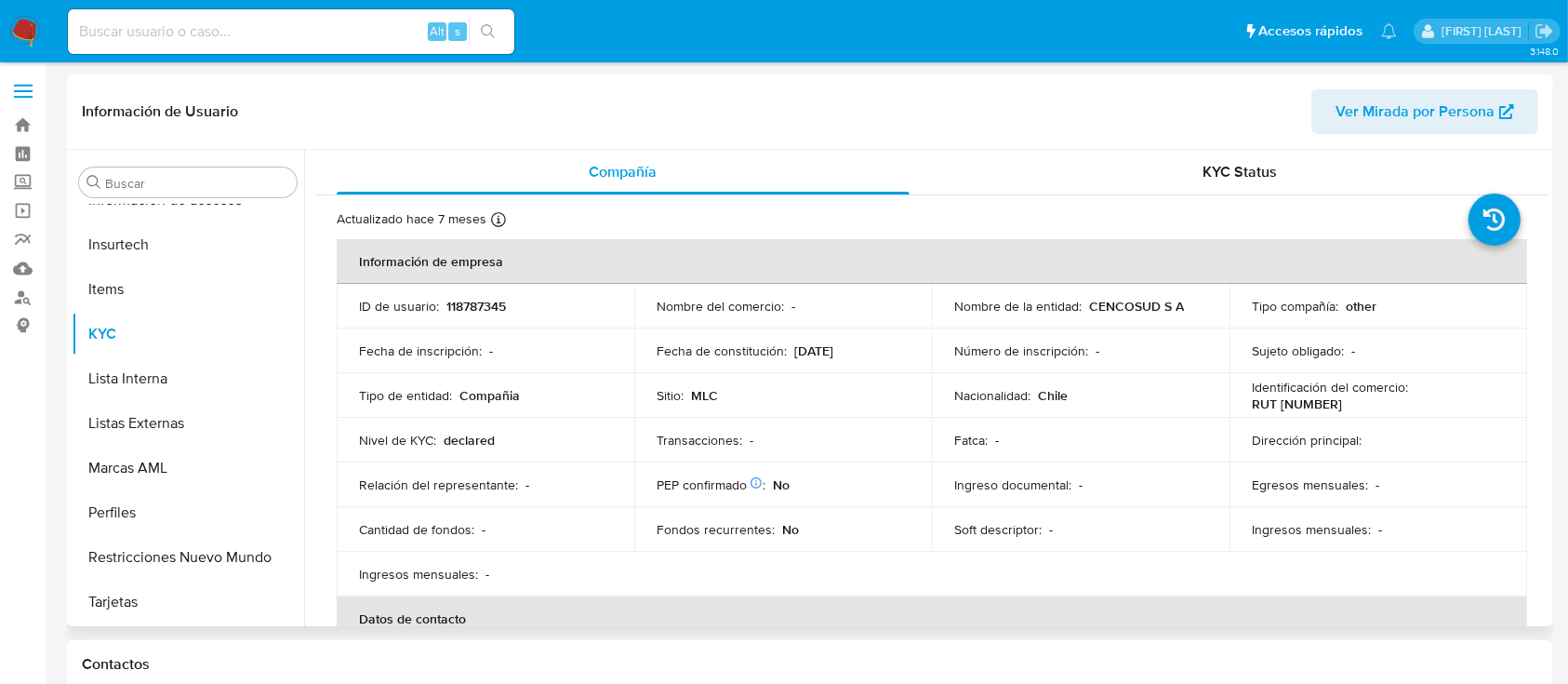 click on "RUT [NUMBER]" at bounding box center (1296, 404) 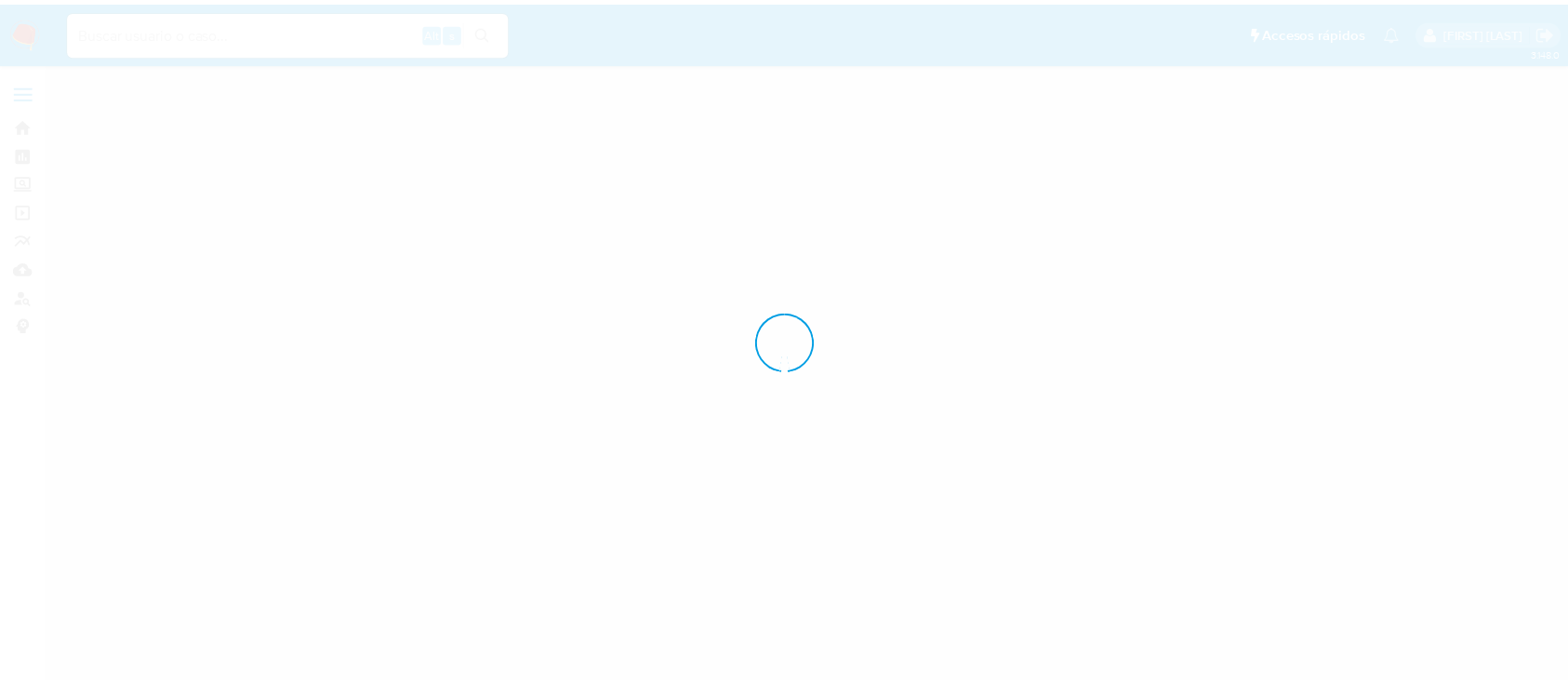 scroll, scrollTop: 0, scrollLeft: 0, axis: both 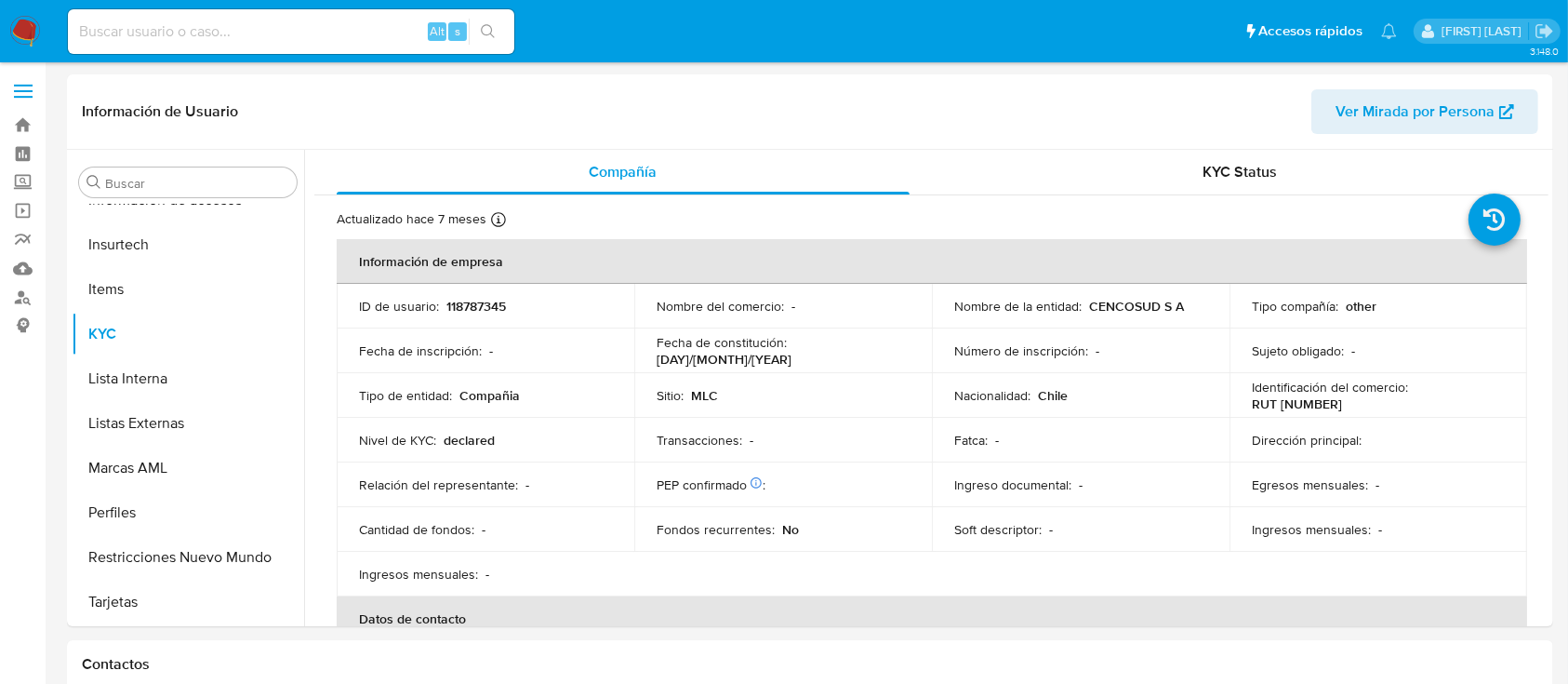 select on "10" 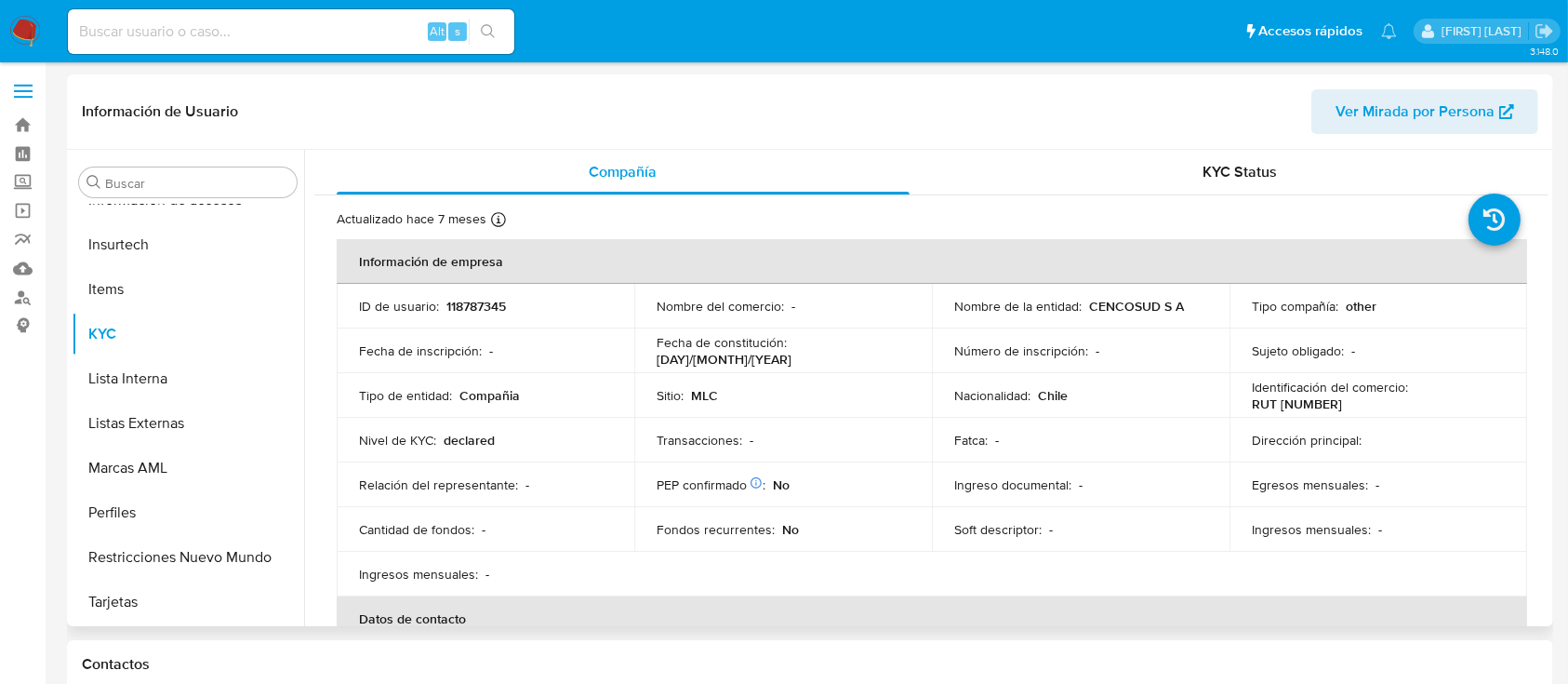 click on "118787345" at bounding box center [476, 306] 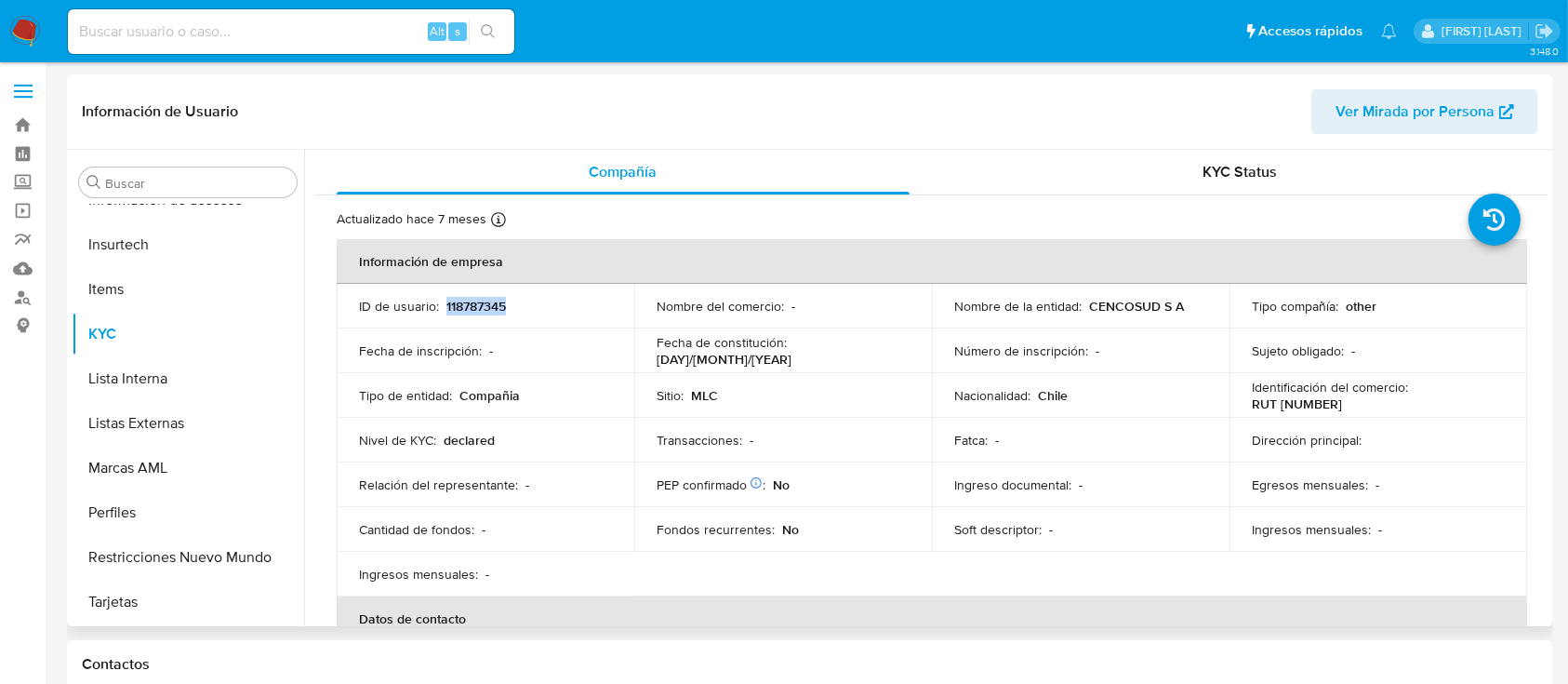 click on "118787345" at bounding box center (476, 306) 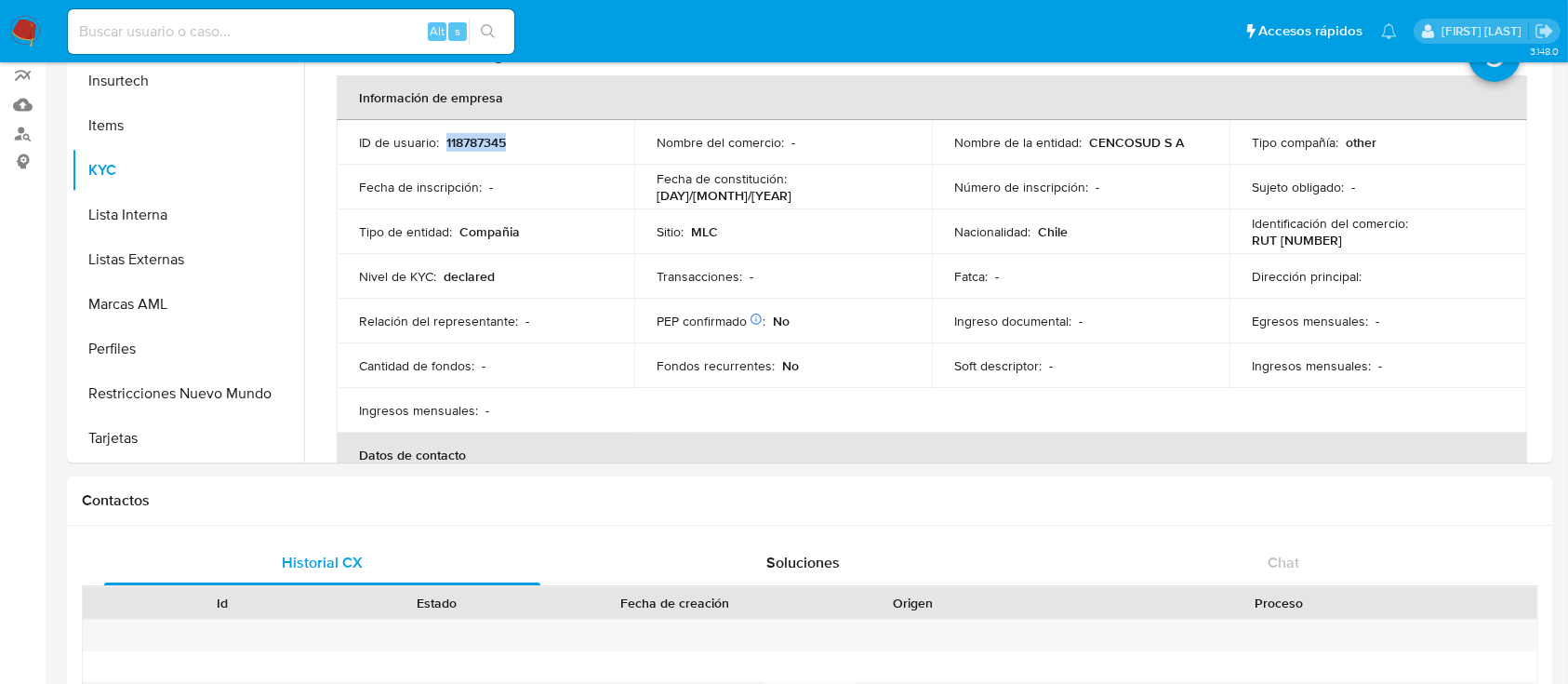 scroll, scrollTop: 168, scrollLeft: 0, axis: vertical 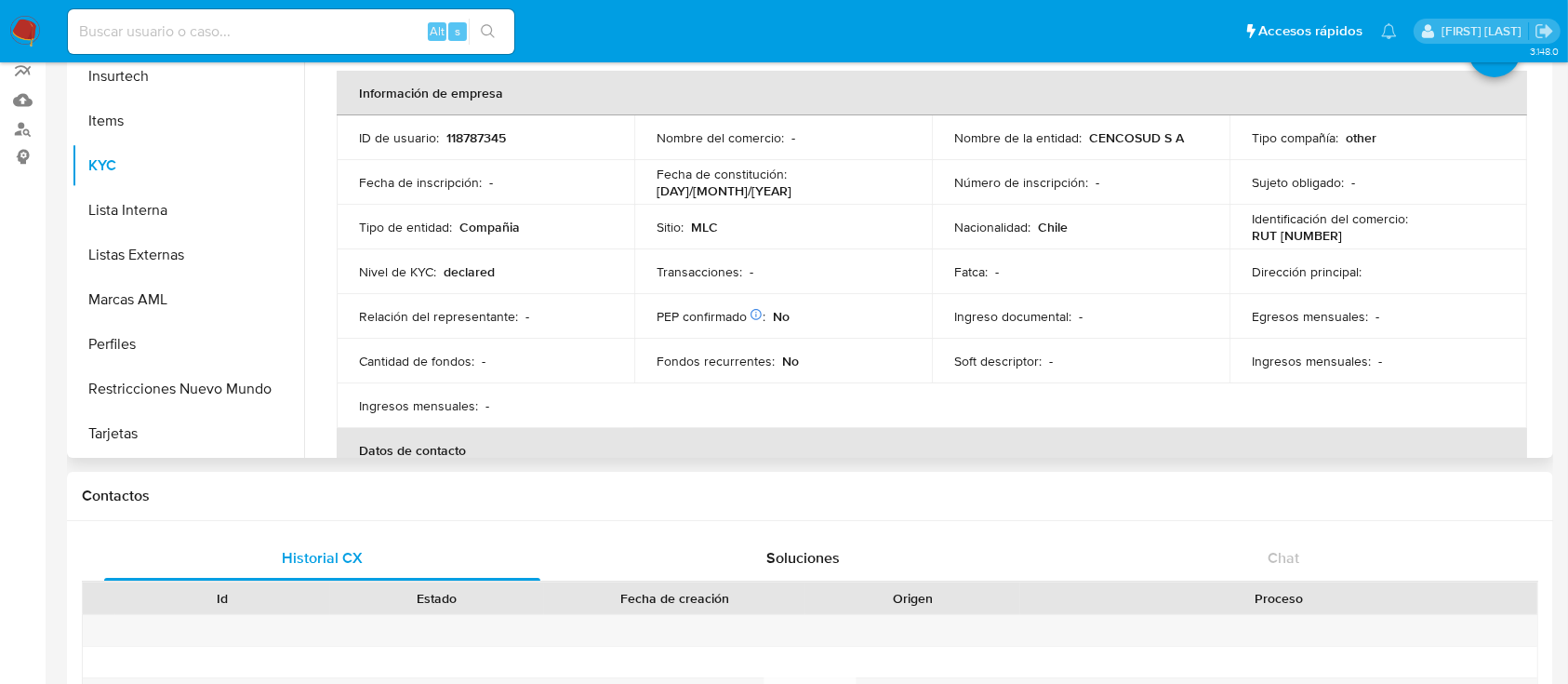 click on "RUT [NUMBER]" at bounding box center (1296, 235) 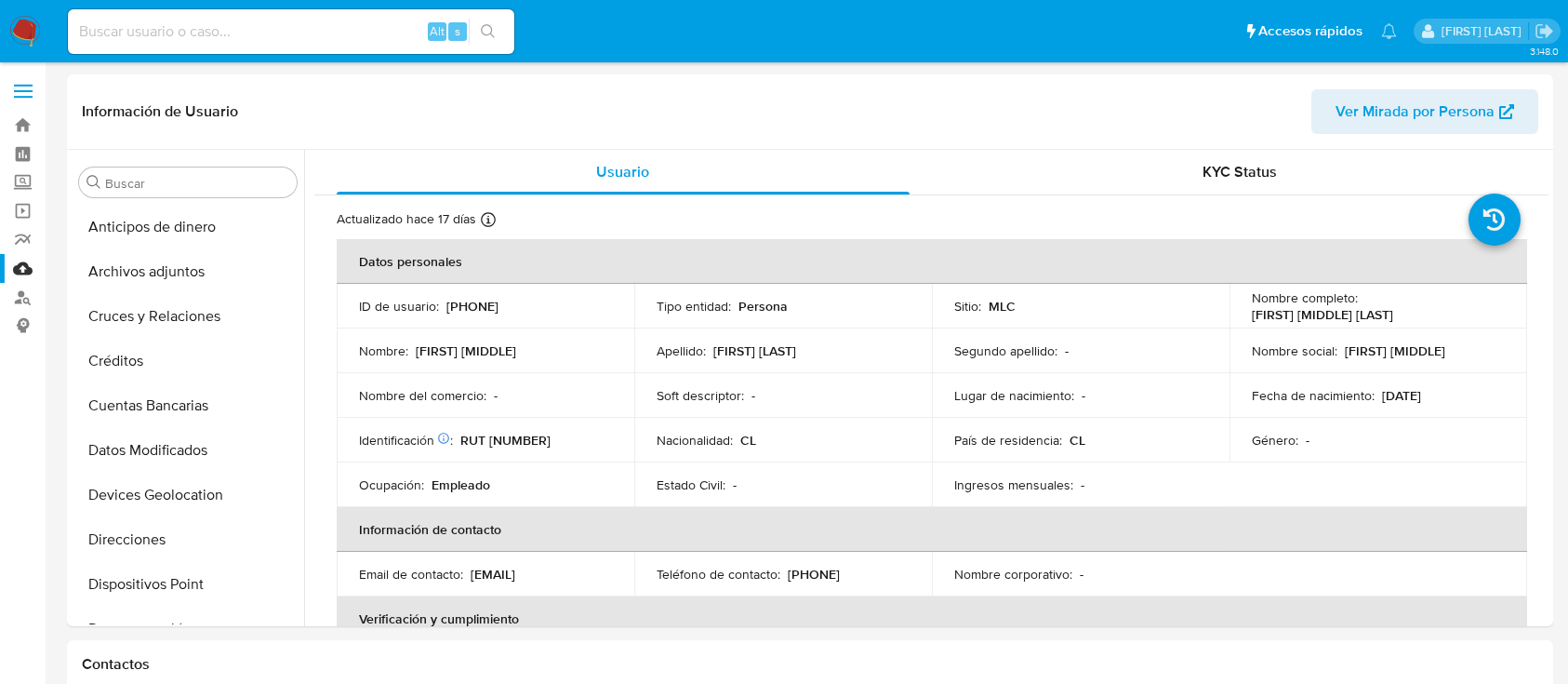 select on "10" 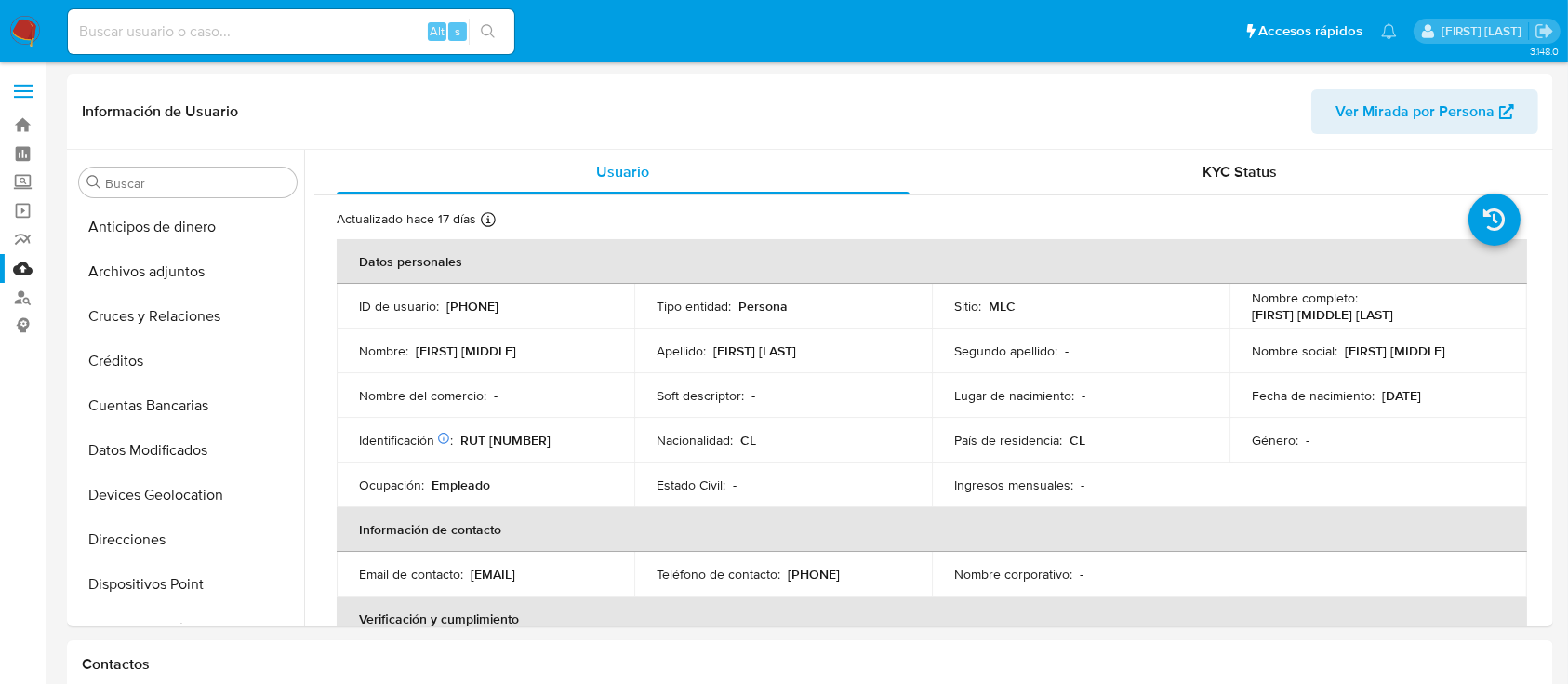 scroll, scrollTop: 741, scrollLeft: 0, axis: vertical 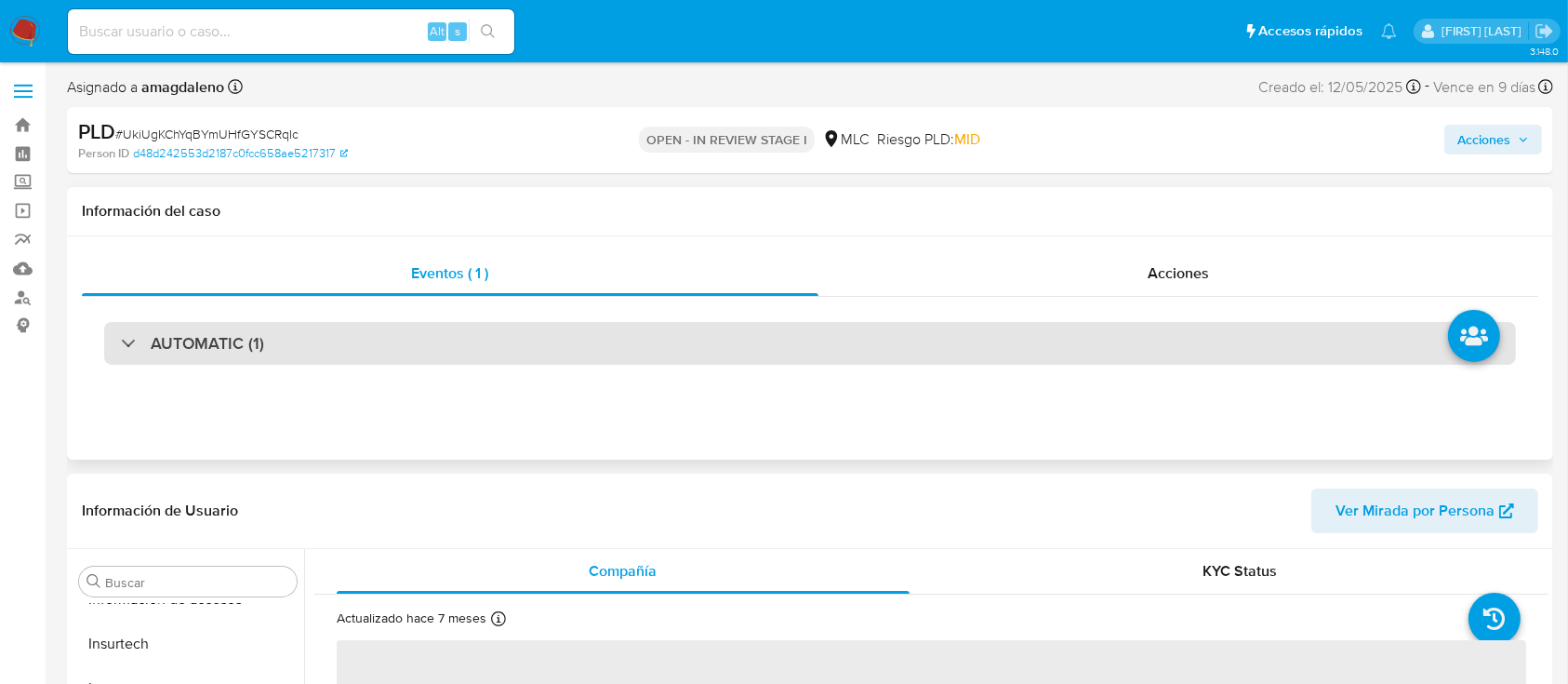 click on "AUTOMATIC (1)" at bounding box center (810, 343) 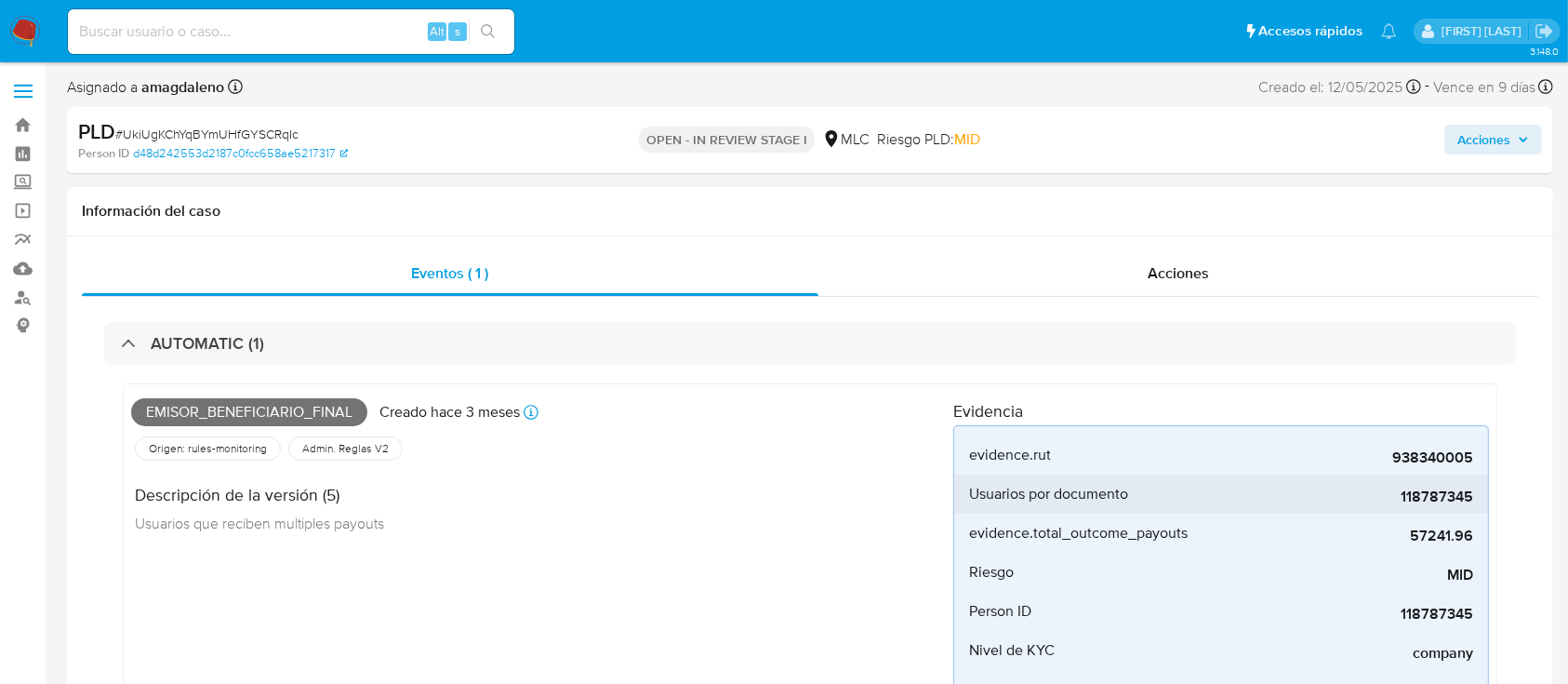 select on "10" 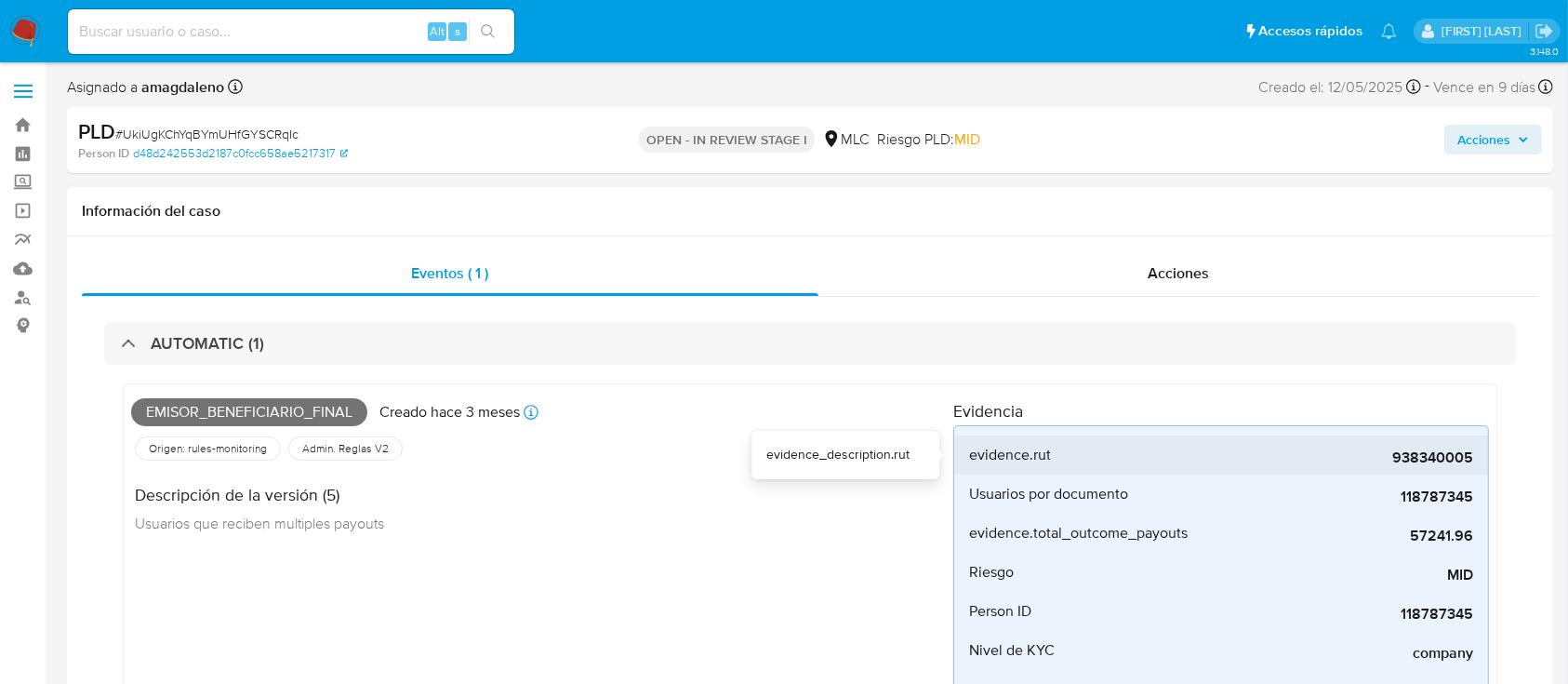 click on "938340005" at bounding box center [1334, 458] 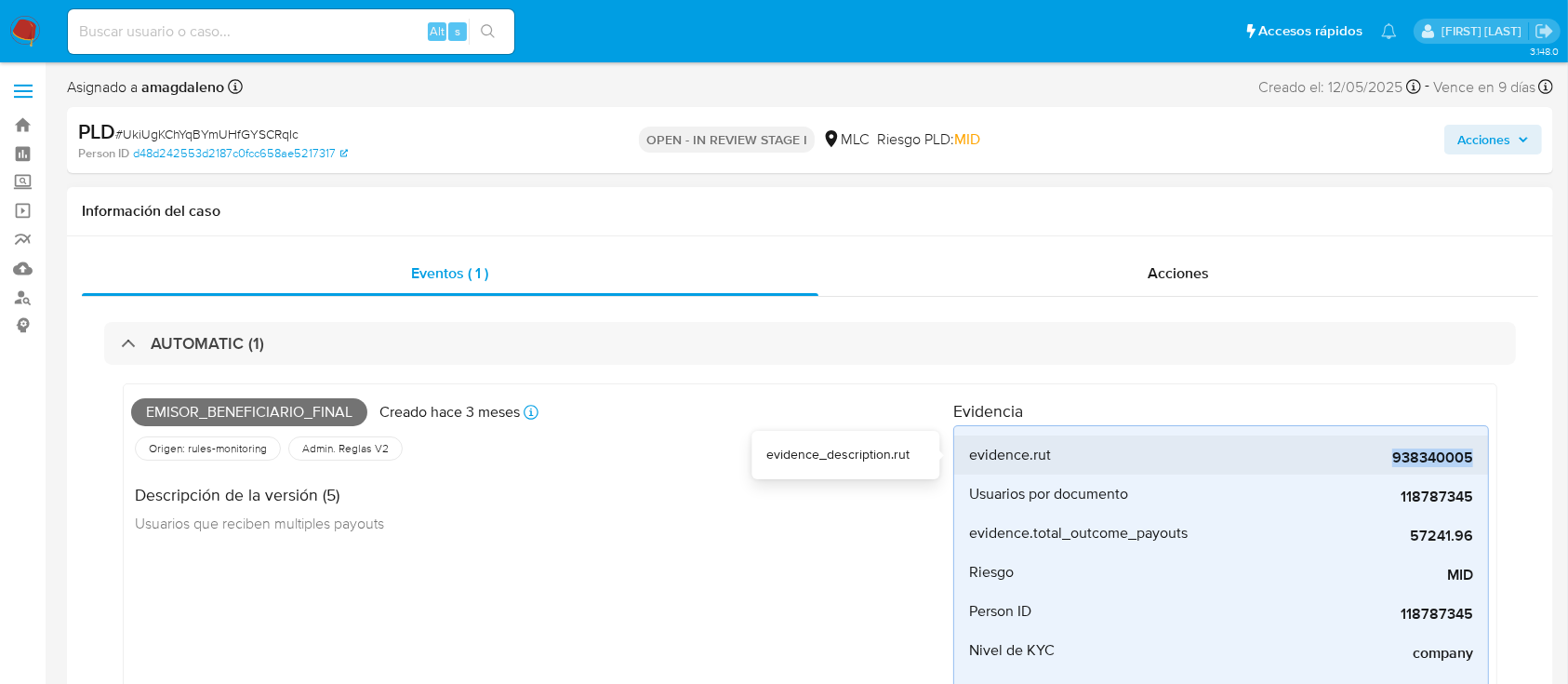 click on "938340005" at bounding box center [1334, 458] 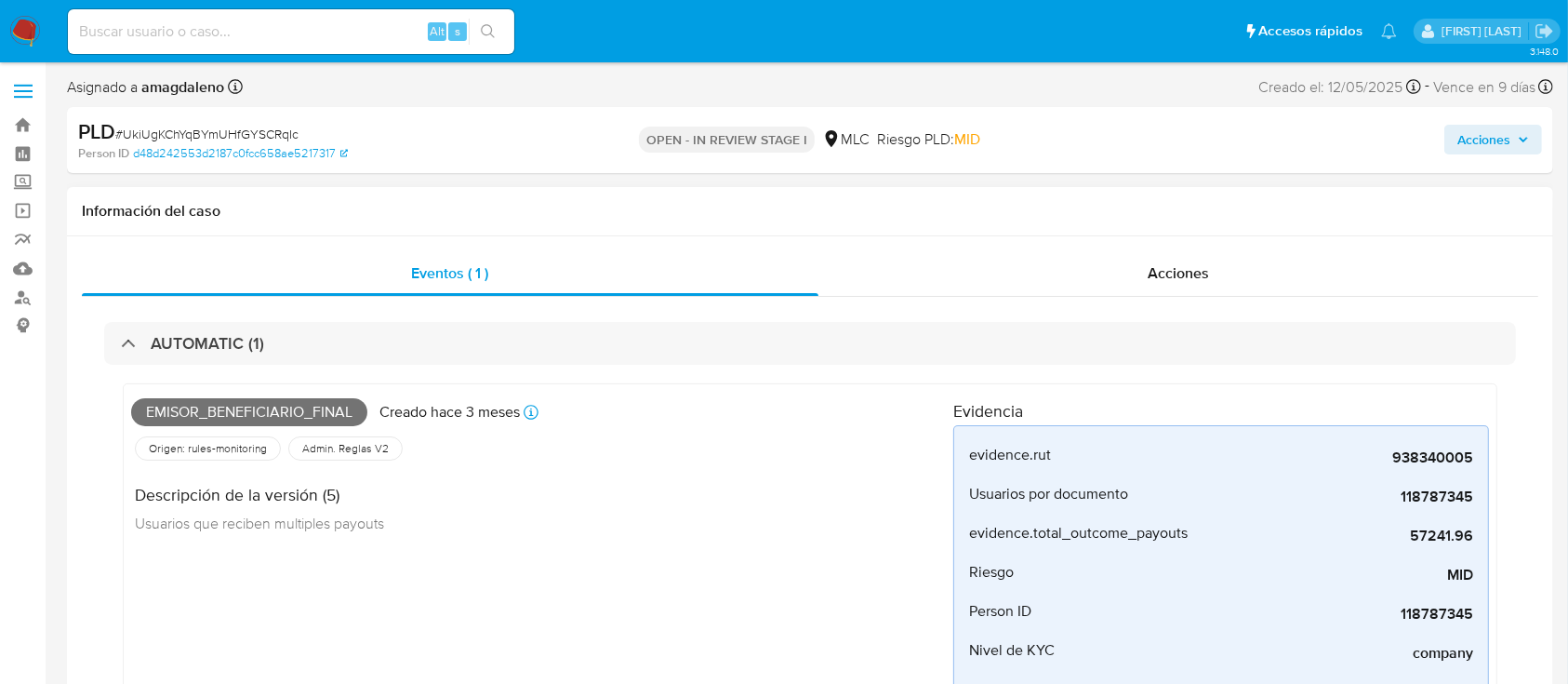 click on "Descripción de la versión (5) Usuarios que reciben multiples payouts" at bounding box center (542, 506) 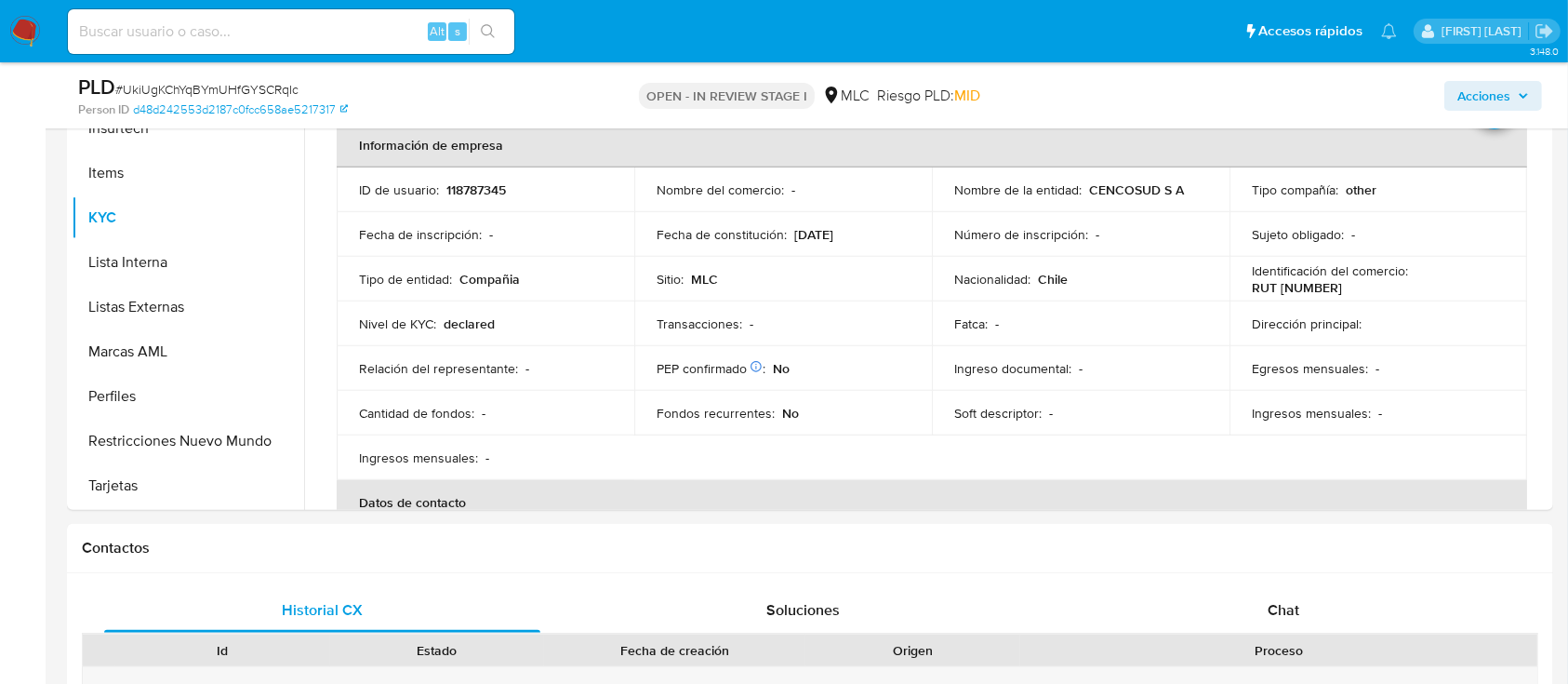 scroll, scrollTop: 841, scrollLeft: 0, axis: vertical 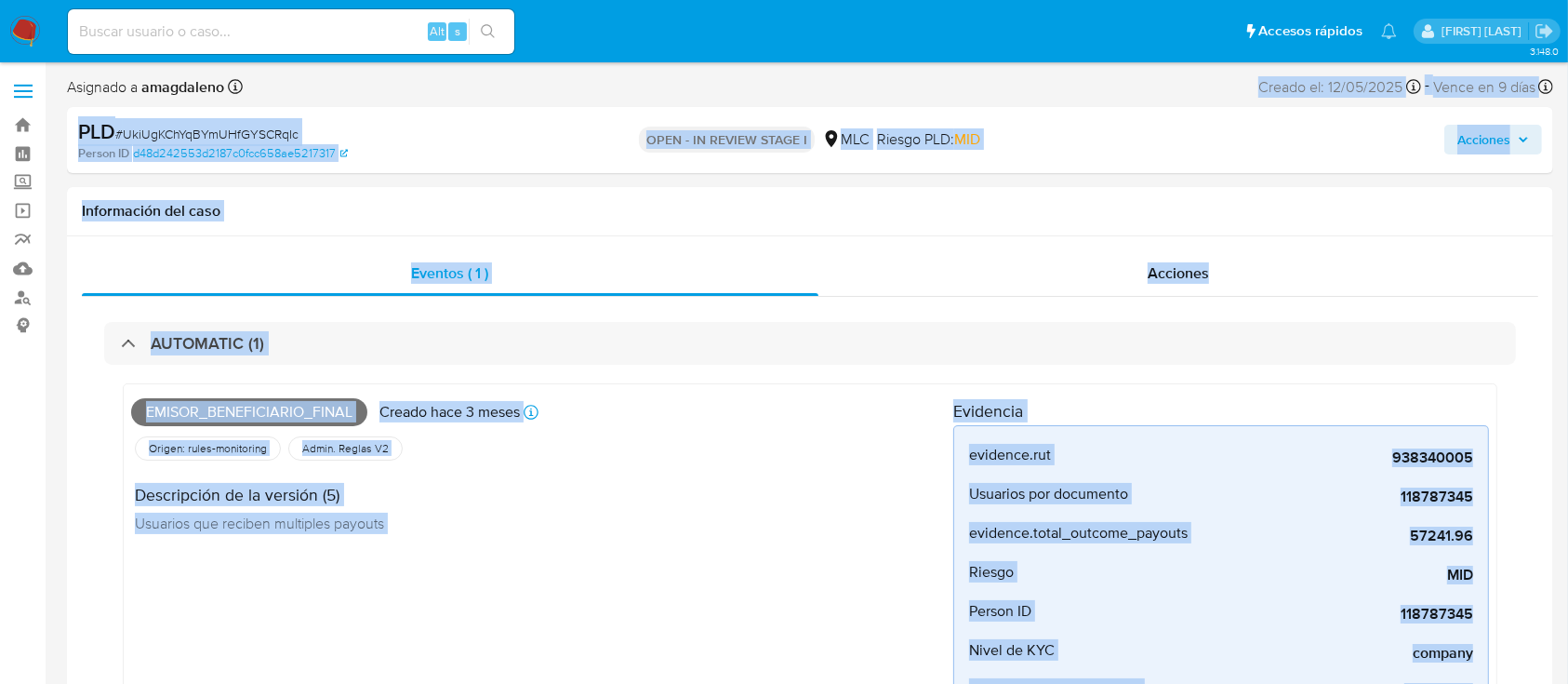 drag, startPoint x: 305, startPoint y: 411, endPoint x: 429, endPoint y: -63, distance: 489.95102 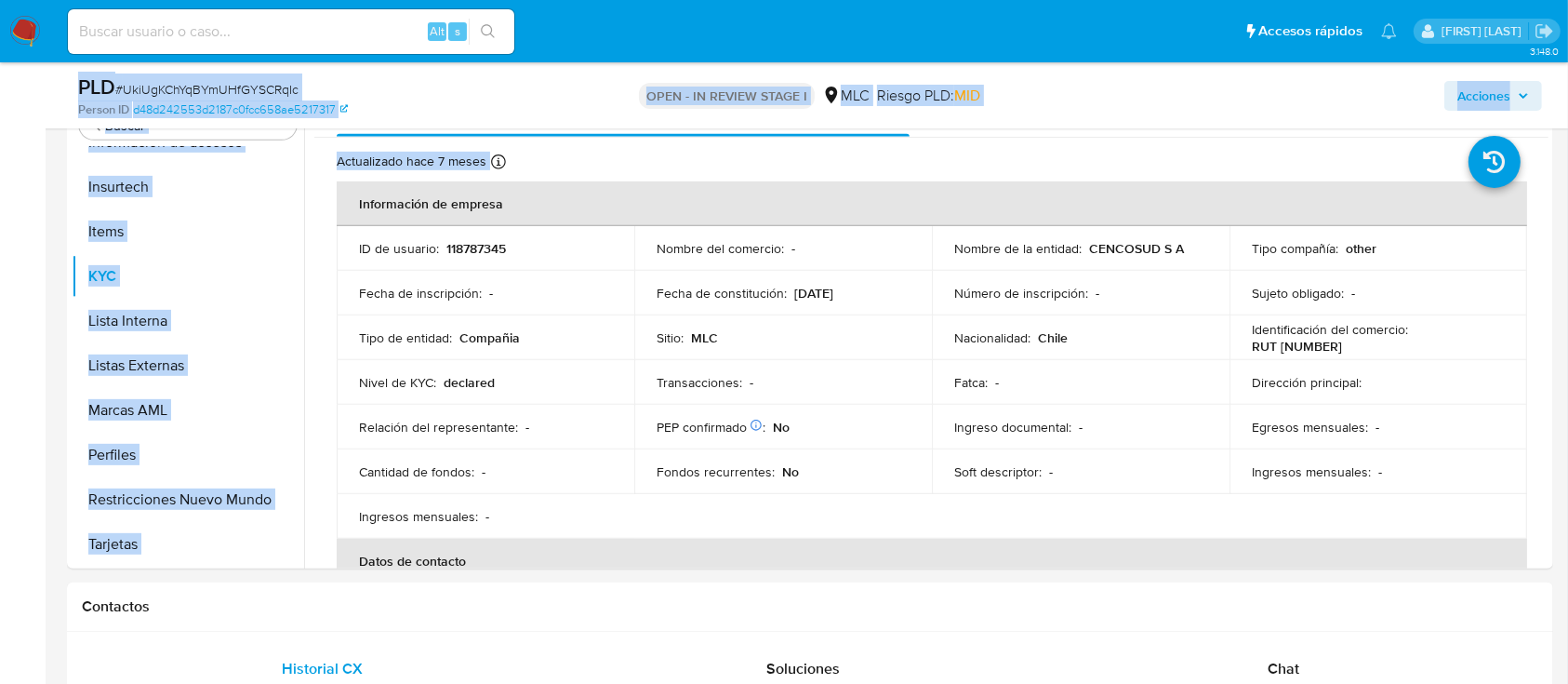scroll, scrollTop: 771, scrollLeft: 0, axis: vertical 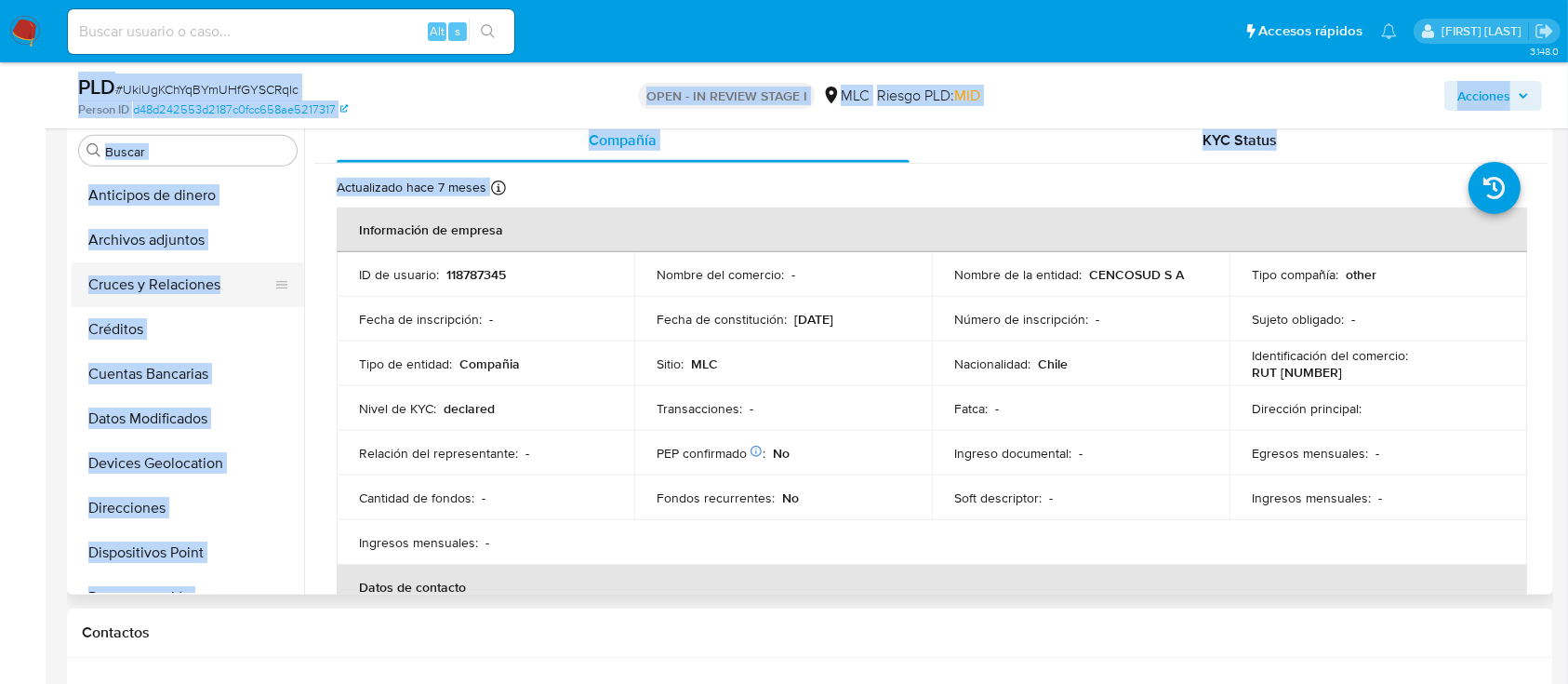 click on "Cruces y Relaciones" at bounding box center (180, 285) 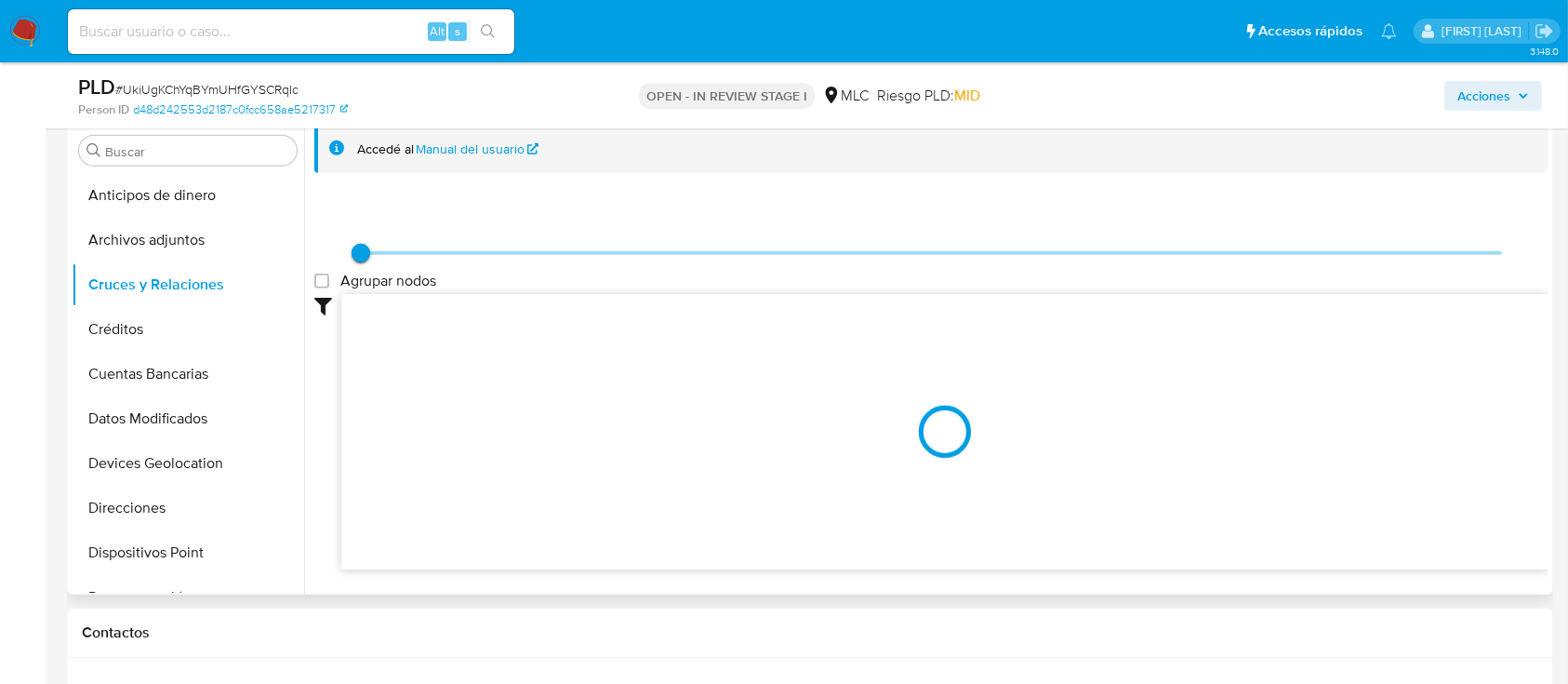 click at bounding box center [945, 432] 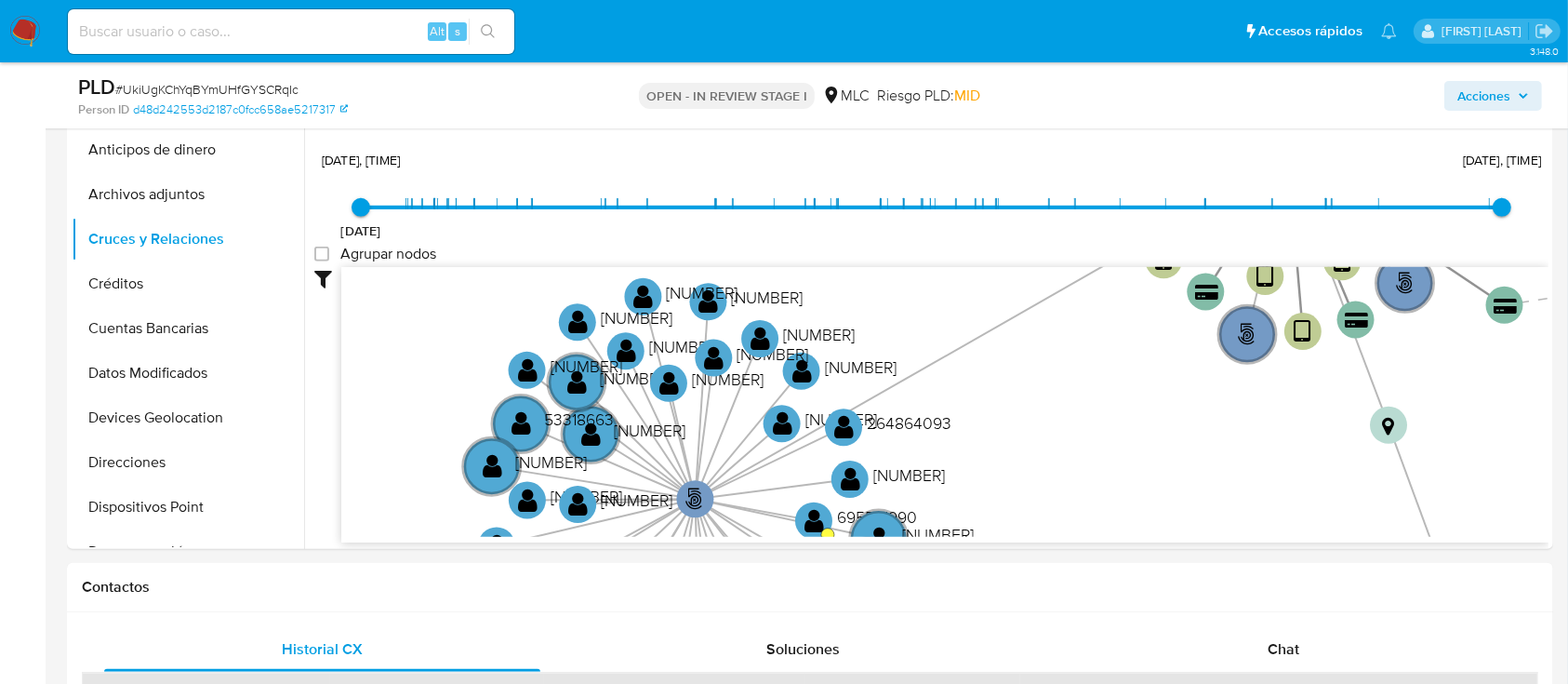 scroll, scrollTop: 774, scrollLeft: 0, axis: vertical 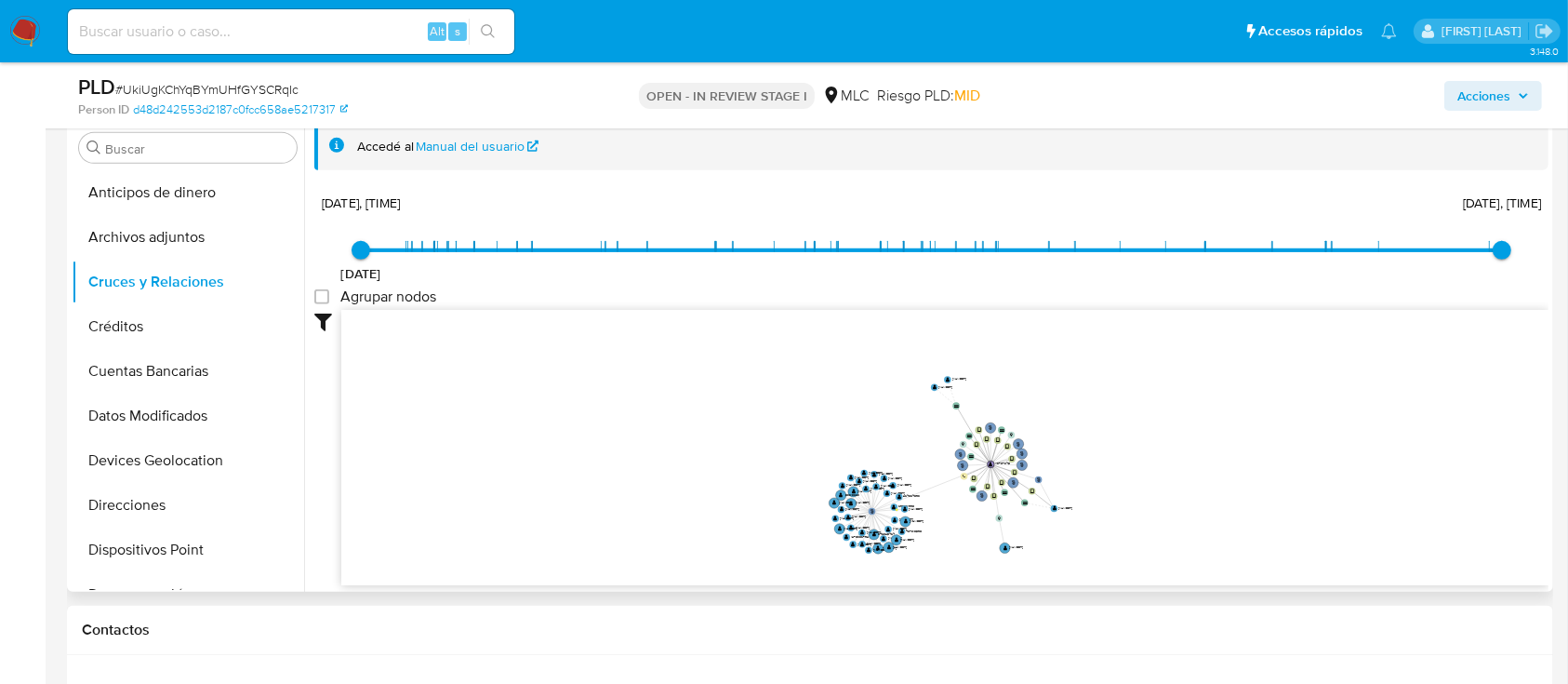 drag, startPoint x: 1087, startPoint y: 449, endPoint x: 932, endPoint y: 495, distance: 161.68179 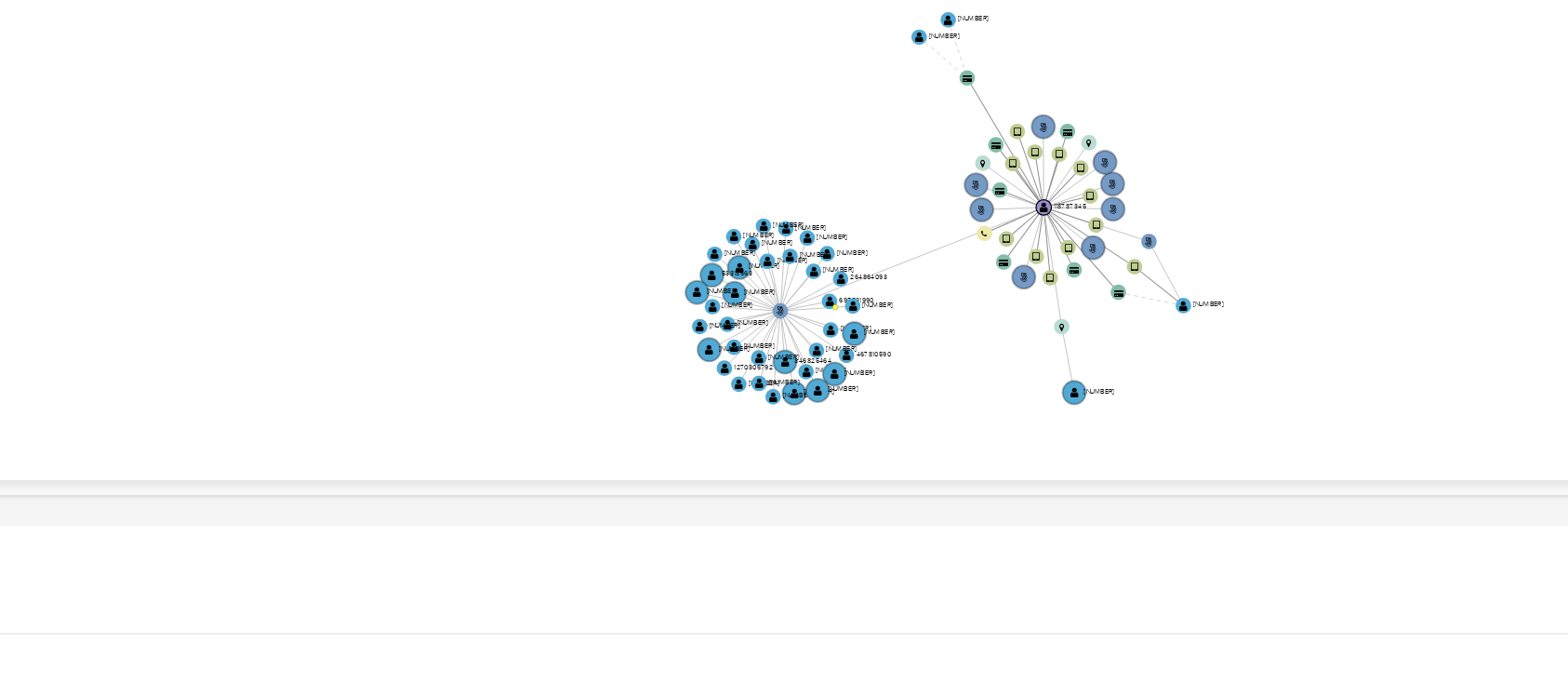 scroll, scrollTop: 766, scrollLeft: 0, axis: vertical 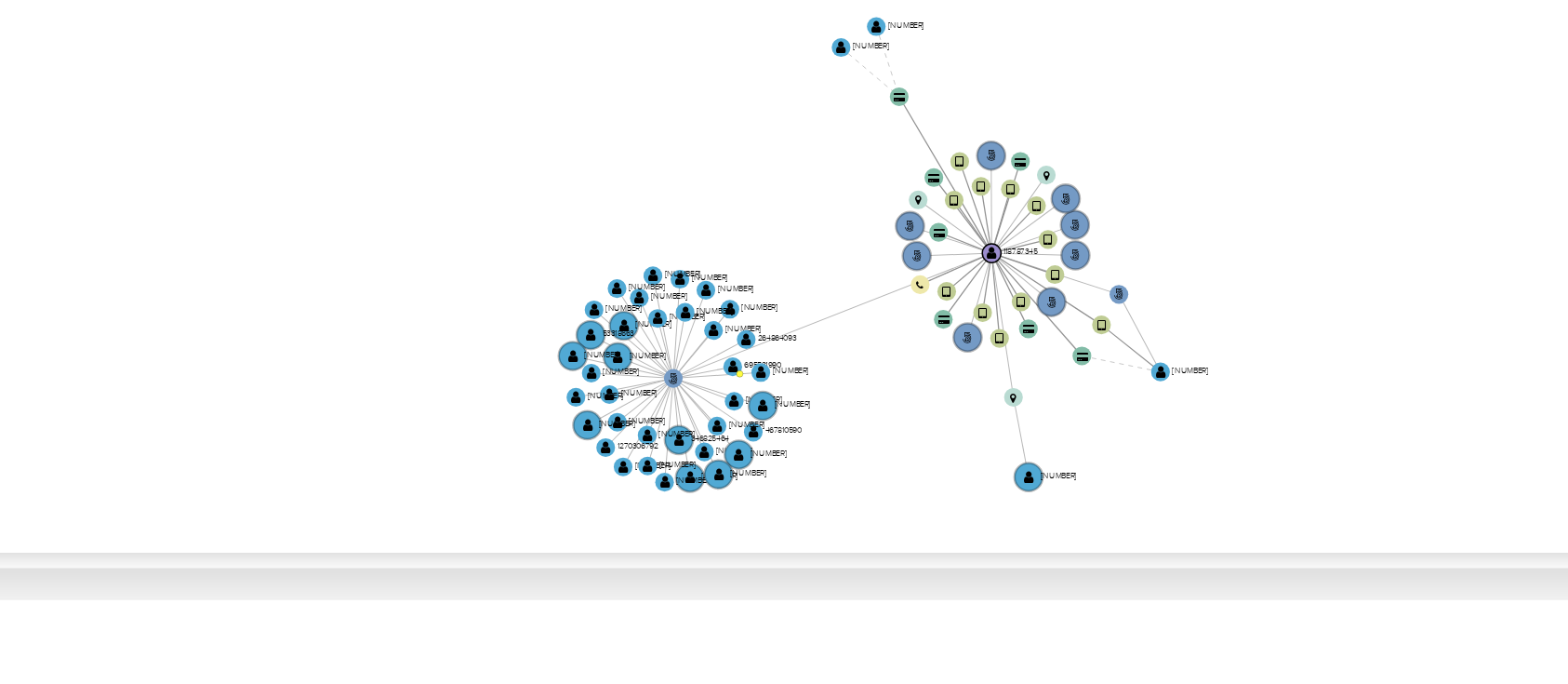 click on "[USER_ID]  [USER_ID] [PHONE_NUMBER]  [DEVICE_ID]  [DEVICE_ID]  [DEVICE_ID]  [DEVICE_ID]  [DEVICE_ID]  [DEVICE_ID]  [DEVICE_ID]  [DEVICE_ID]  [DEVICE_ID]  [DEVICE_ID]  [DEVICE_ID]  [CARD_NUMBER]  [CARD_NUMBER]  [CARD_NUMBER]  [CARD_NUMBER]  [CARD_NUMBER]  [CARD_NUMBER]  [CARD_NUMBER]  [SMART_ID]  [SMART_ID]  [SMART_ID]         " 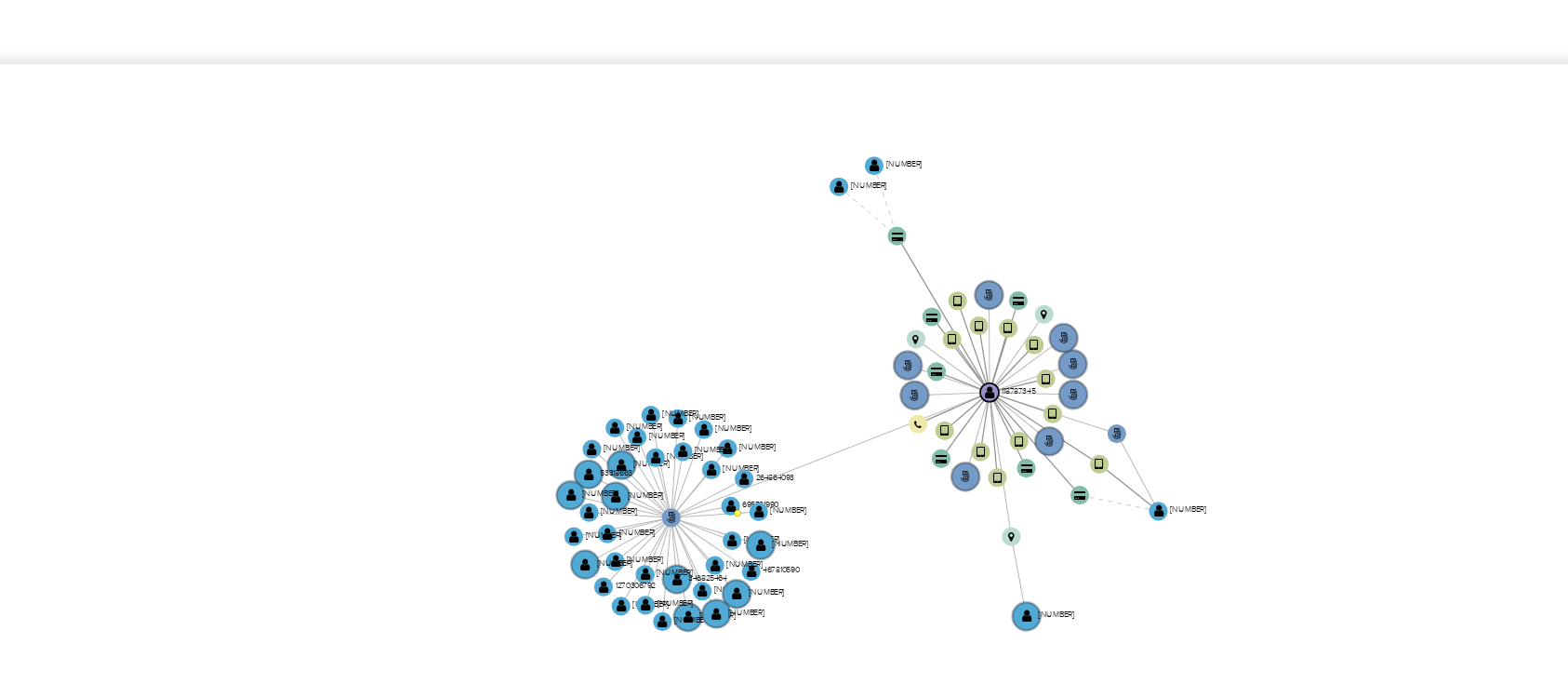 scroll, scrollTop: 765, scrollLeft: 0, axis: vertical 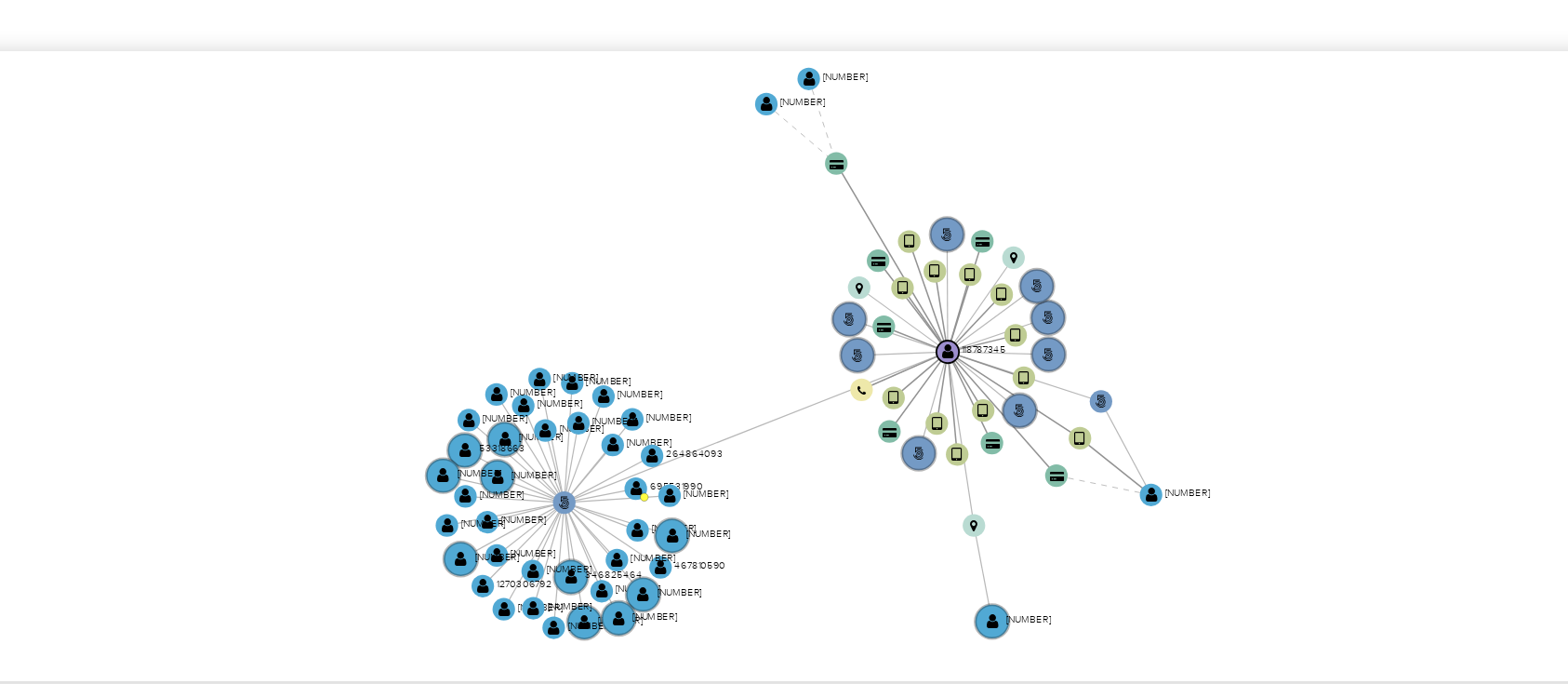 drag, startPoint x: 1075, startPoint y: 466, endPoint x: 1083, endPoint y: 455, distance: 14 